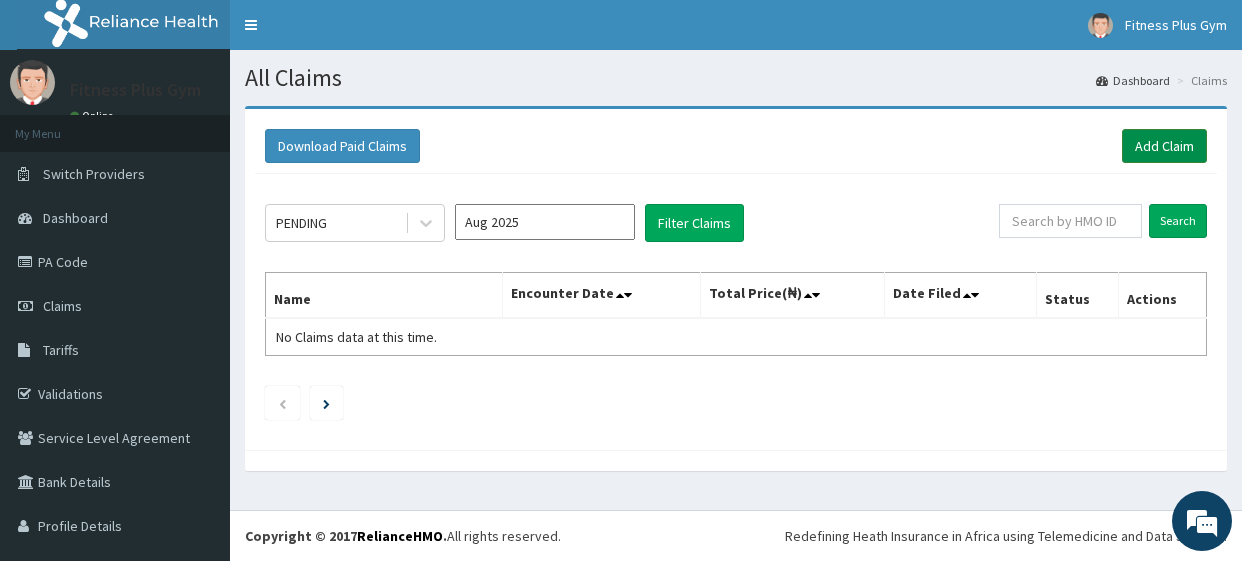 scroll, scrollTop: 0, scrollLeft: 0, axis: both 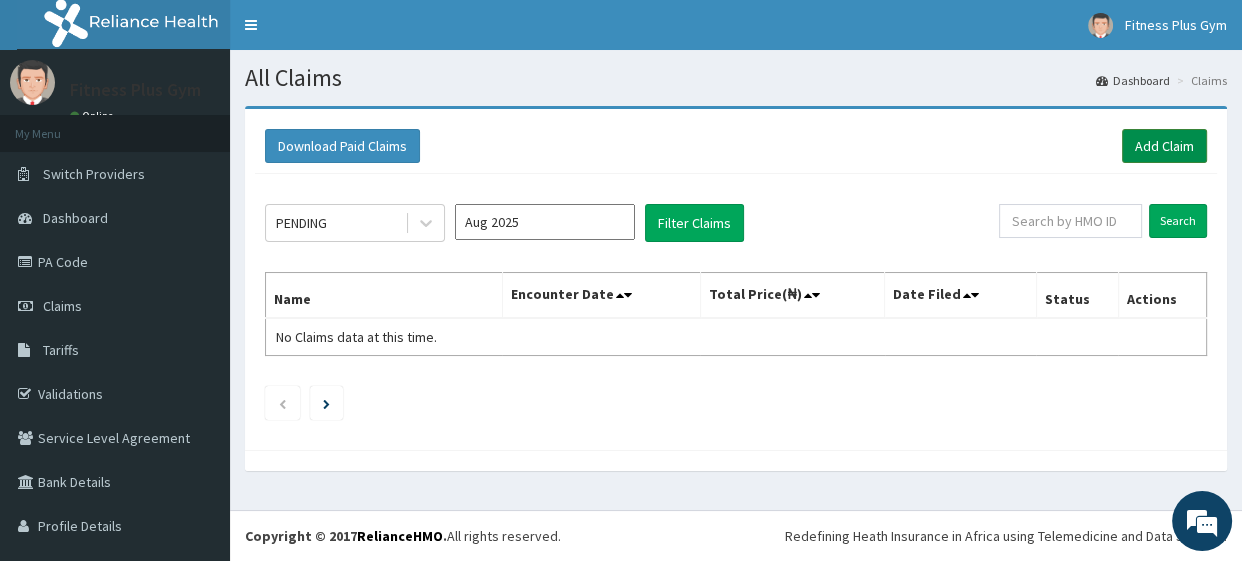 click on "Add Claim" at bounding box center [1164, 146] 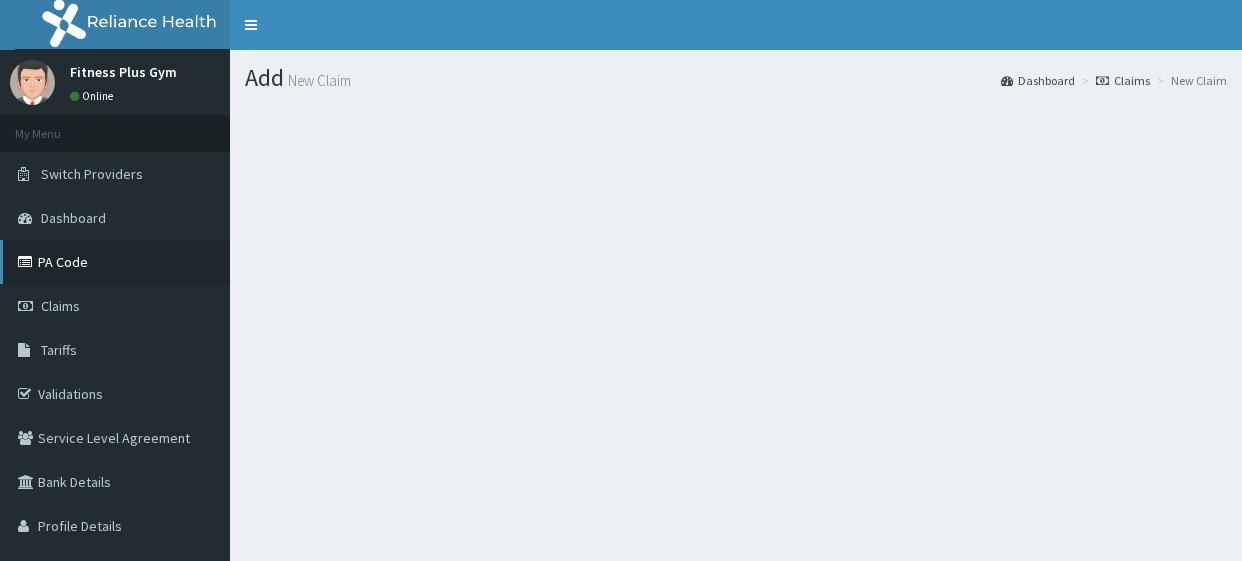 scroll, scrollTop: 0, scrollLeft: 0, axis: both 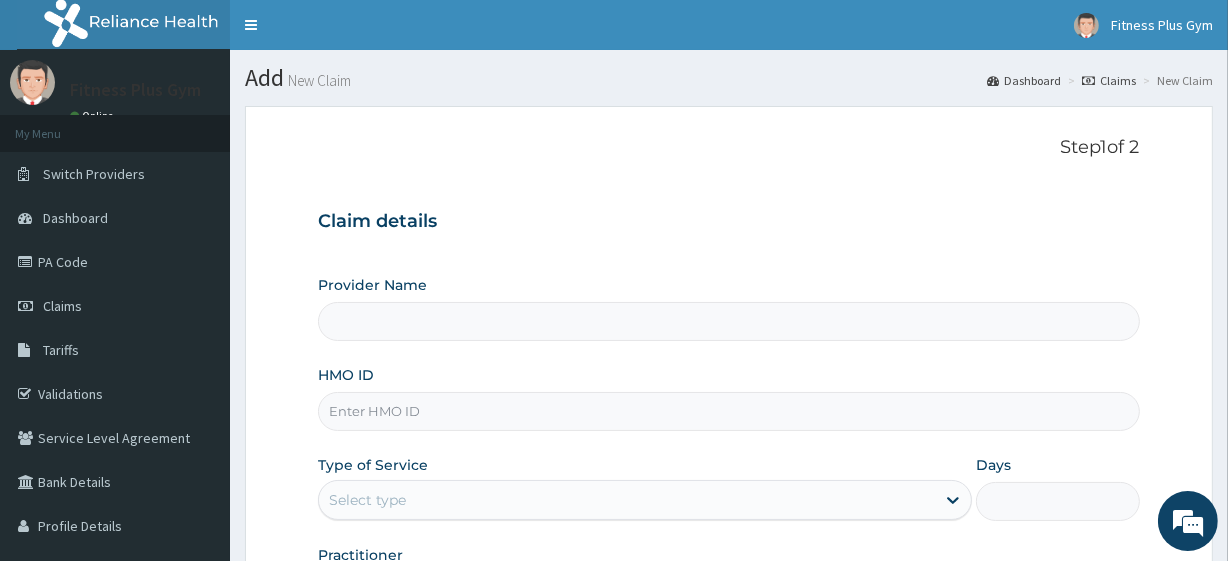 type on "Fitness plus Gym" 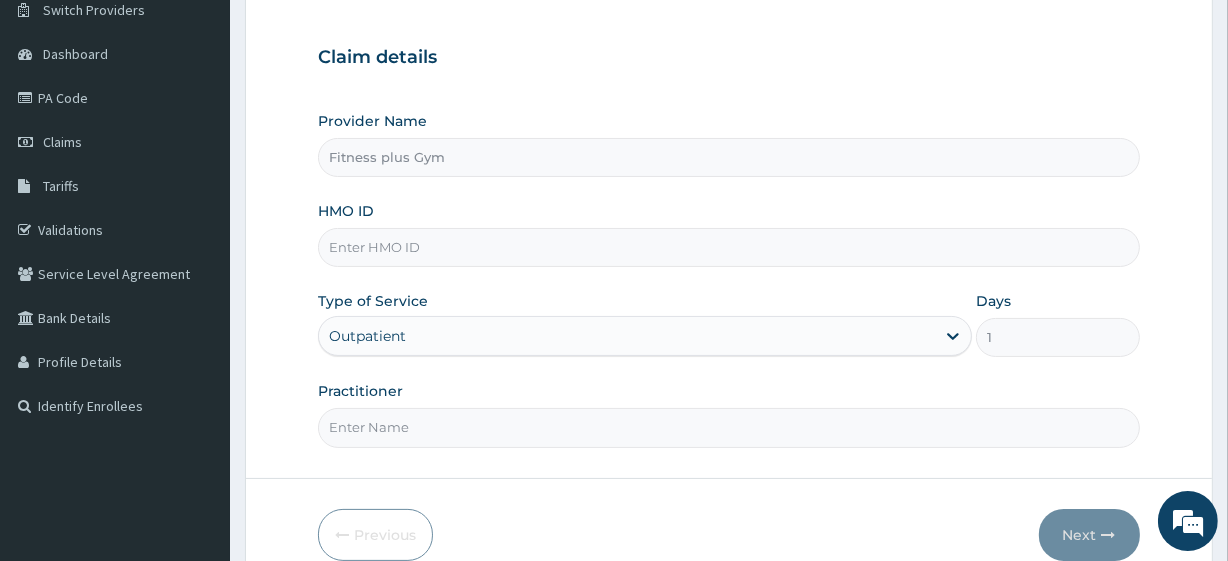 scroll, scrollTop: 181, scrollLeft: 0, axis: vertical 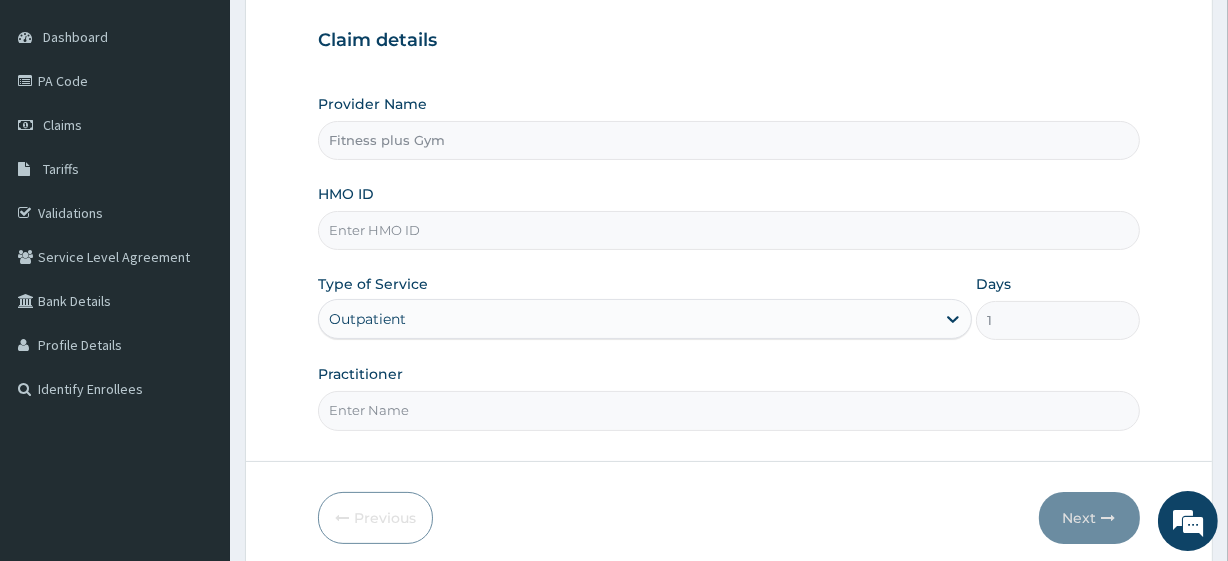 click on "HMO ID" at bounding box center (728, 230) 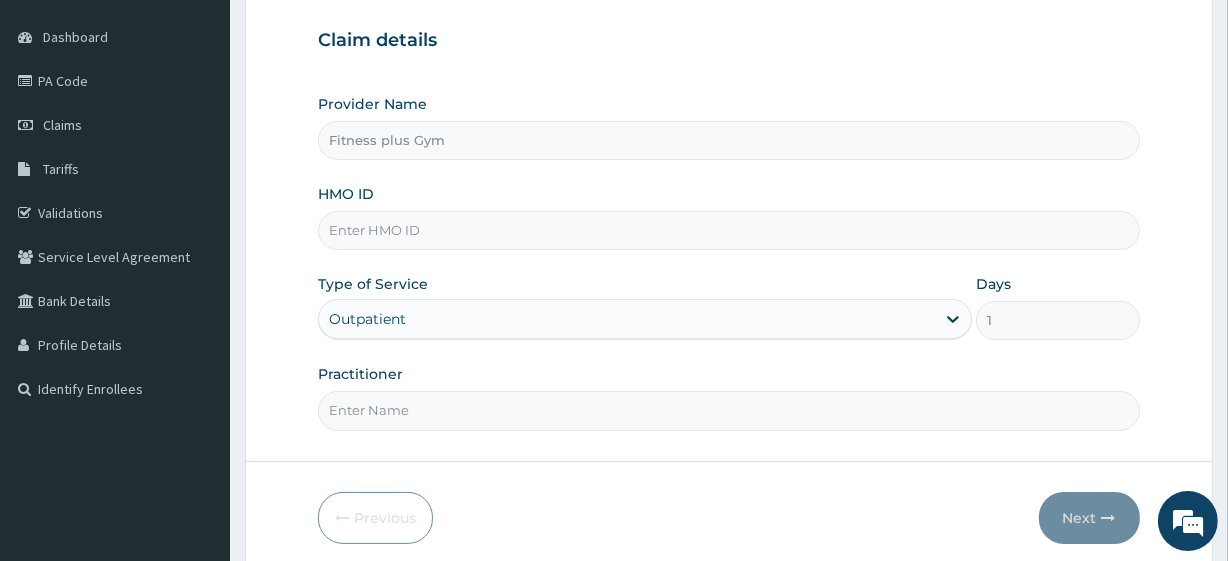 scroll, scrollTop: 0, scrollLeft: 0, axis: both 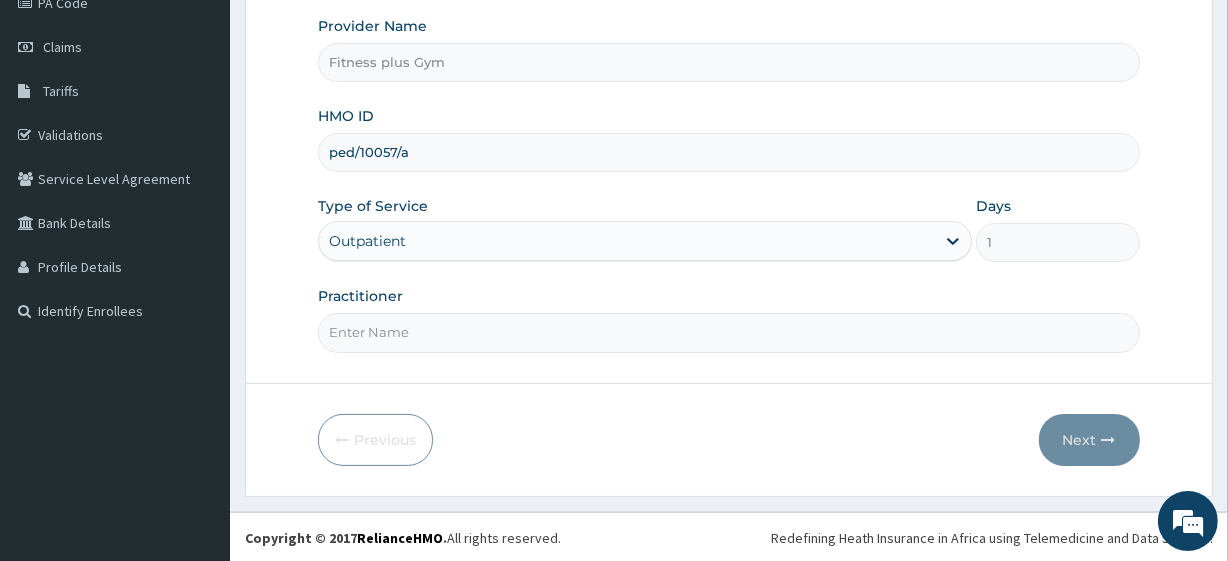 type on "ped/10057/a" 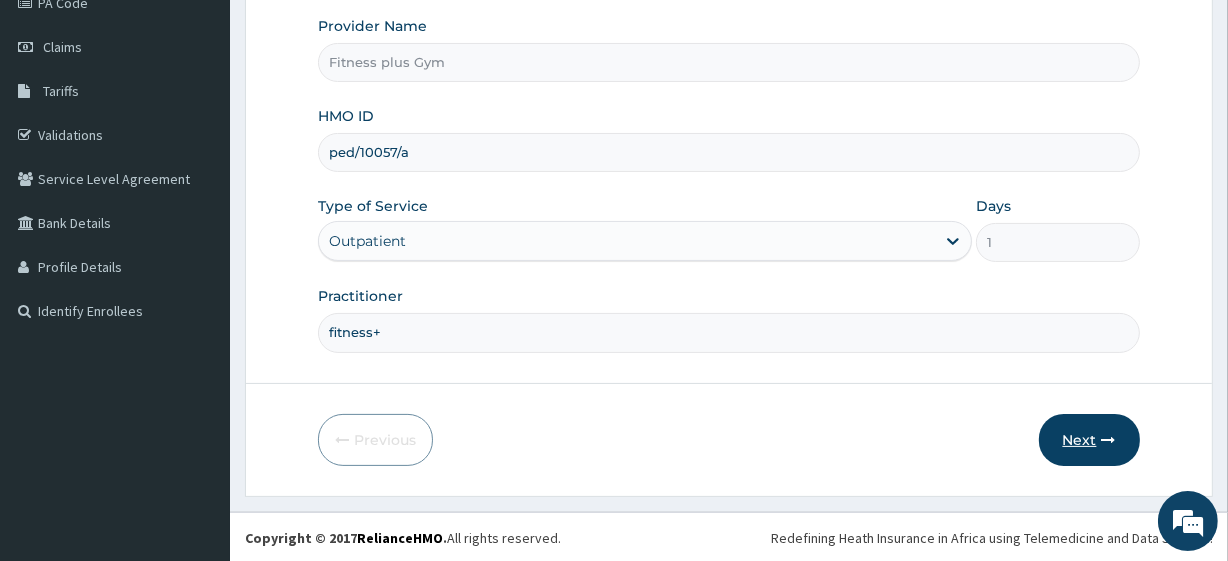 type on "fitness+" 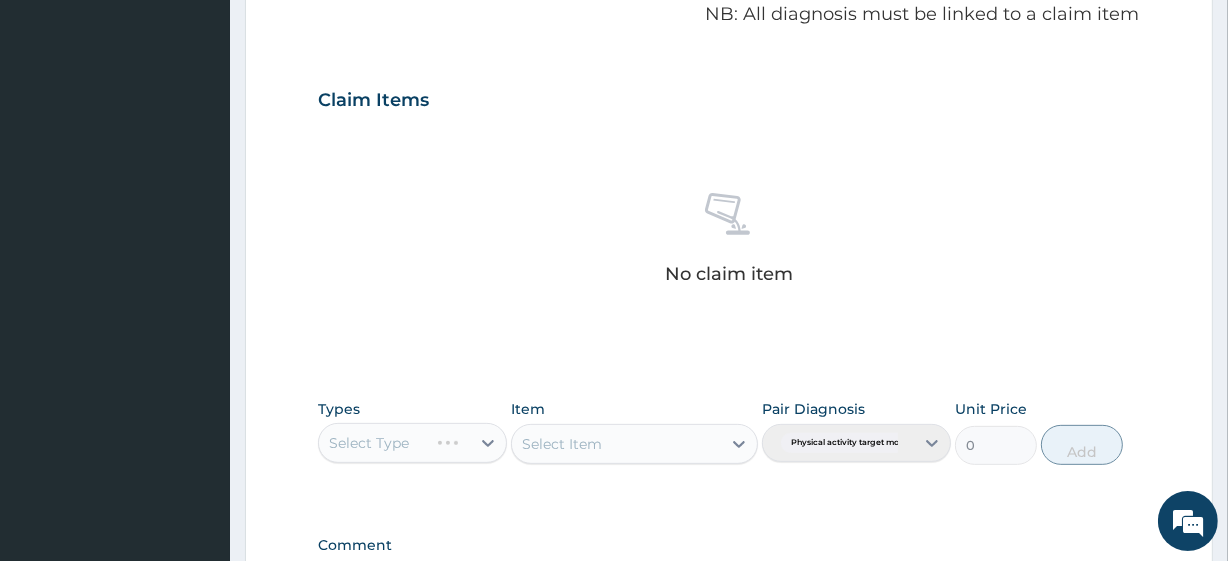 scroll, scrollTop: 168, scrollLeft: 0, axis: vertical 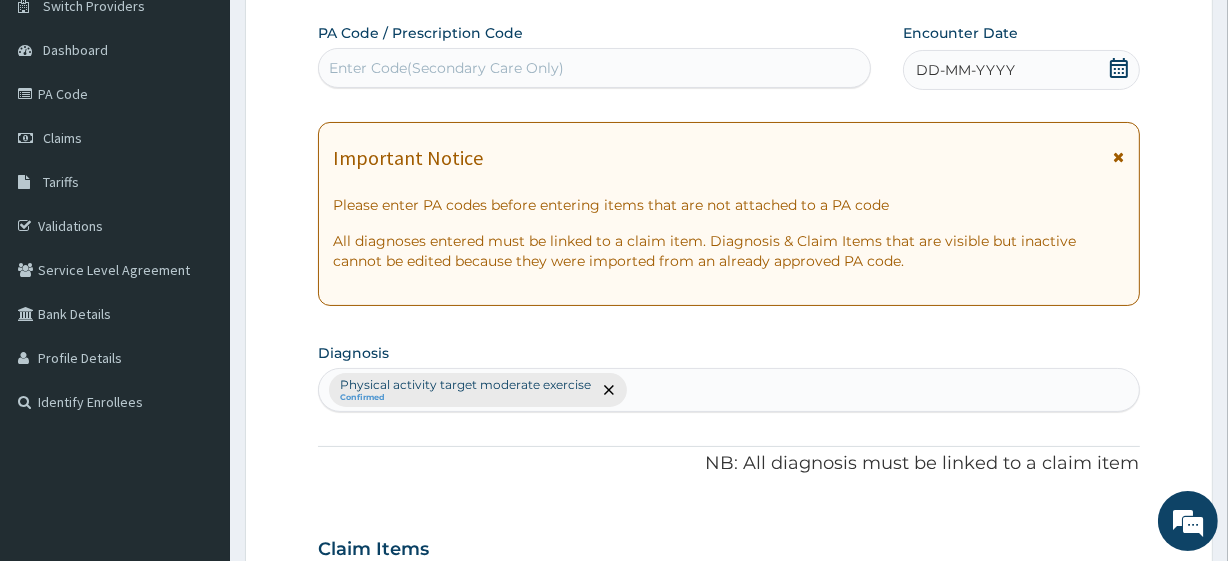 click on "Enter Code(Secondary Care Only)" at bounding box center [594, 68] 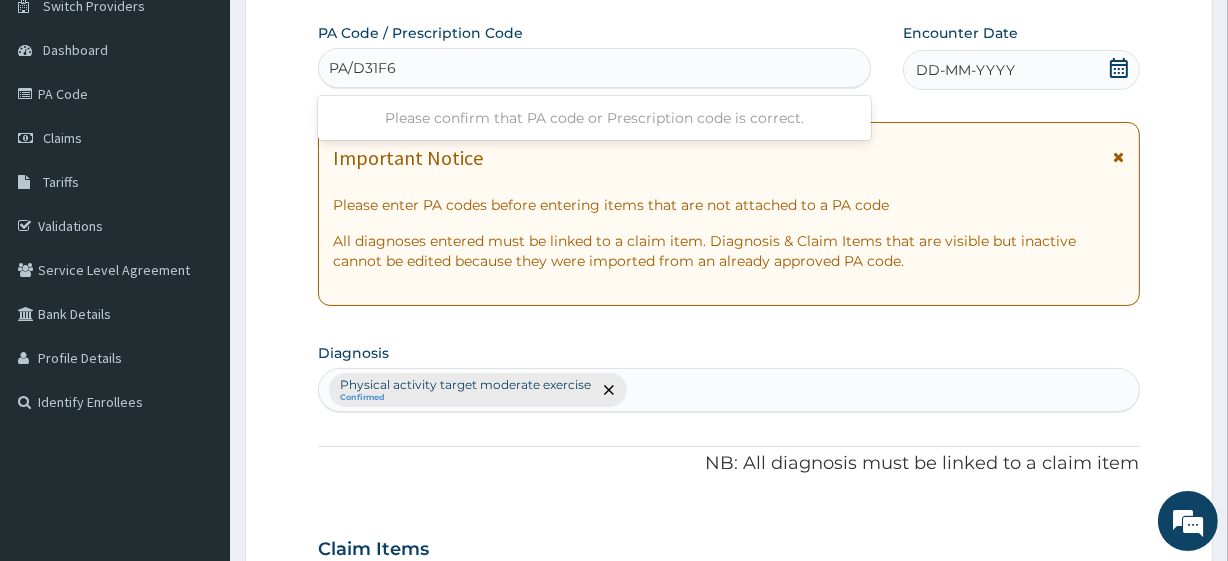 type on "PA/D31F6B" 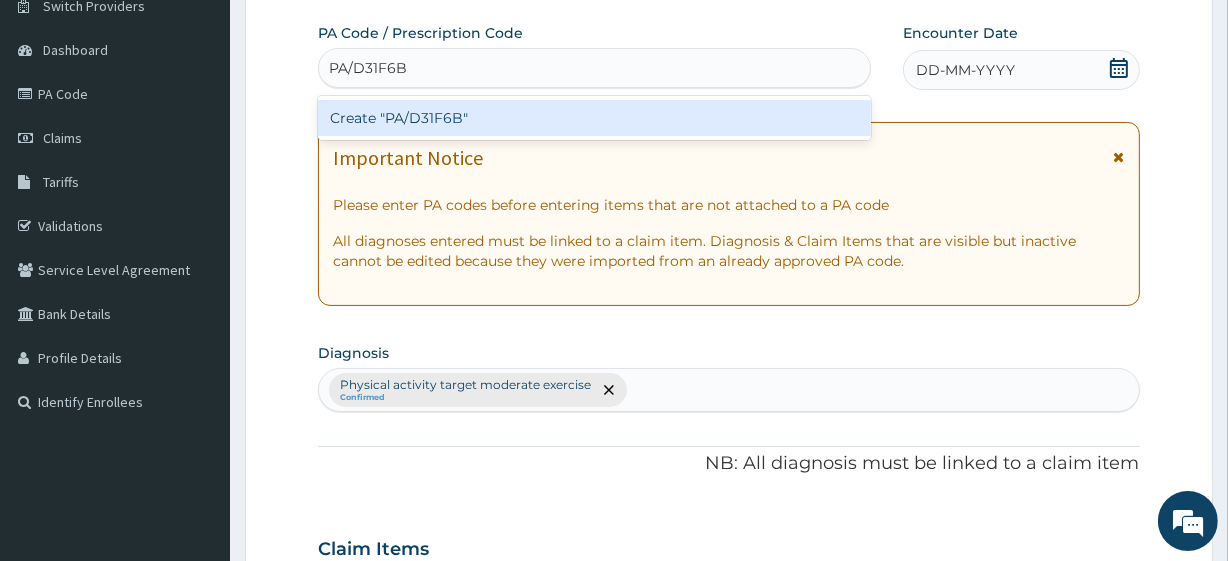 click on "Create "PA/D31F6B"" at bounding box center [594, 118] 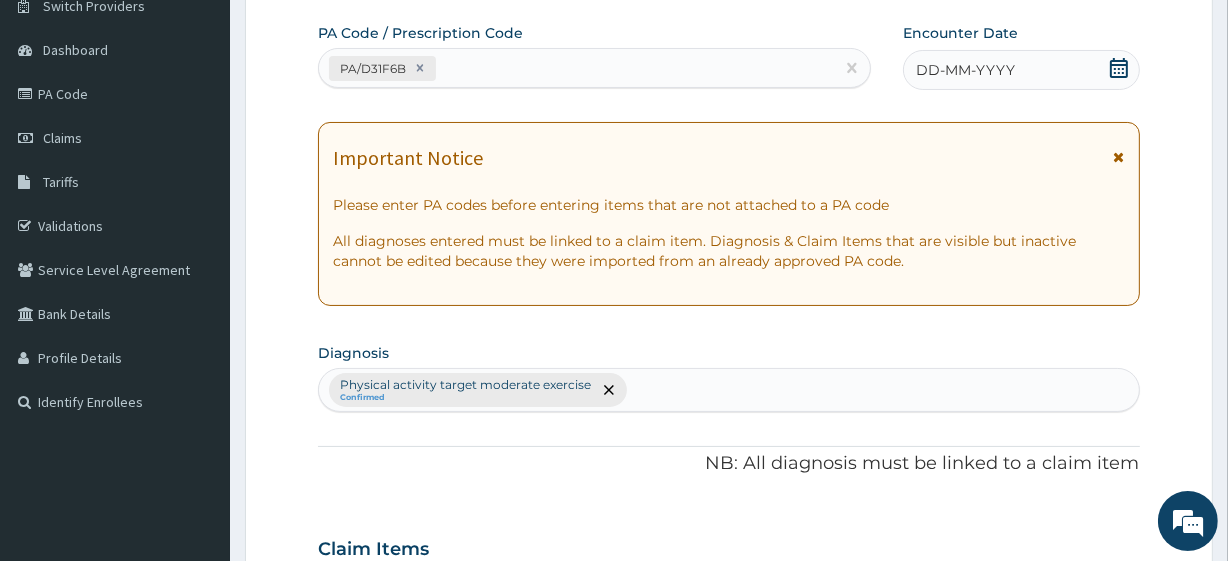 click 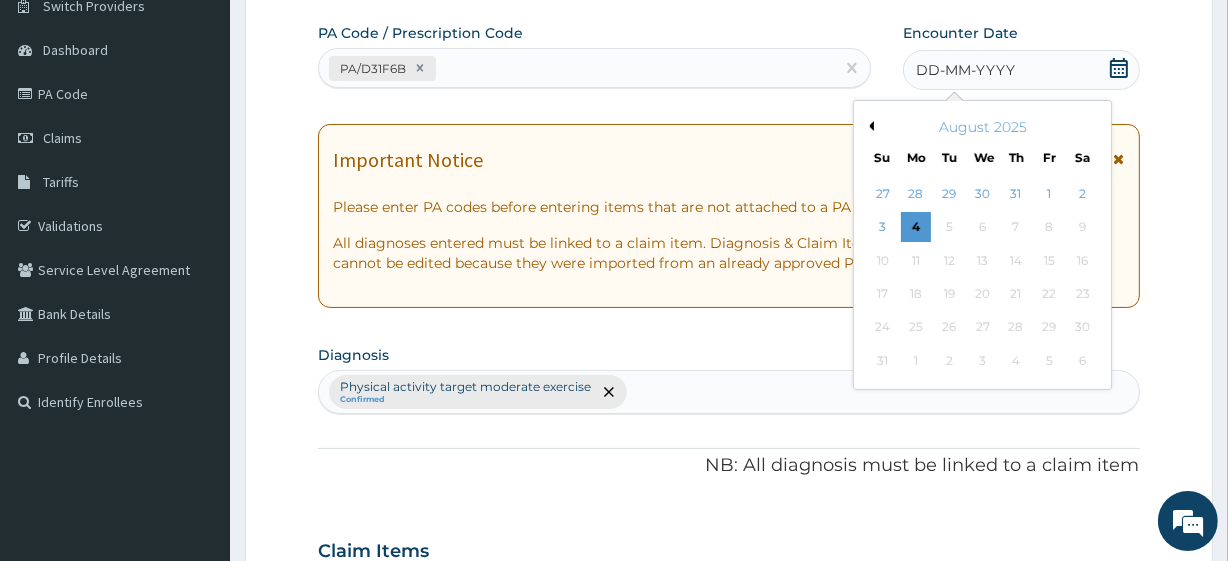 click on "4" at bounding box center [916, 228] 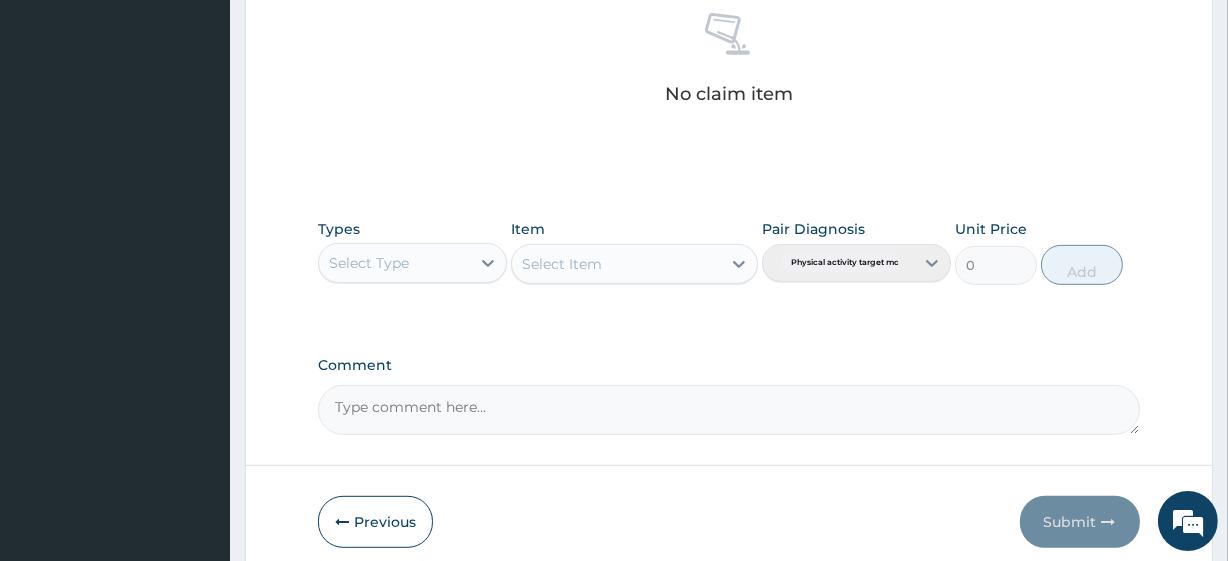 scroll, scrollTop: 880, scrollLeft: 0, axis: vertical 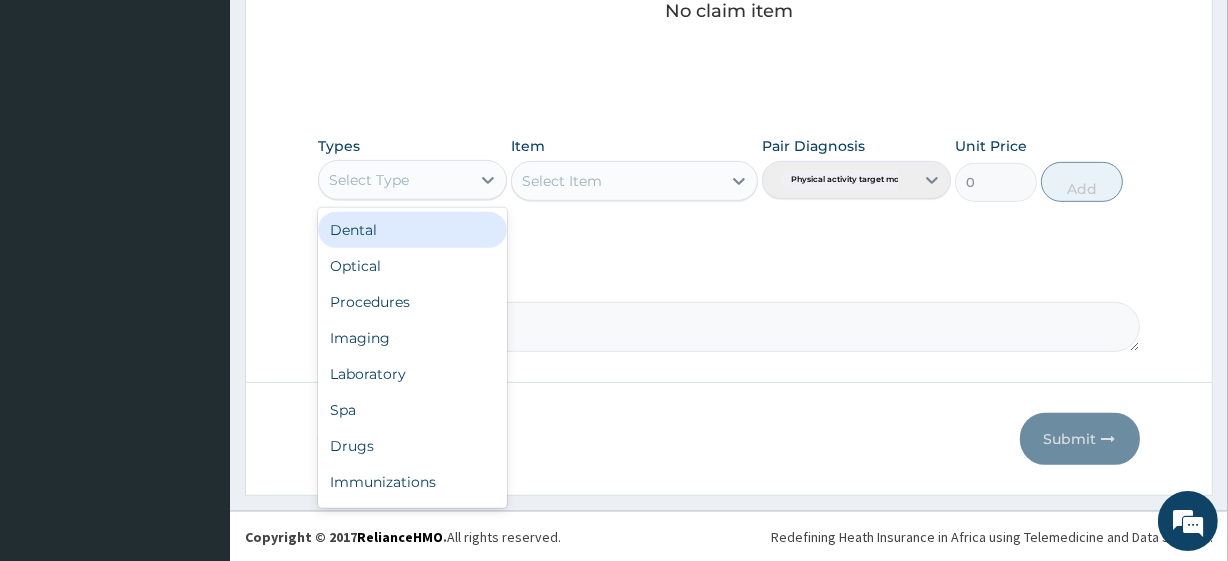 click on "Select Type" at bounding box center (394, 180) 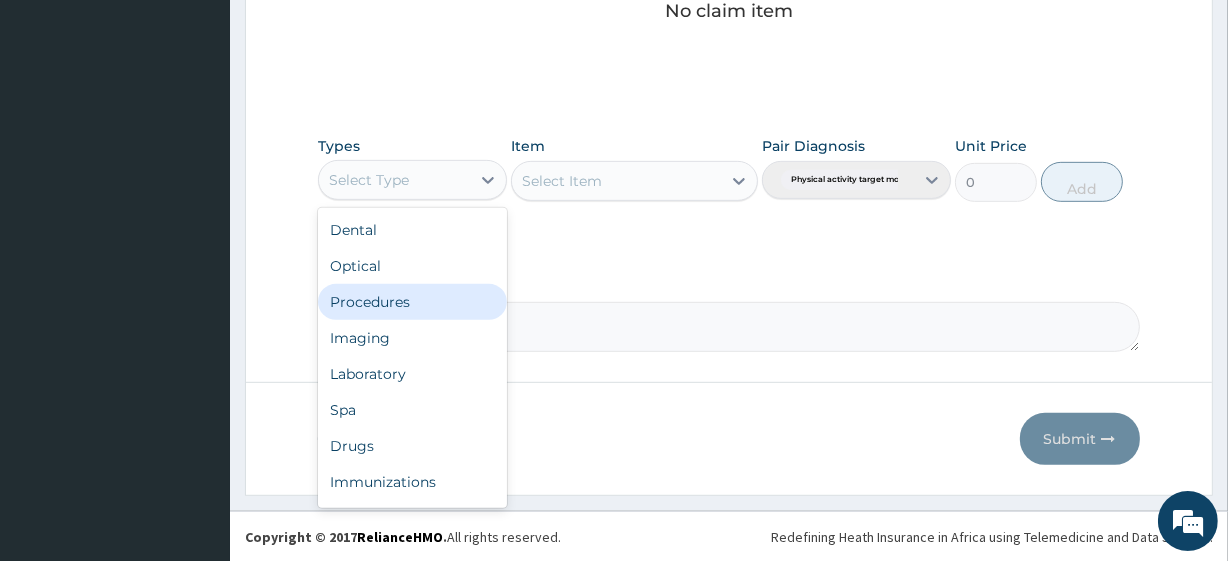 scroll, scrollTop: 68, scrollLeft: 0, axis: vertical 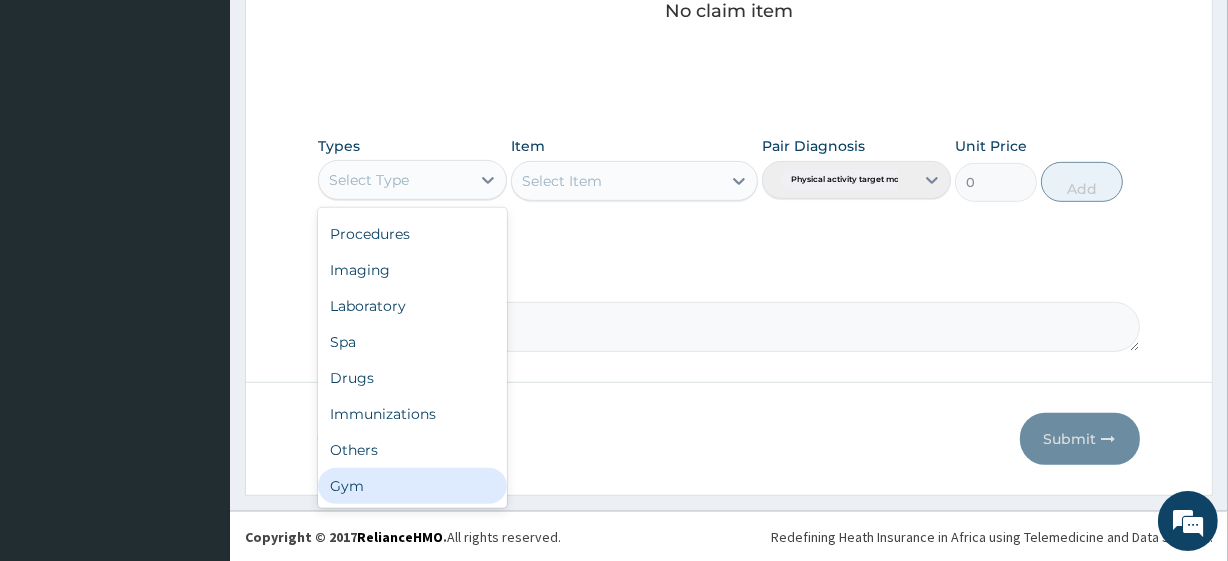 drag, startPoint x: 388, startPoint y: 494, endPoint x: 393, endPoint y: 474, distance: 20.615528 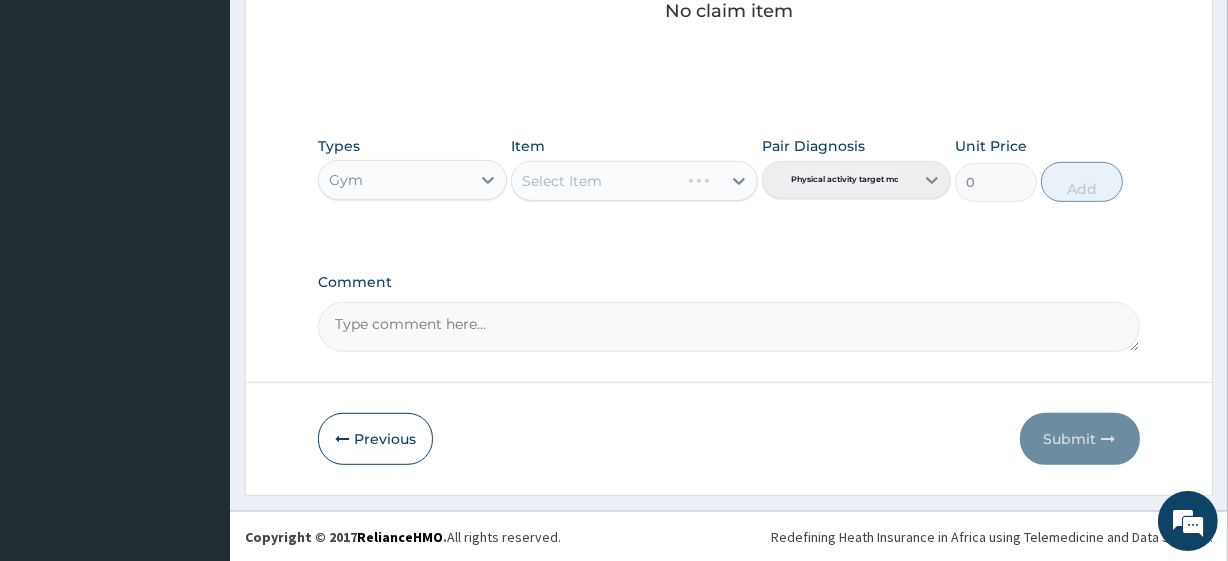 click on "Select Item" at bounding box center (634, 181) 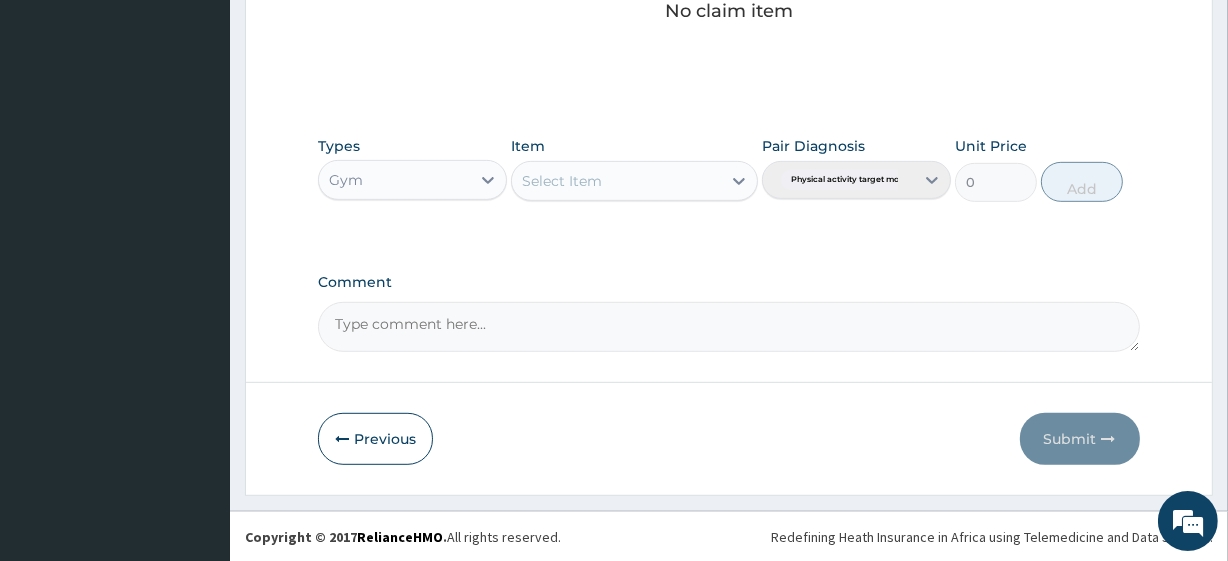 click on "Select Item" at bounding box center (616, 181) 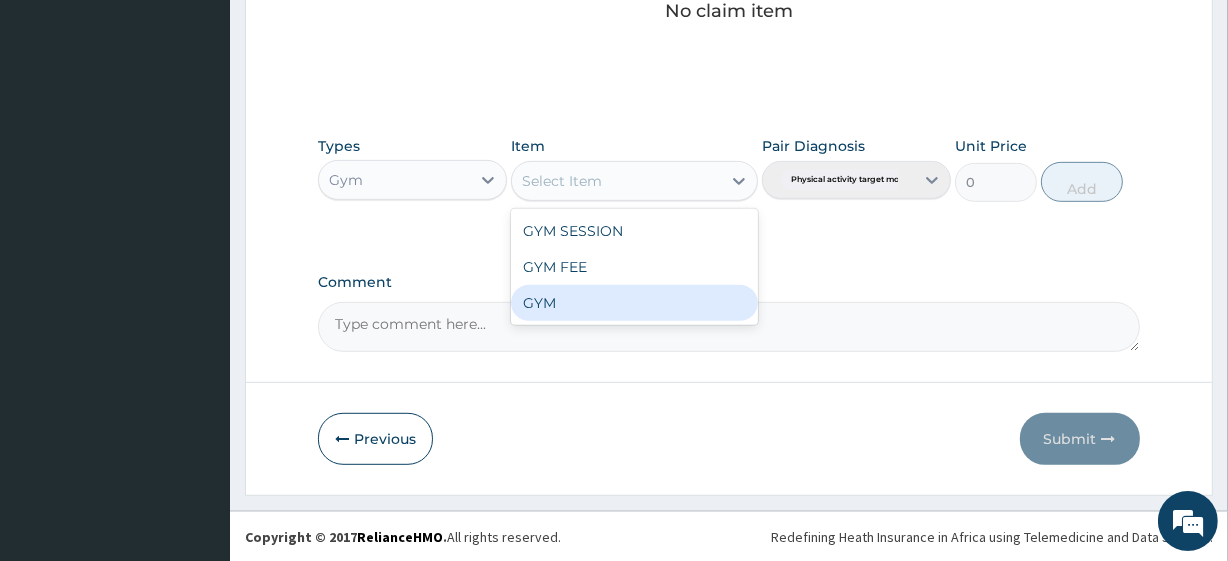 click on "GYM" at bounding box center (634, 303) 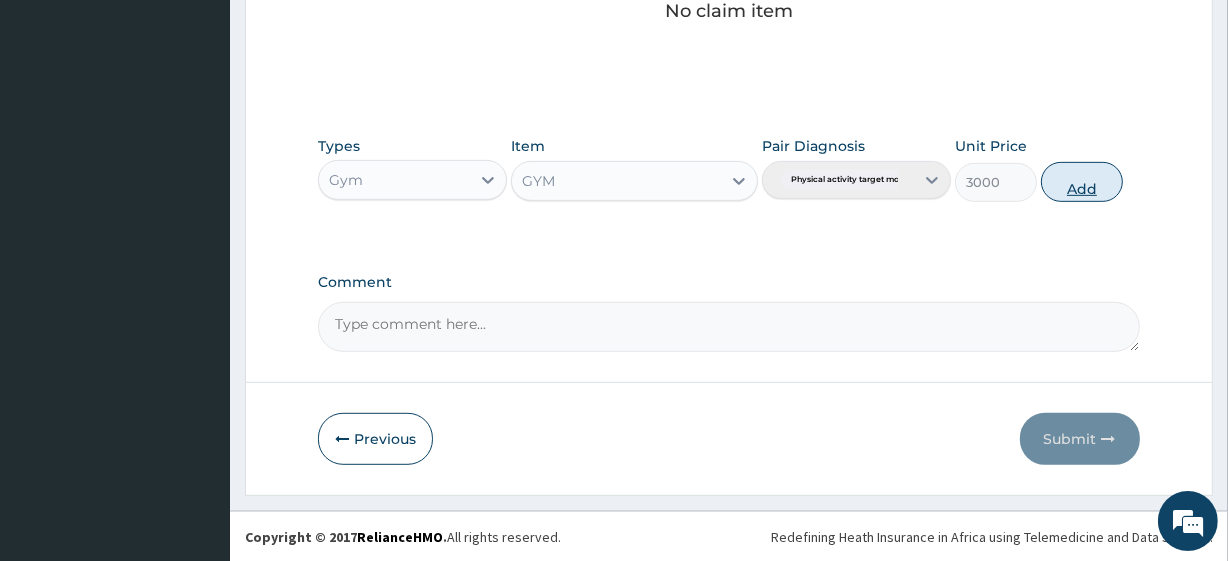 click on "Add" at bounding box center (1082, 182) 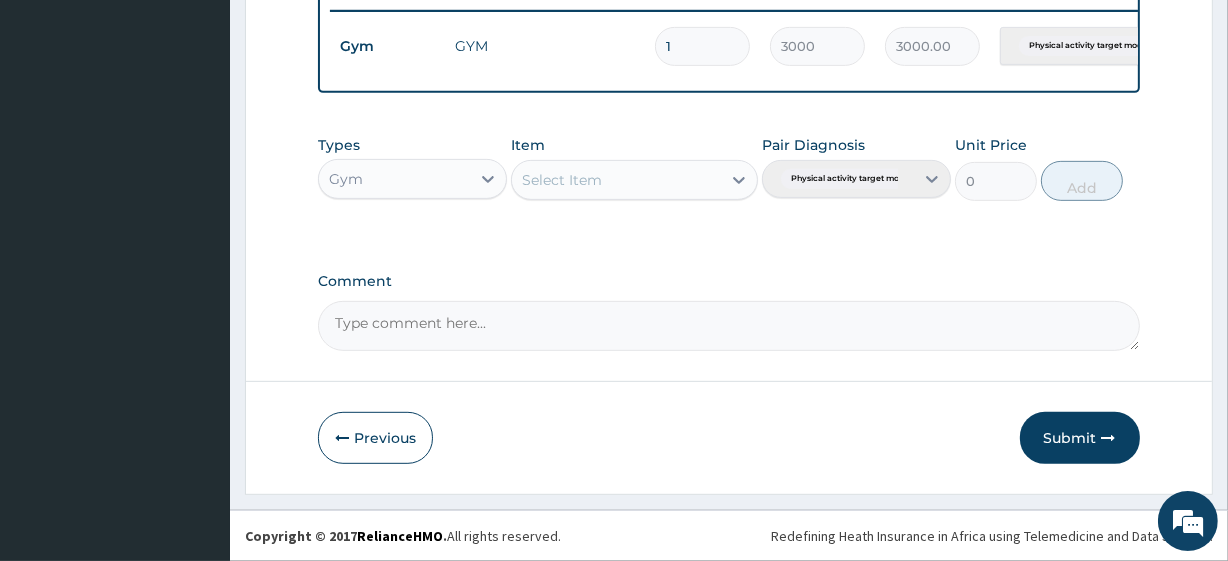 scroll, scrollTop: 798, scrollLeft: 0, axis: vertical 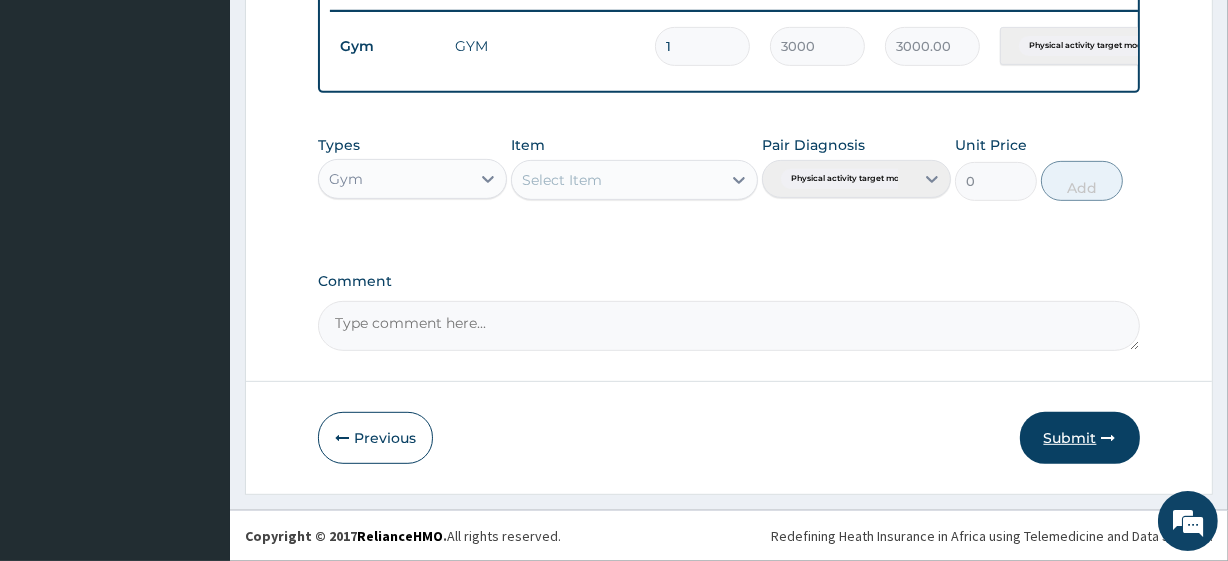 click on "Submit" at bounding box center [1080, 438] 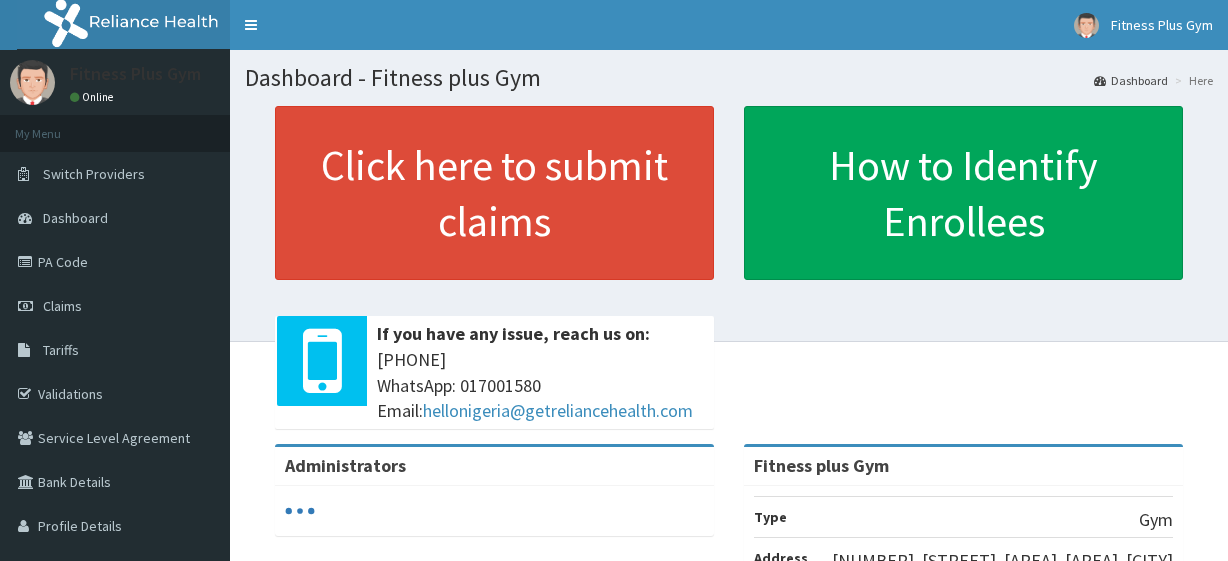 scroll, scrollTop: 0, scrollLeft: 0, axis: both 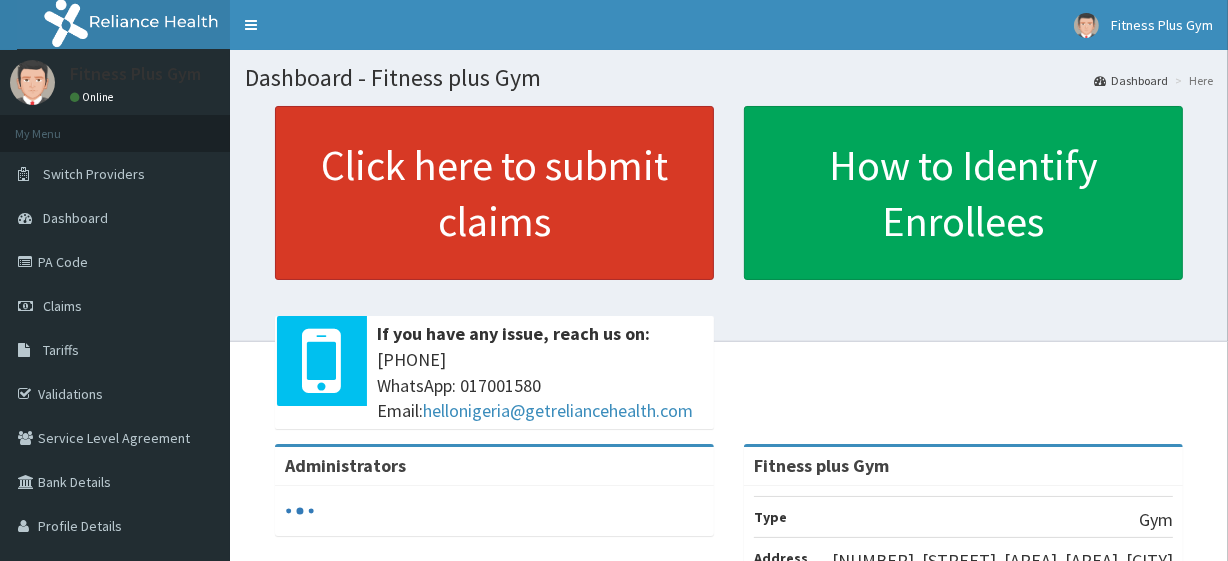 click on "Click here to submit claims" at bounding box center [494, 193] 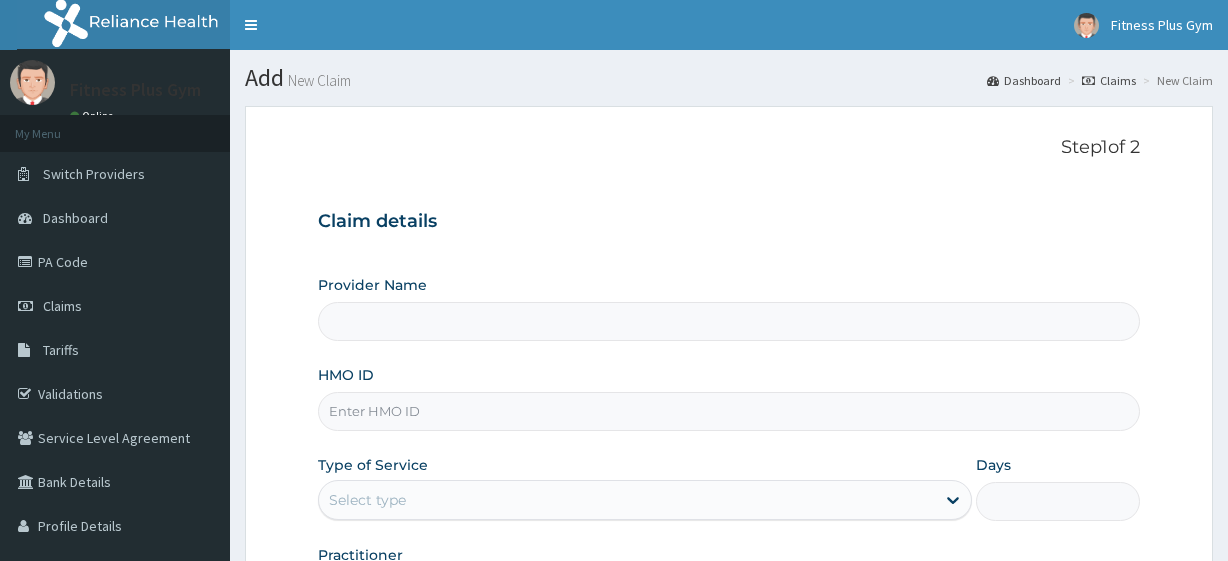 scroll, scrollTop: 0, scrollLeft: 0, axis: both 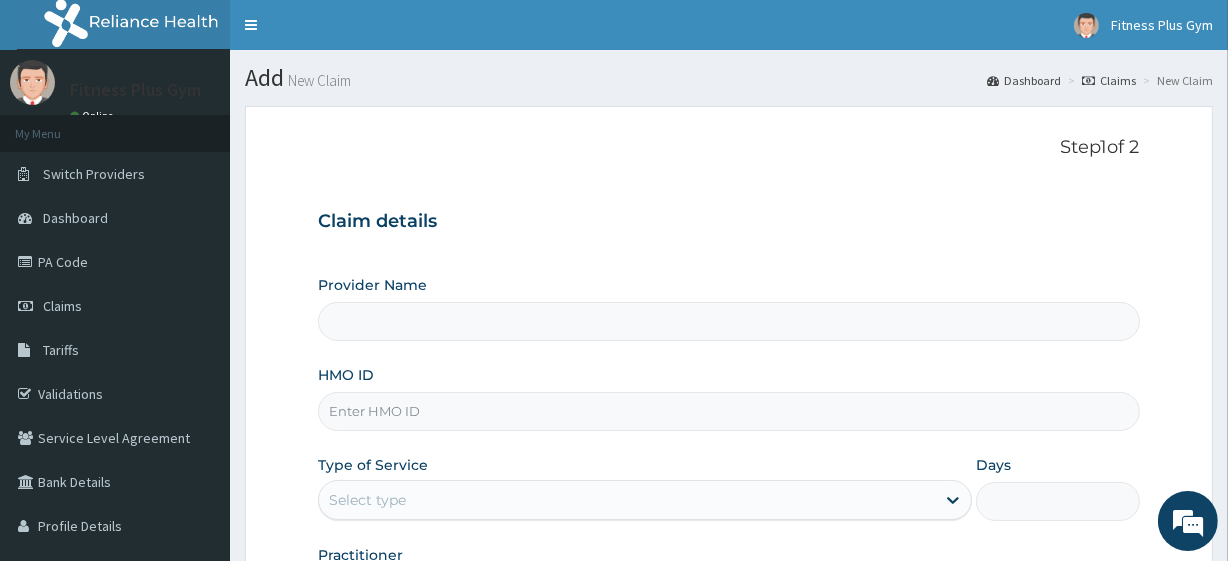 type on "Fitness plus Gym" 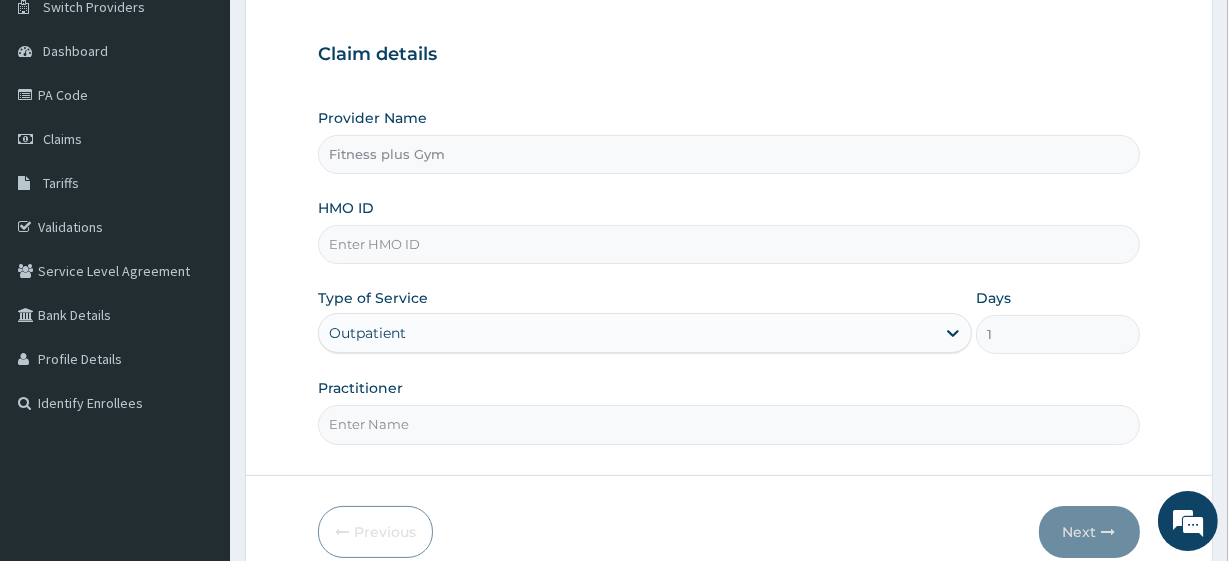 scroll, scrollTop: 181, scrollLeft: 0, axis: vertical 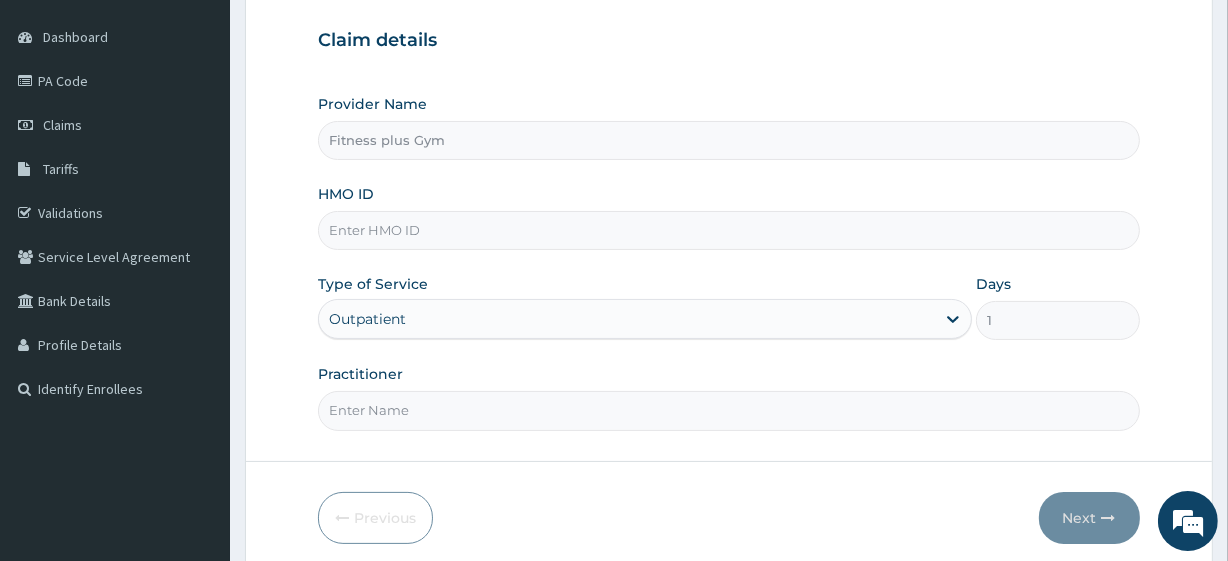 click on "HMO ID" at bounding box center (728, 230) 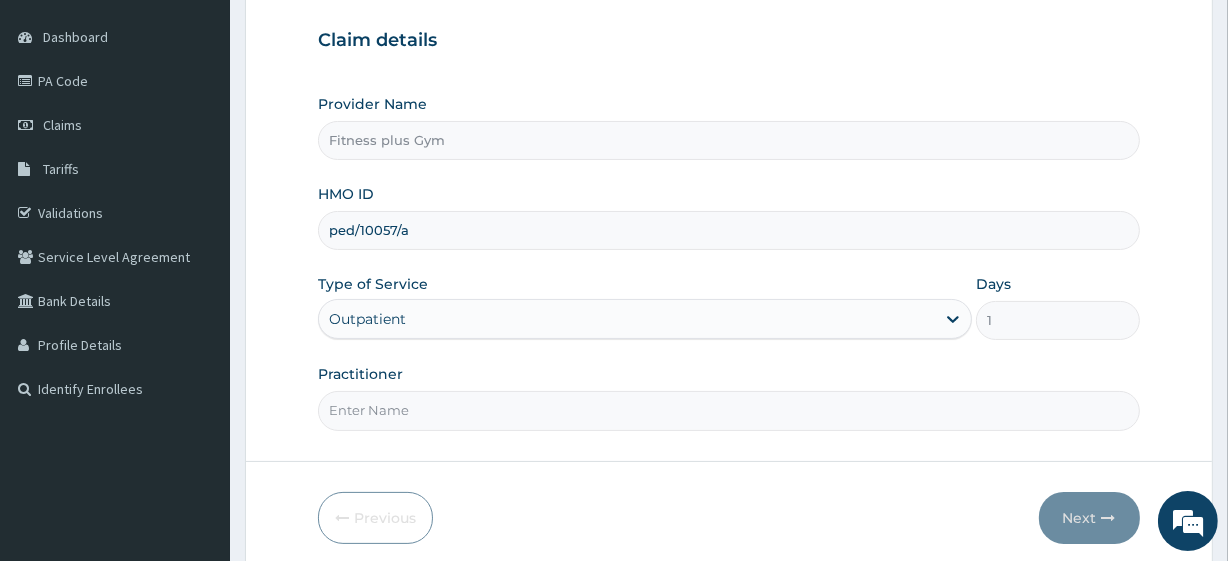 scroll, scrollTop: 0, scrollLeft: 0, axis: both 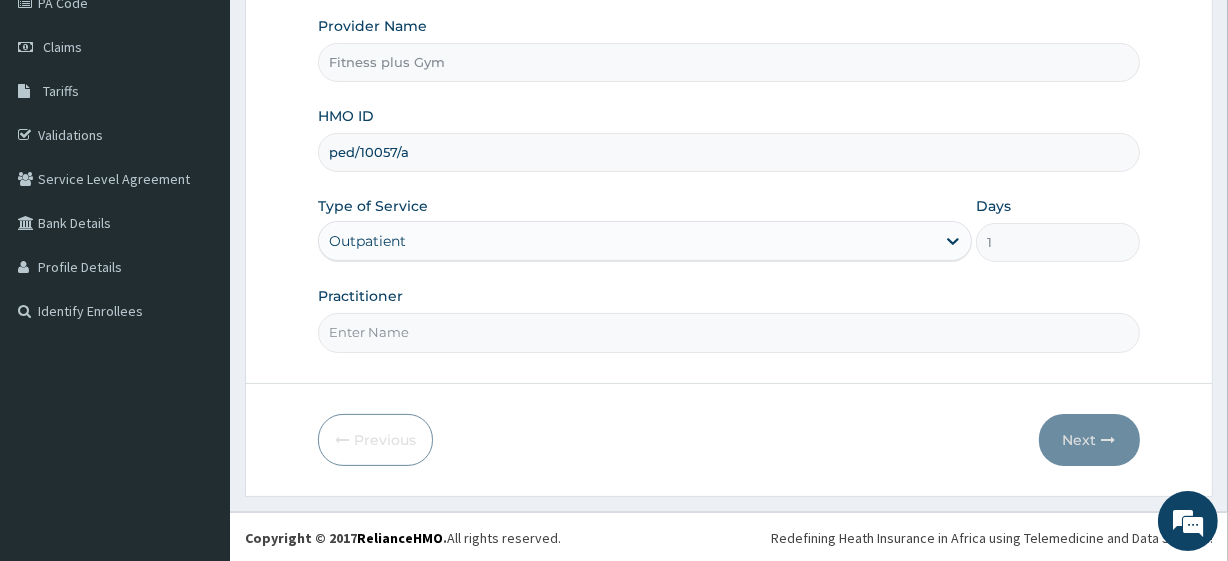 type on "ped/10057/a" 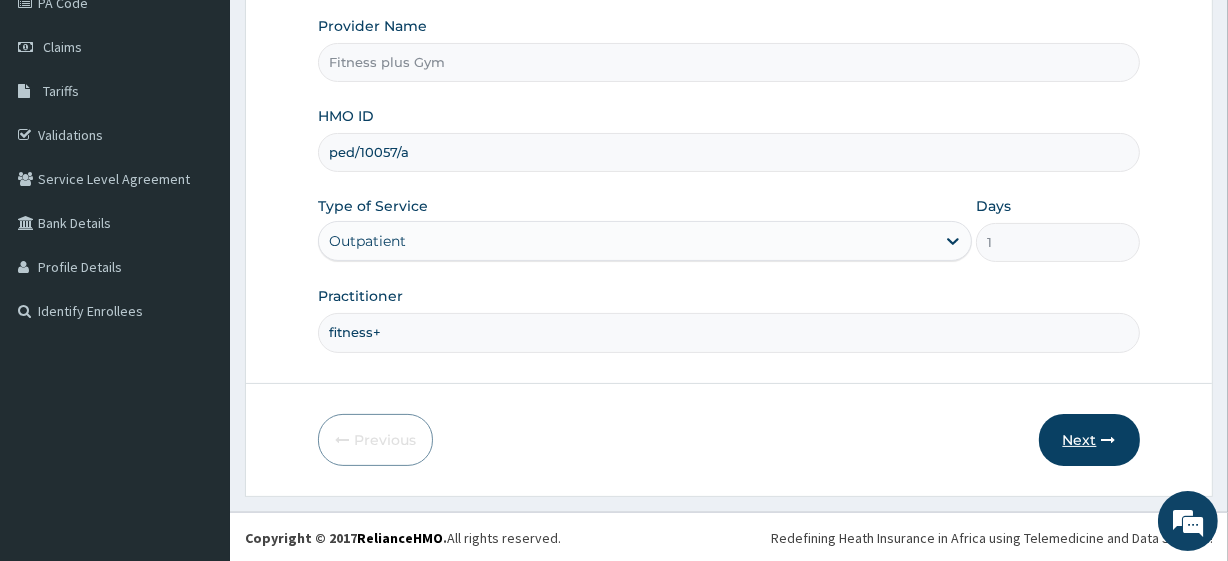 type on "fitness+" 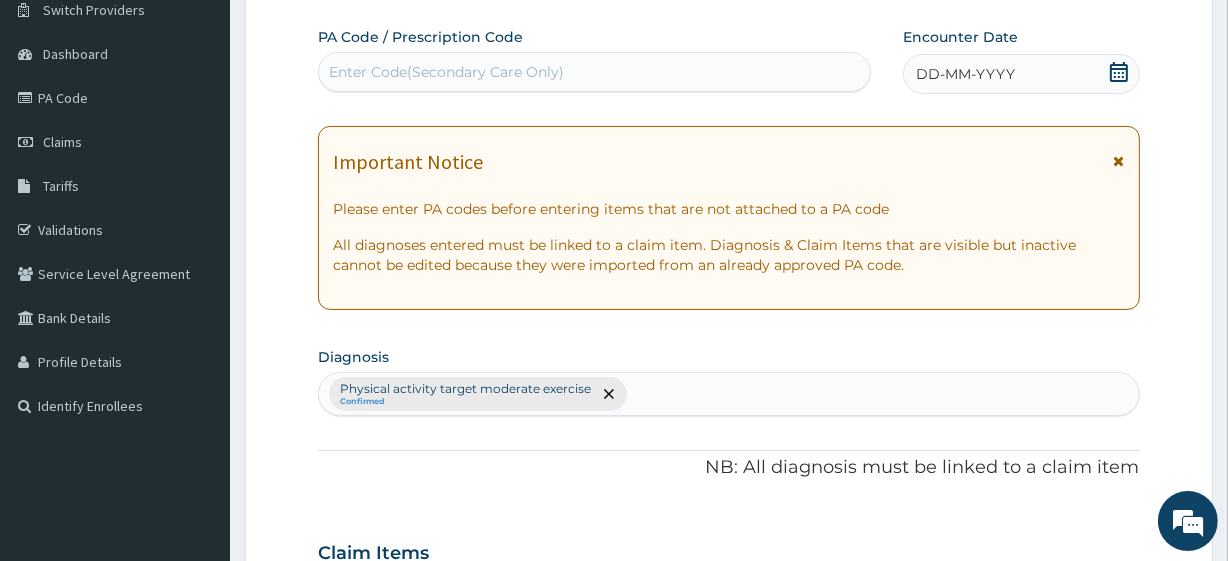 scroll, scrollTop: 0, scrollLeft: 0, axis: both 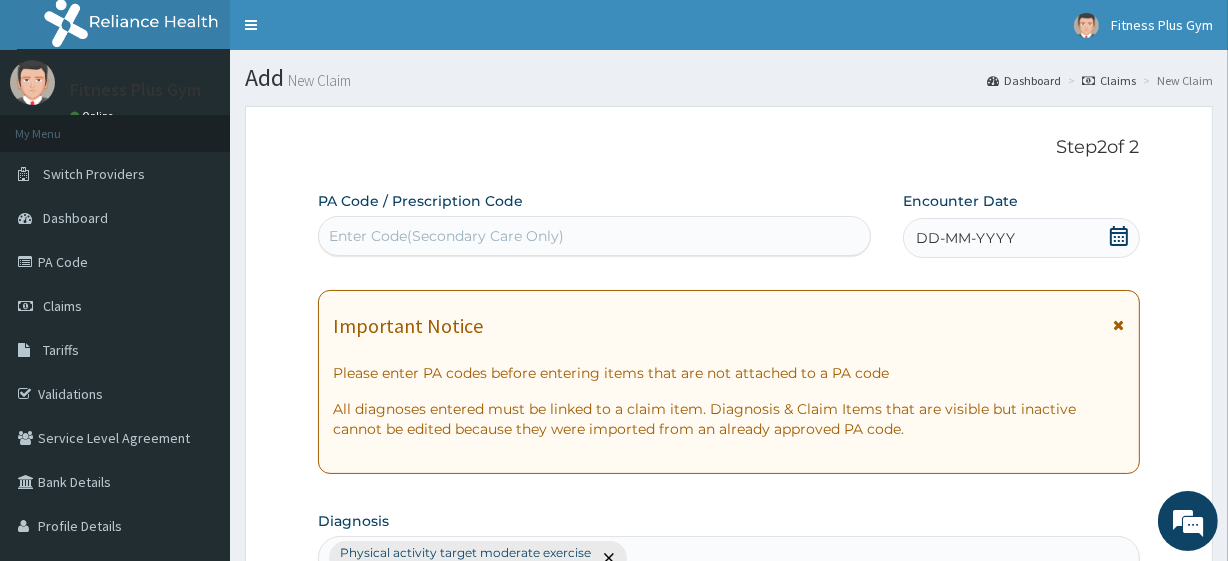 click on "Enter Code(Secondary Care Only)" at bounding box center (594, 236) 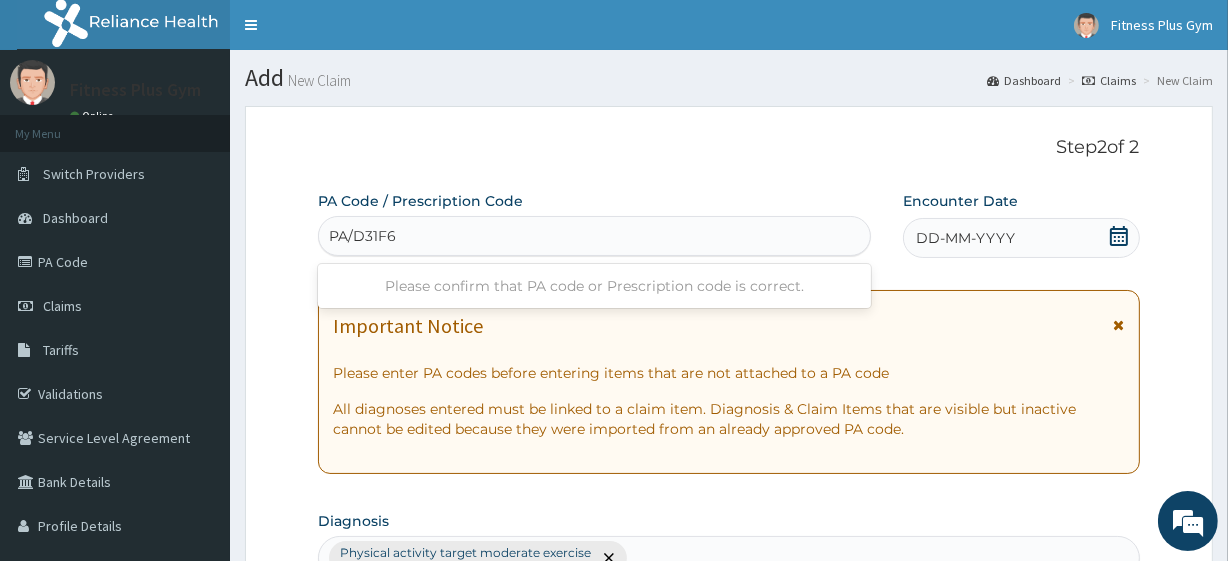 type on "PA/D31F6B" 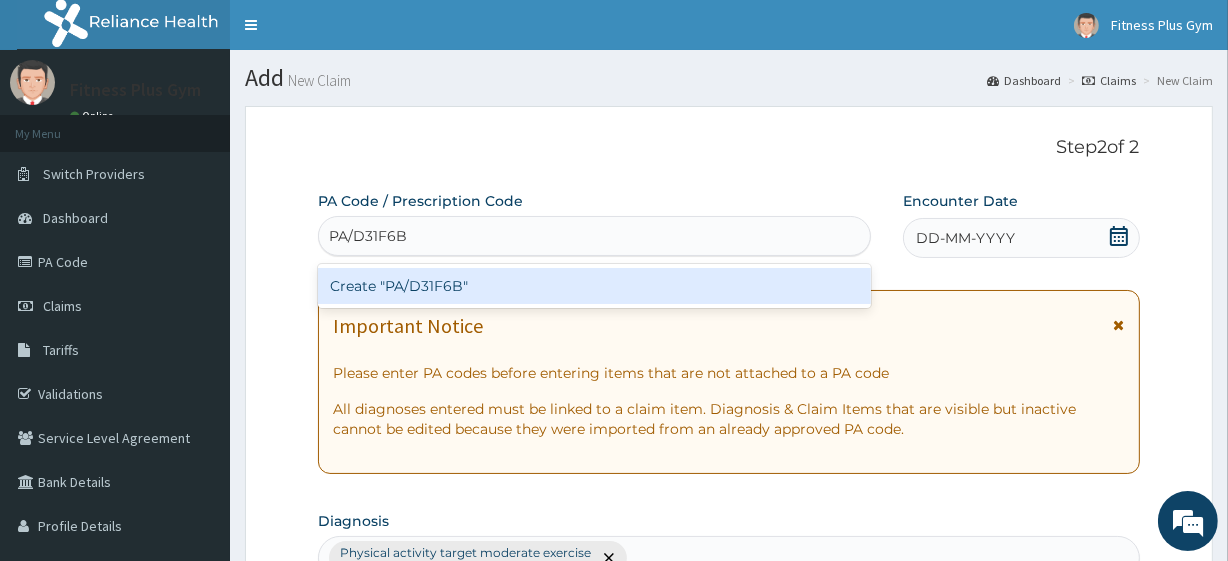 click on "Create "PA/D31F6B"" at bounding box center (594, 286) 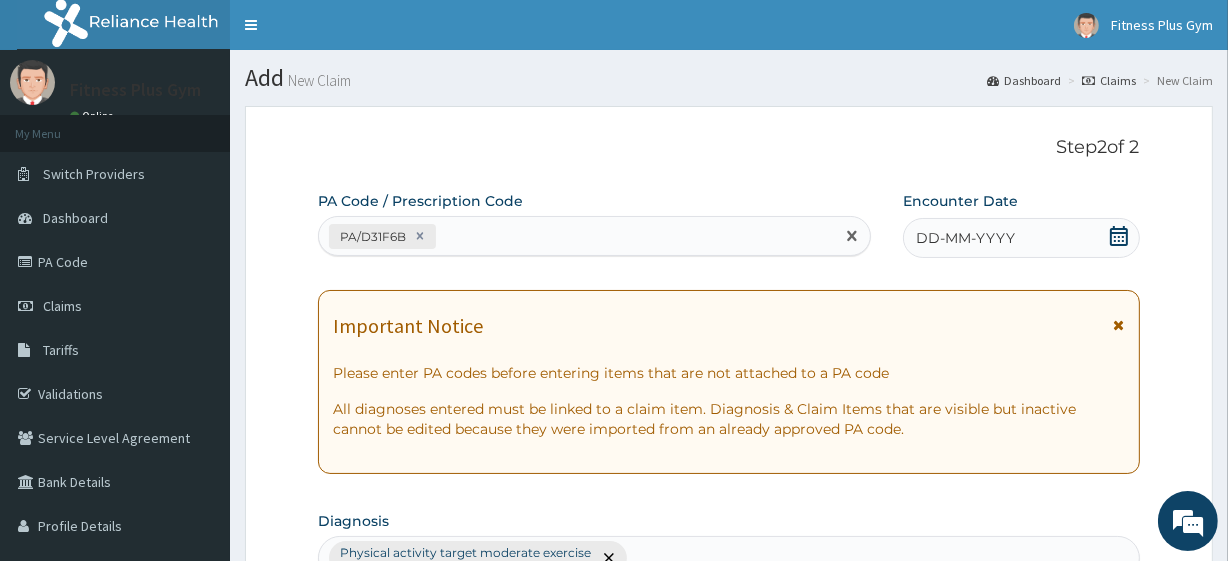 drag, startPoint x: 1120, startPoint y: 240, endPoint x: 1102, endPoint y: 288, distance: 51.264023 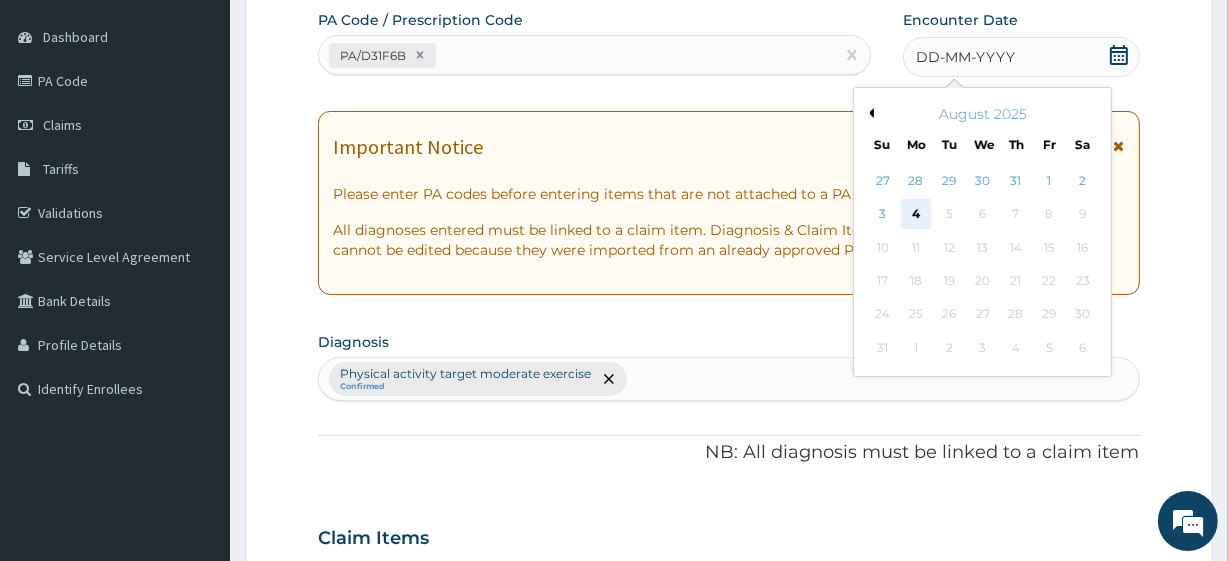 click on "4" at bounding box center (916, 215) 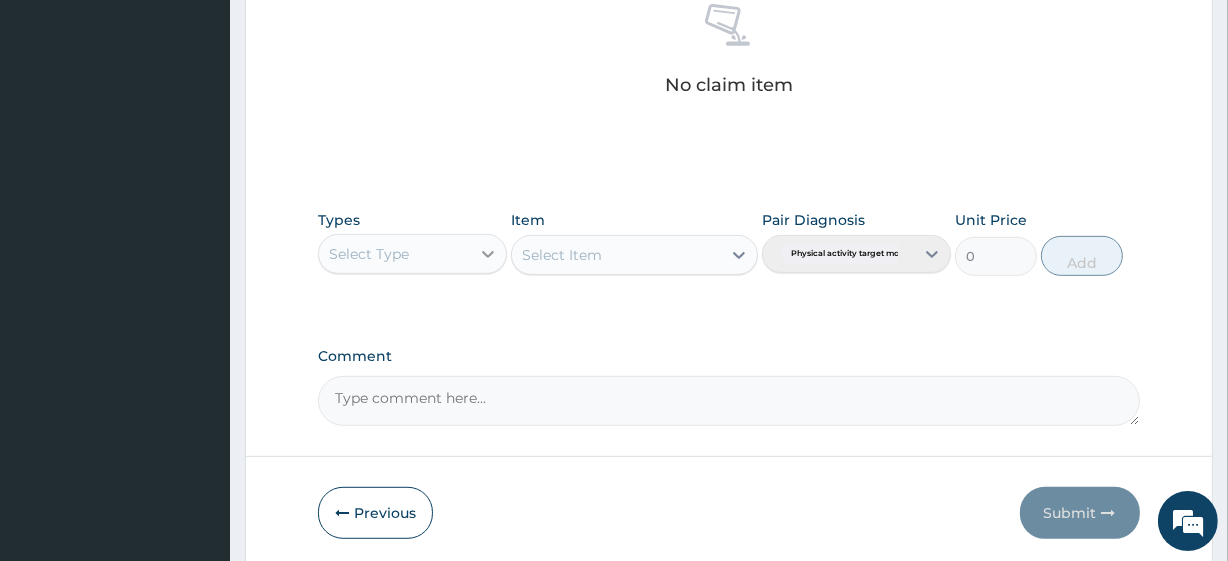 scroll, scrollTop: 880, scrollLeft: 0, axis: vertical 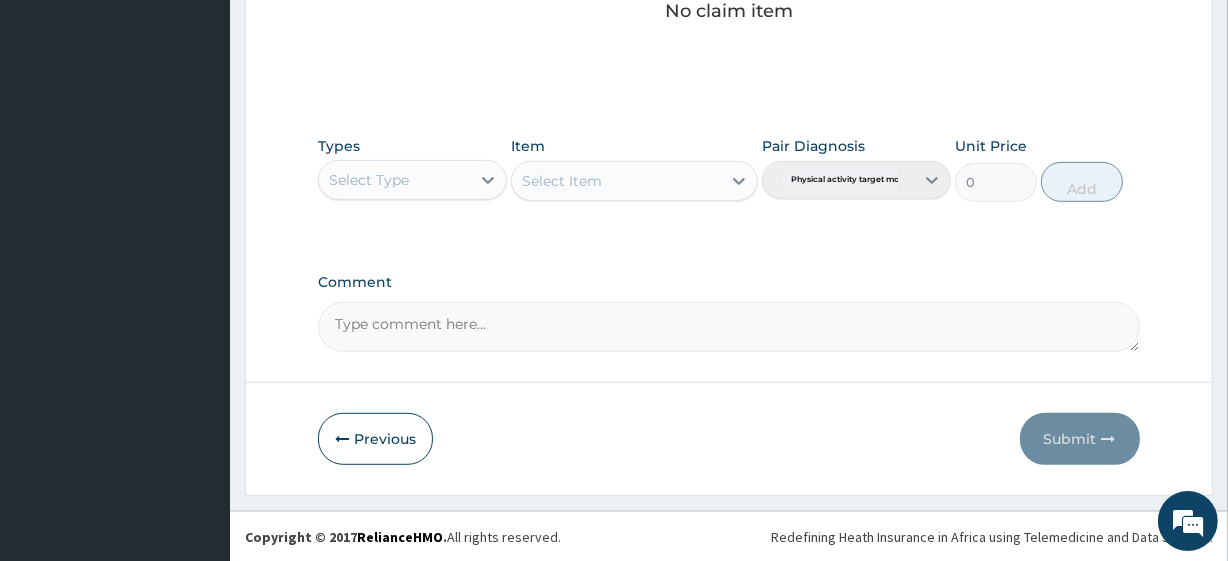 click on "Select Type" at bounding box center [394, 180] 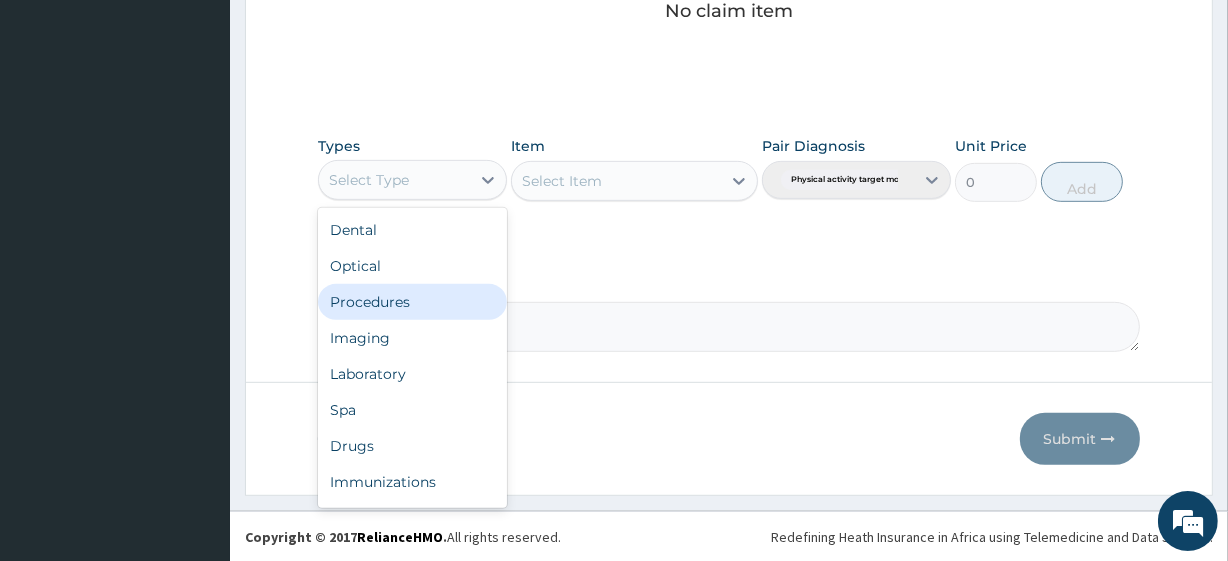 scroll, scrollTop: 68, scrollLeft: 0, axis: vertical 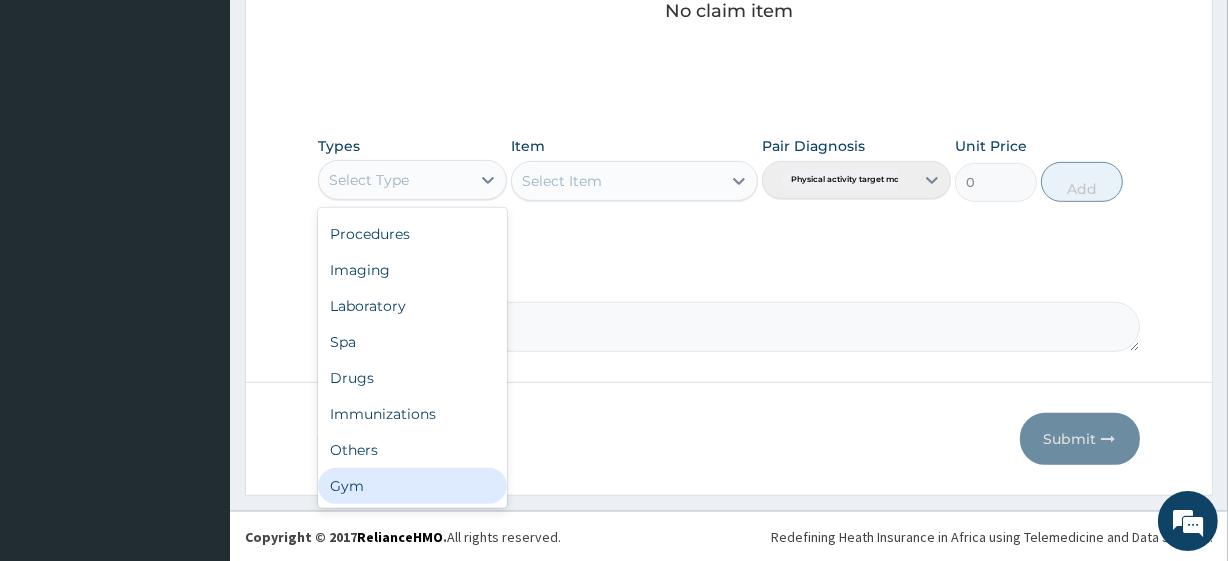 click on "Gym" at bounding box center [412, 486] 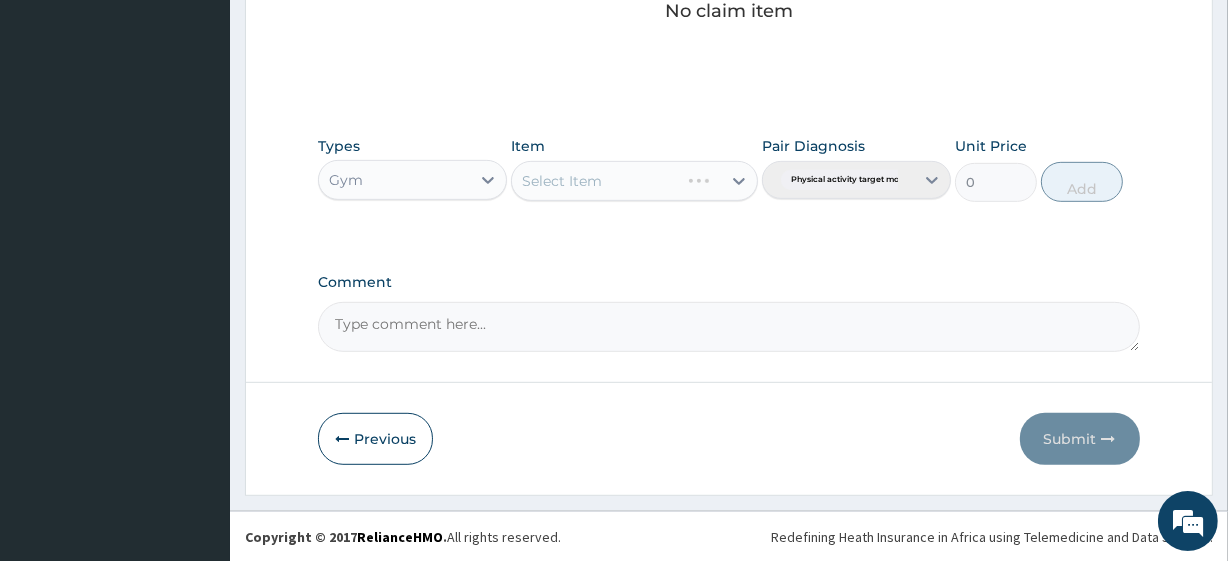 click on "Select Item" at bounding box center [634, 181] 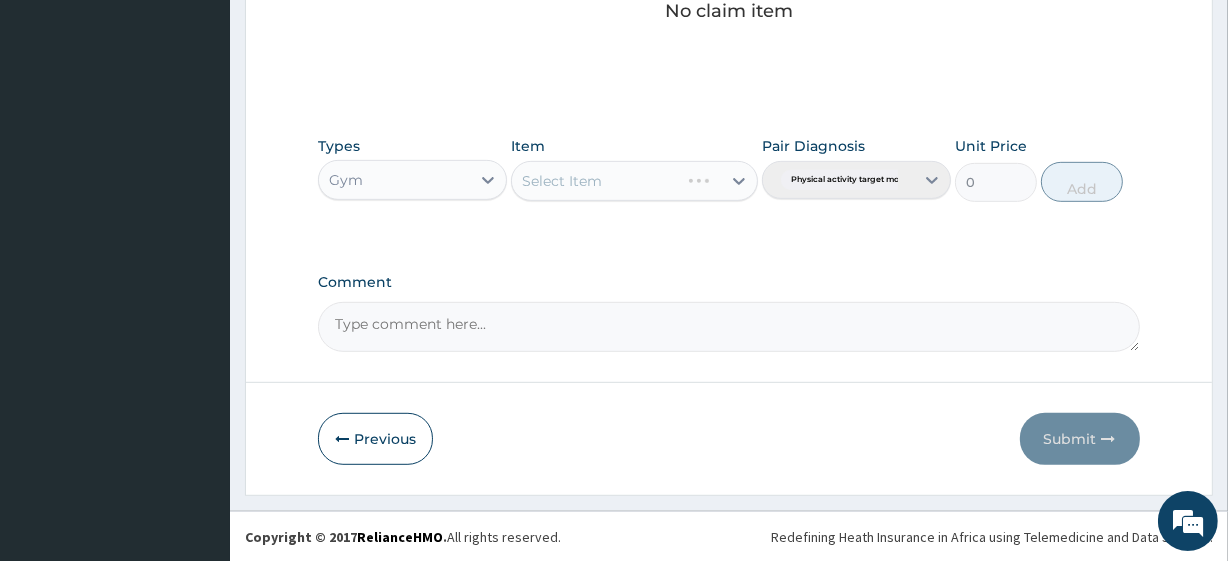 click on "Select Item" at bounding box center [634, 181] 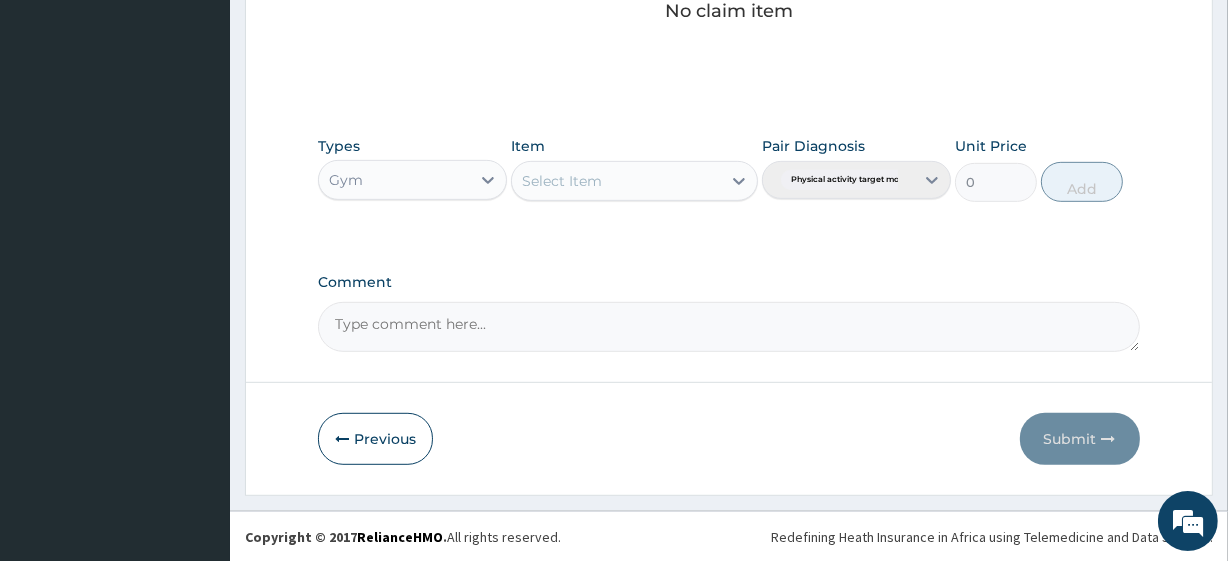 click on "Select Item" at bounding box center (616, 181) 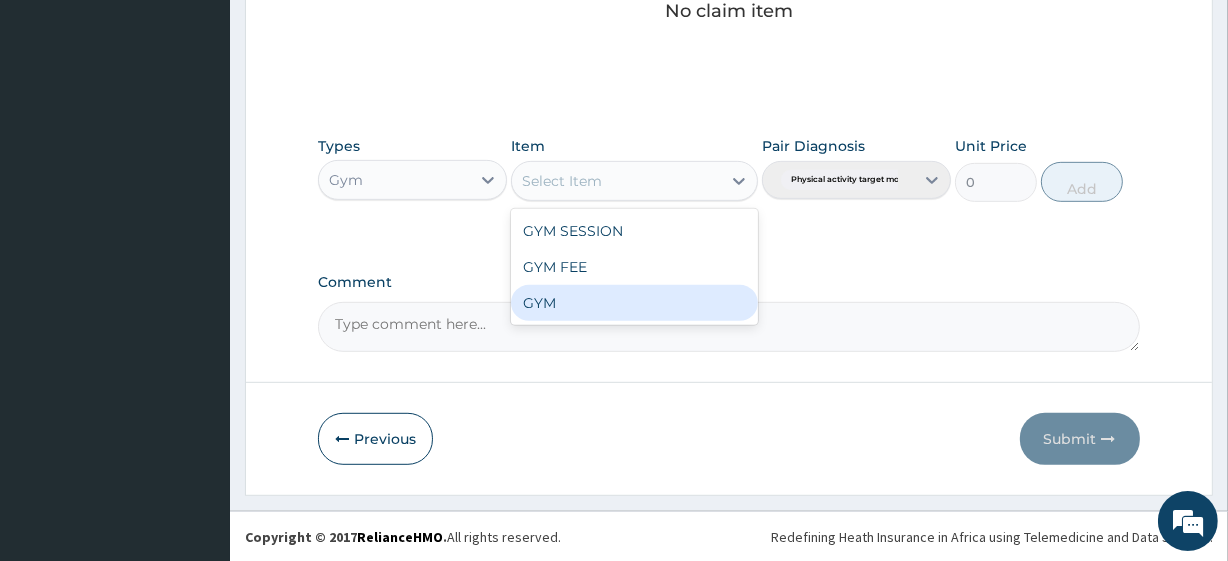 click on "GYM" at bounding box center (634, 303) 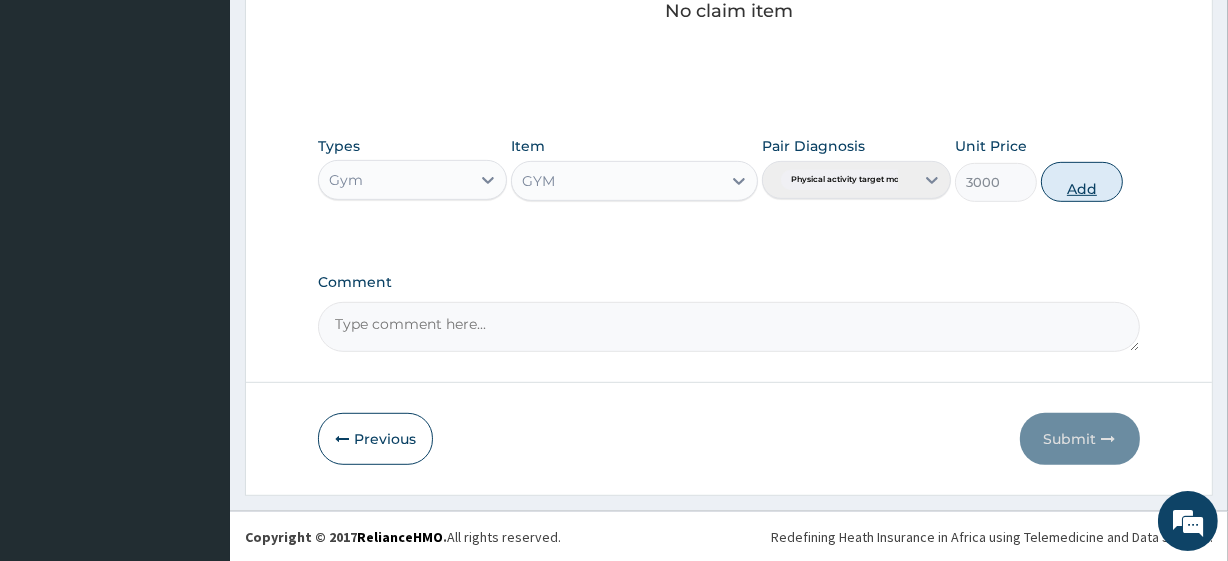 click on "Add" at bounding box center [1082, 182] 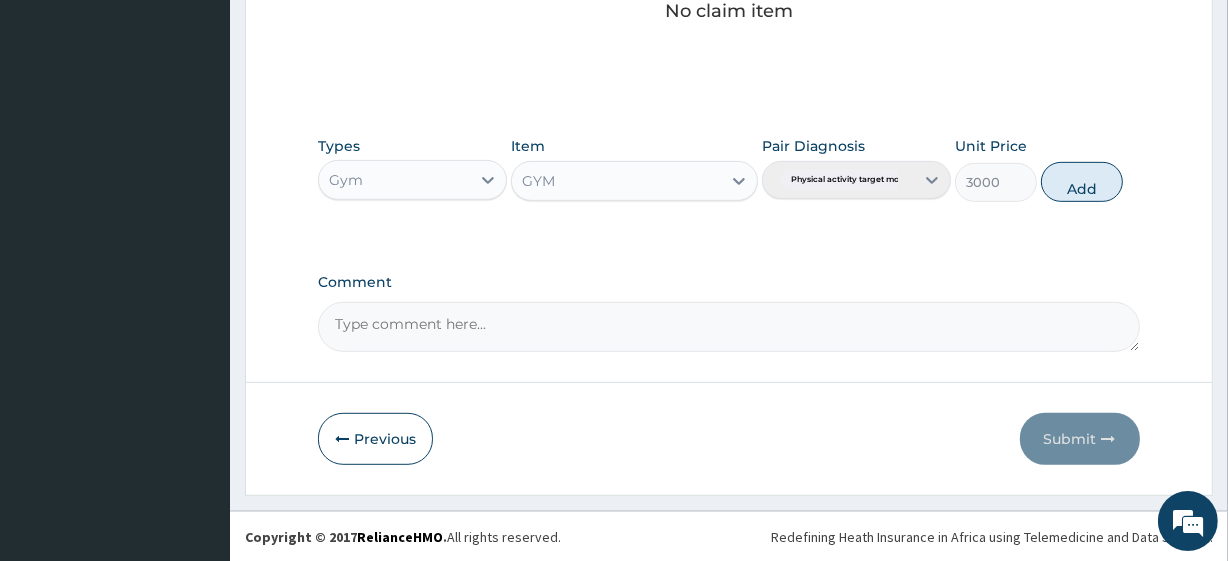 type on "0" 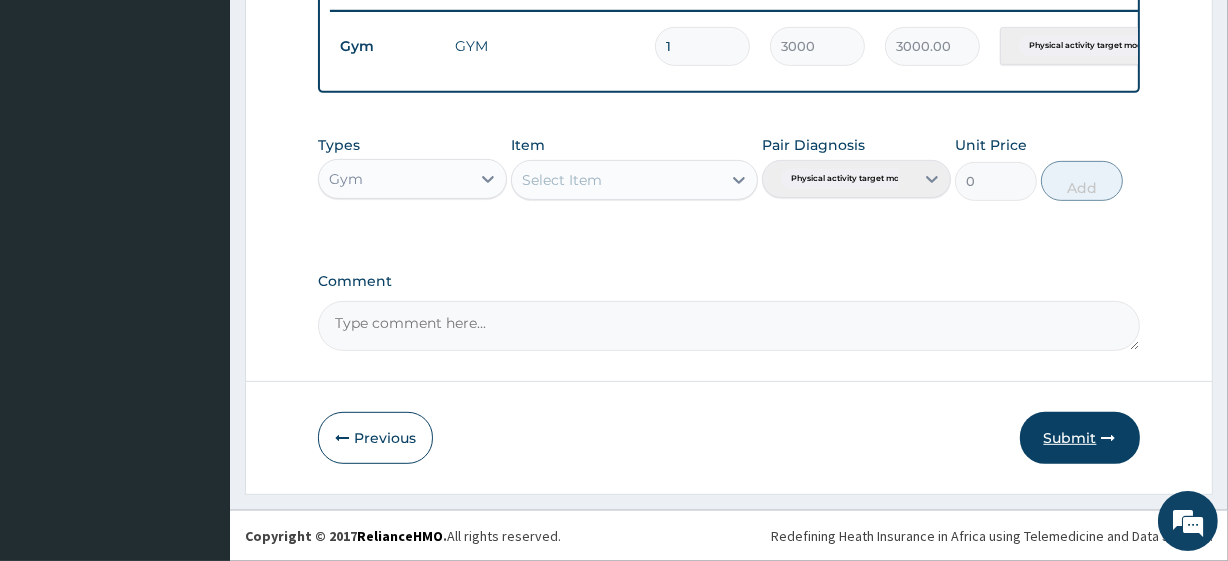 click on "Submit" at bounding box center [1080, 438] 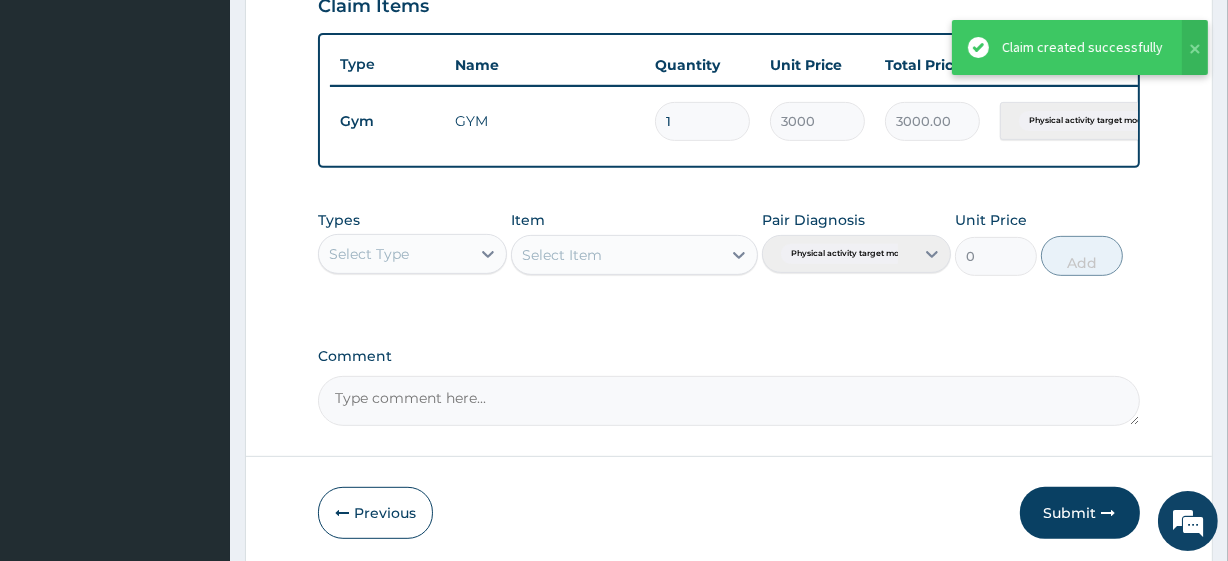 scroll, scrollTop: 707, scrollLeft: 0, axis: vertical 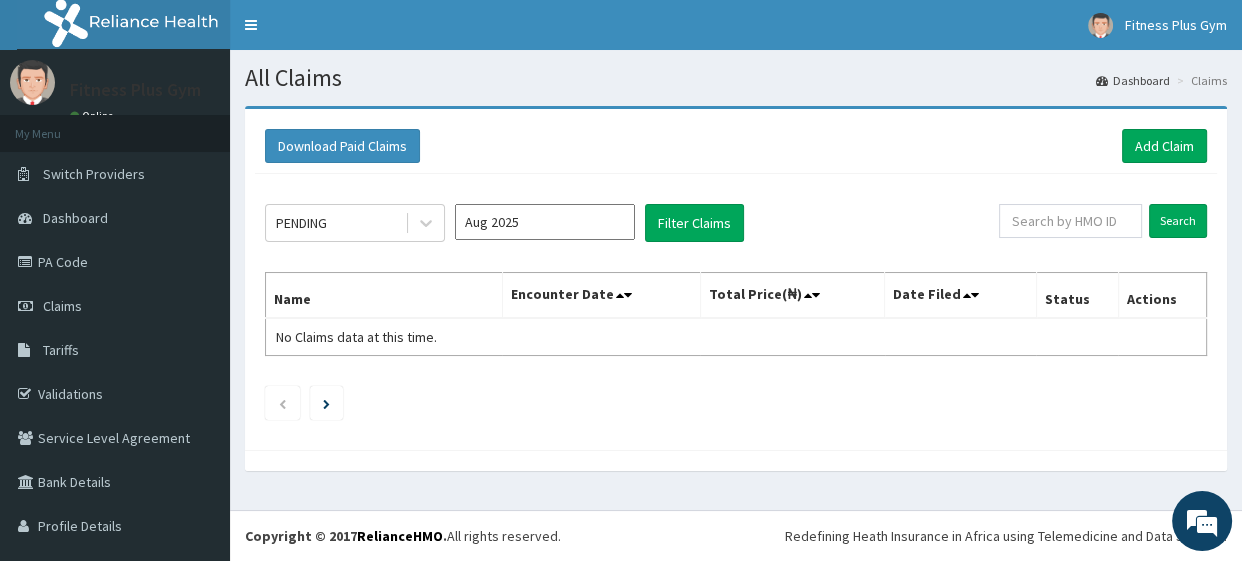 click on "Download Paid Claims Add Claim" at bounding box center (736, 146) 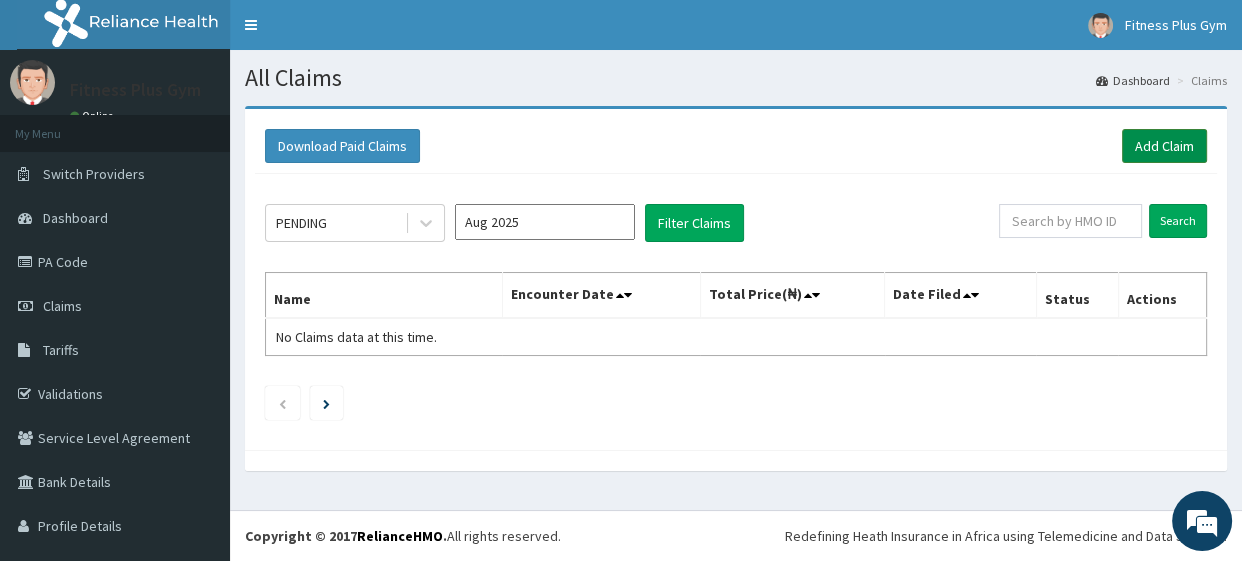 click on "Add Claim" at bounding box center [1164, 146] 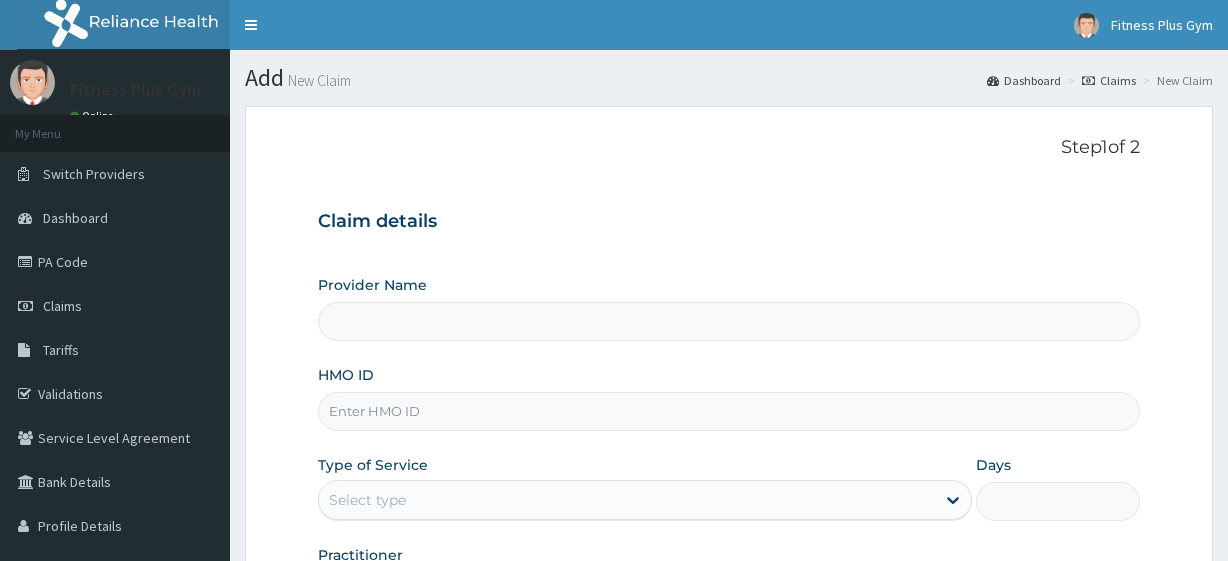 scroll, scrollTop: 58, scrollLeft: 0, axis: vertical 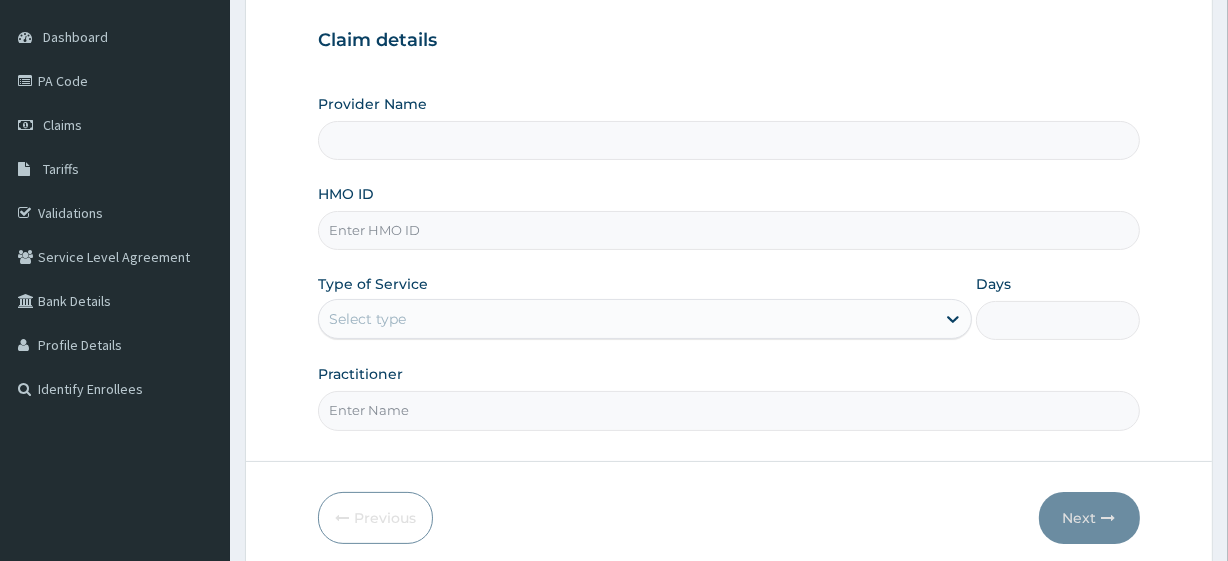 click on "HMO ID" at bounding box center [728, 230] 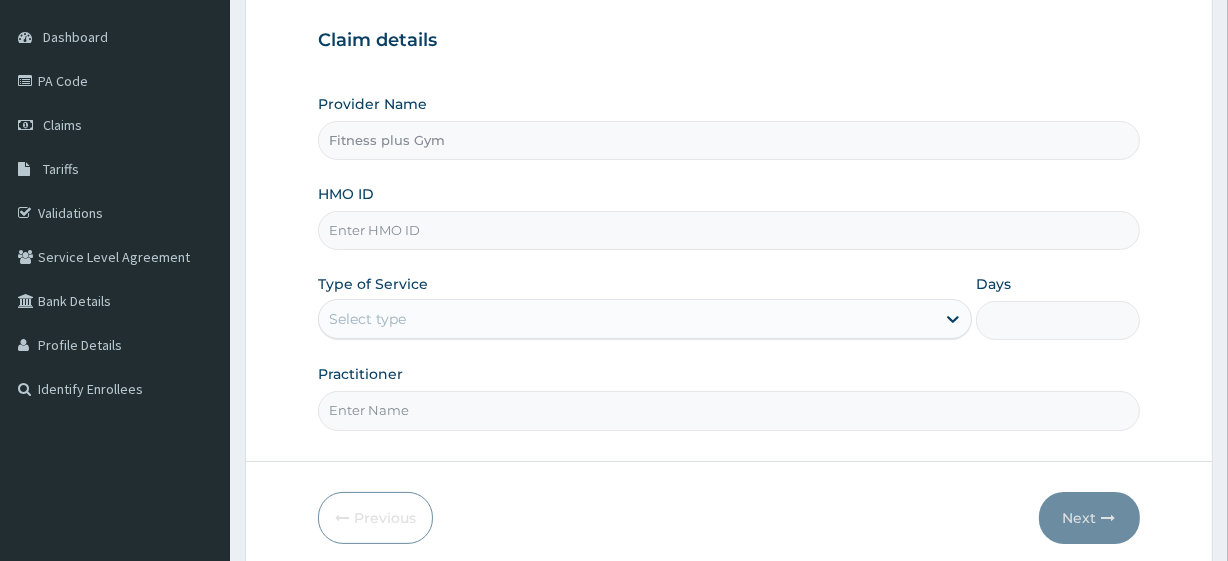 type on "1" 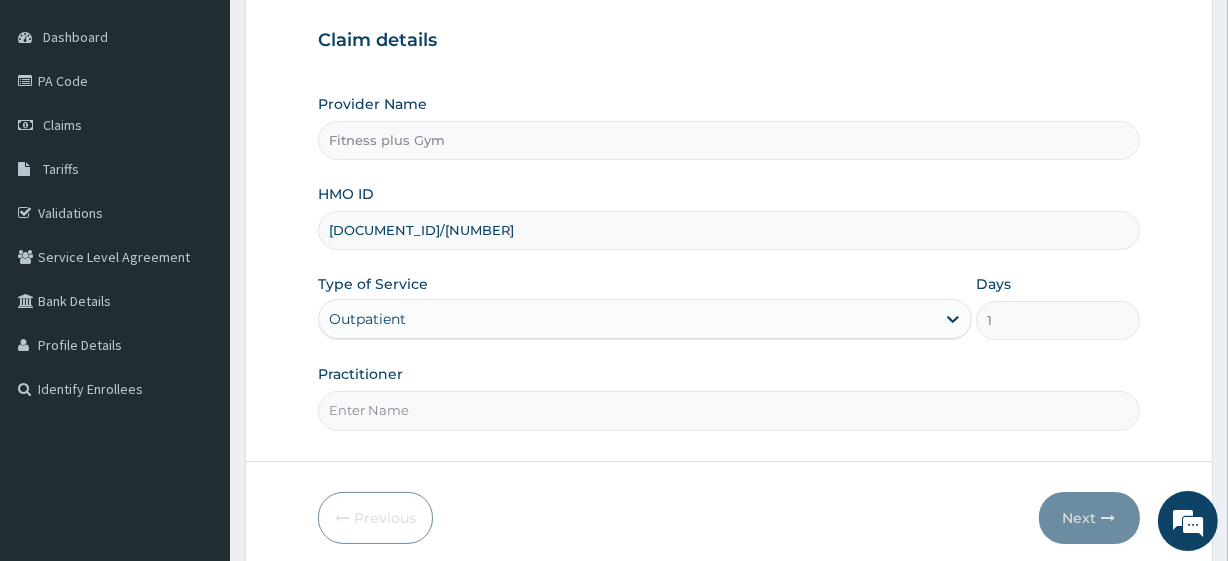 type on "[DOCUMENT_ID]/[NUMBER]" 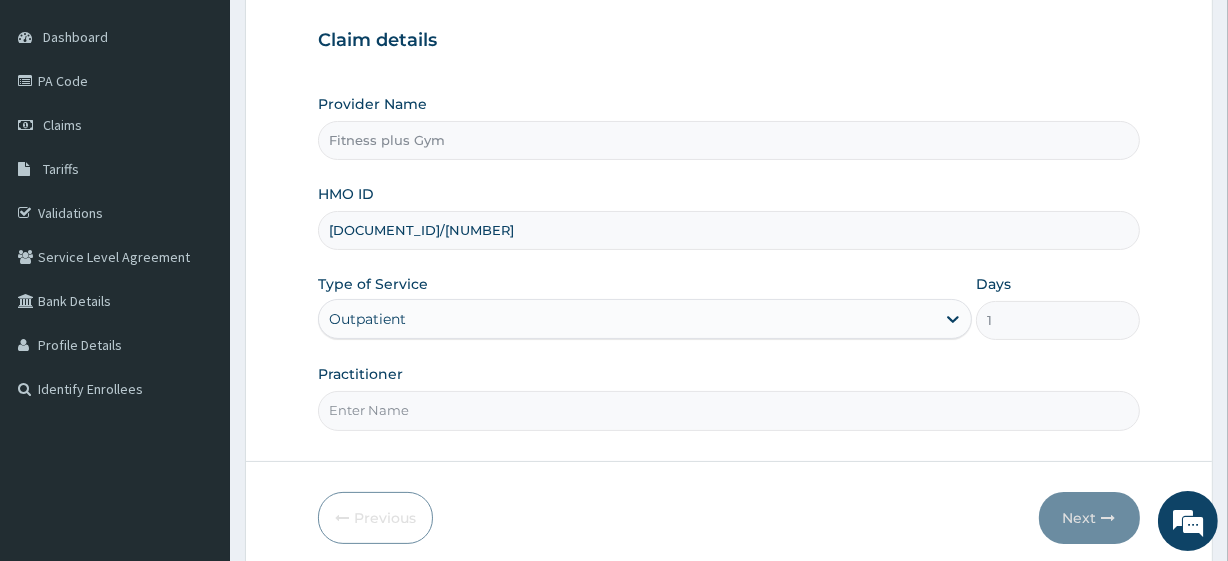 scroll, scrollTop: 0, scrollLeft: 0, axis: both 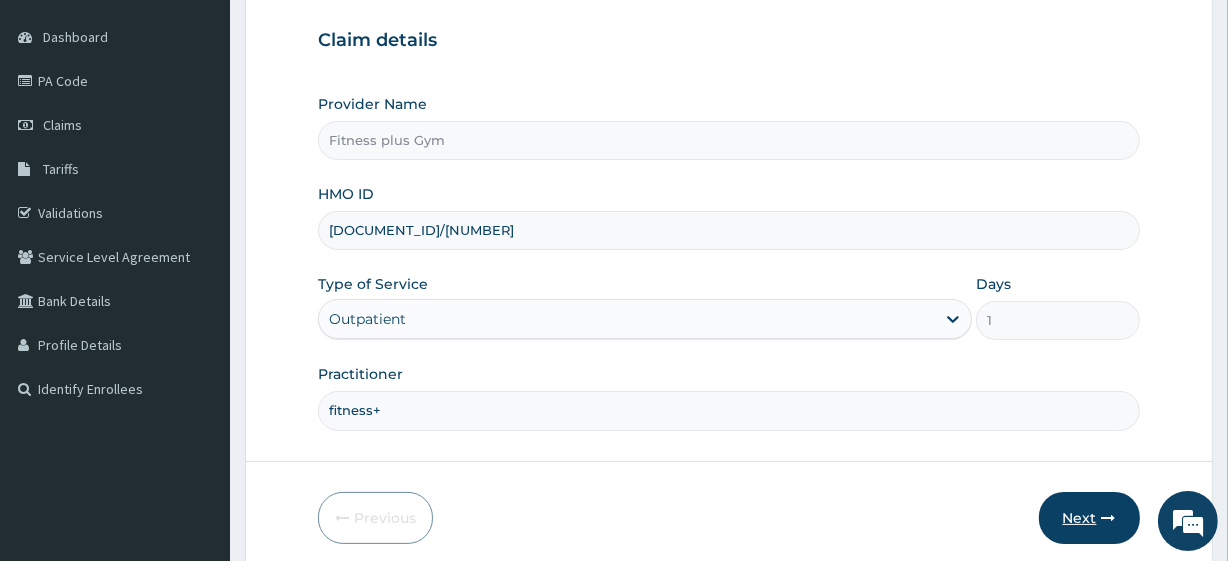type on "fitness+" 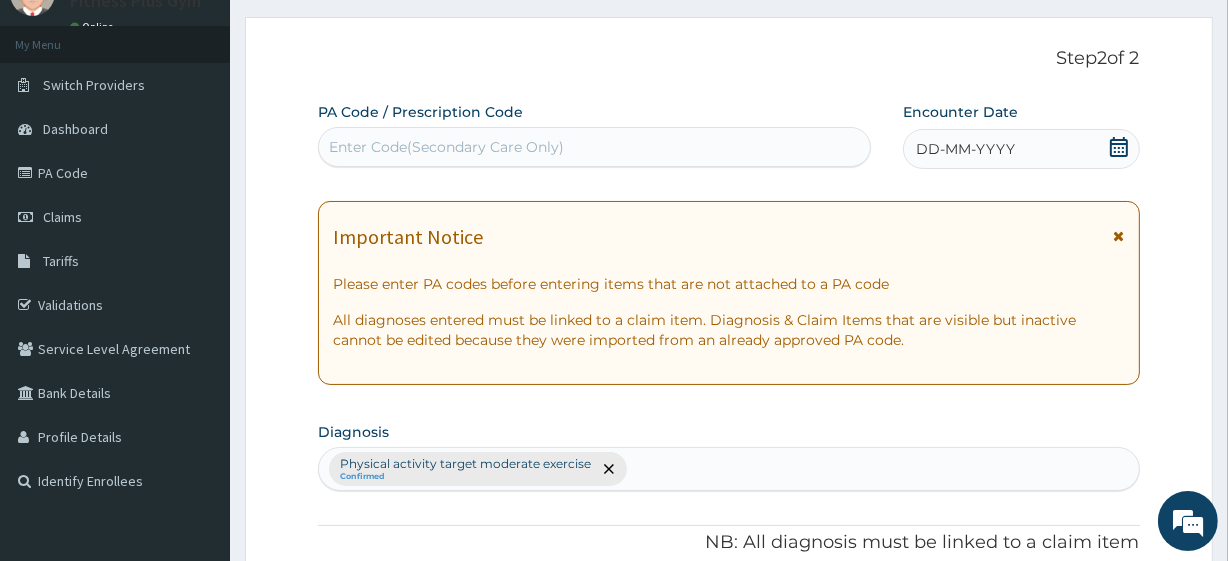 scroll, scrollTop: 0, scrollLeft: 0, axis: both 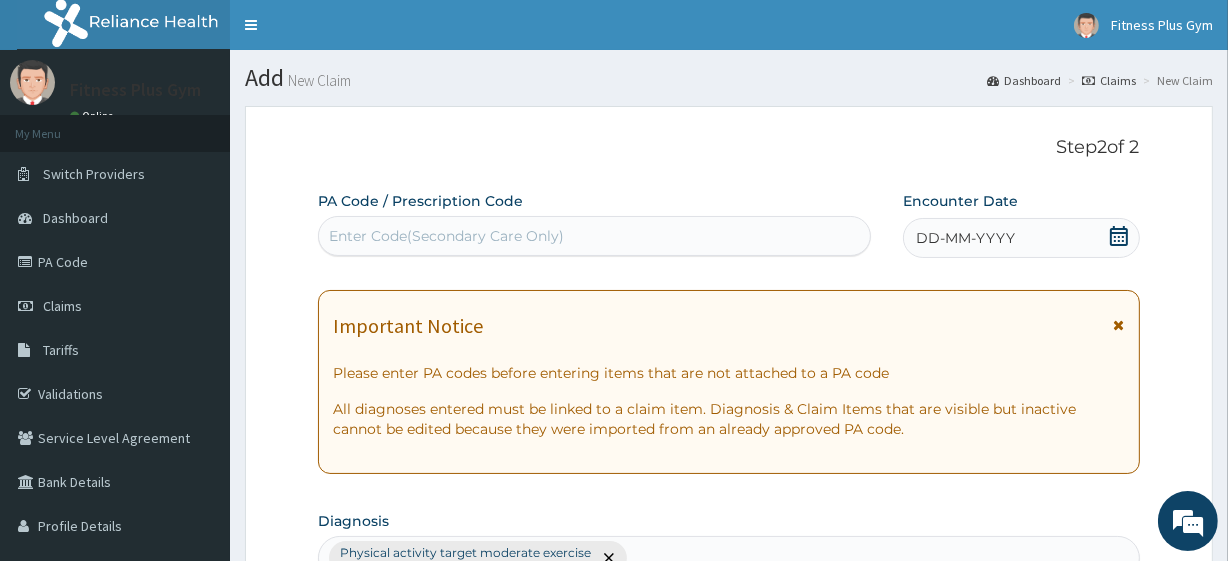 click on "PA Code / Prescription Code Enter Code(Secondary Care Only)" at bounding box center [594, 223] 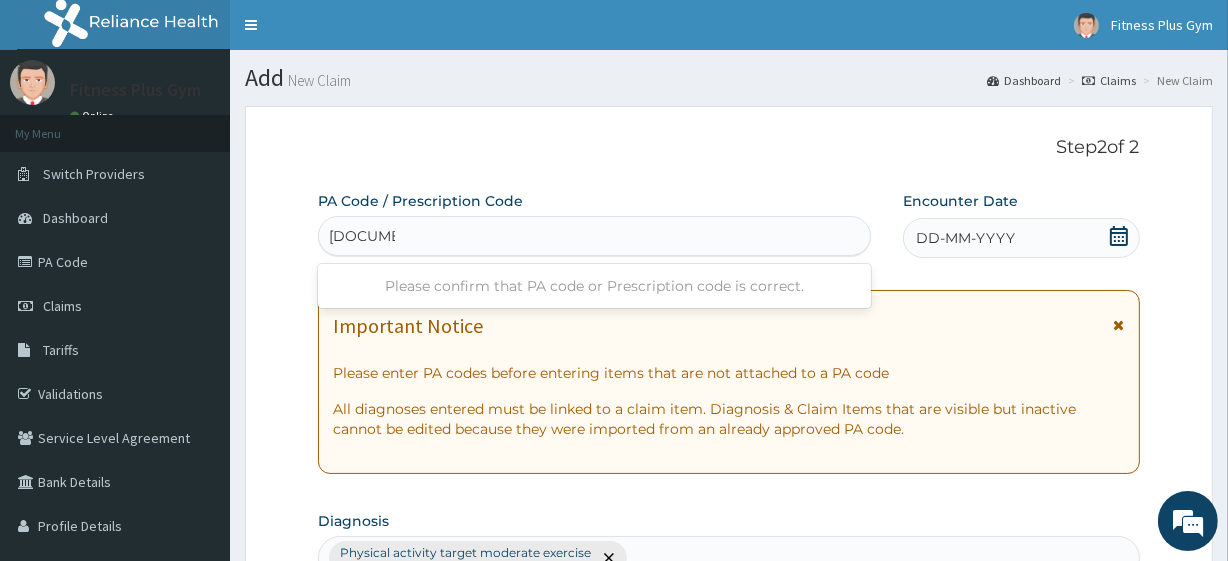 type on "PA/3190F0" 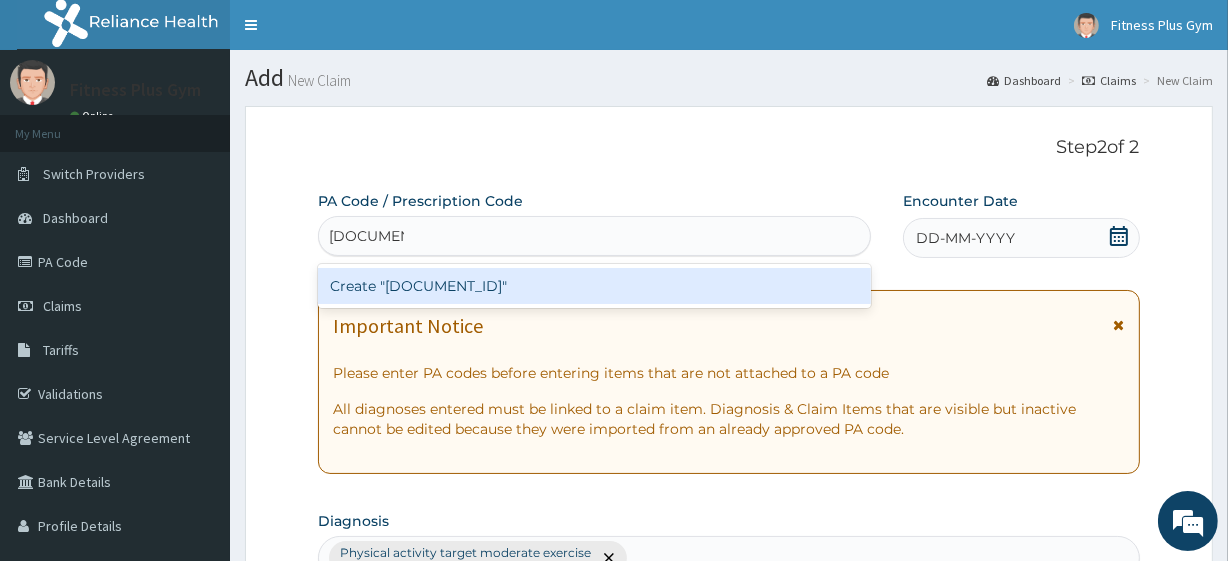 click on "Create "PA/3190F0"" at bounding box center (594, 286) 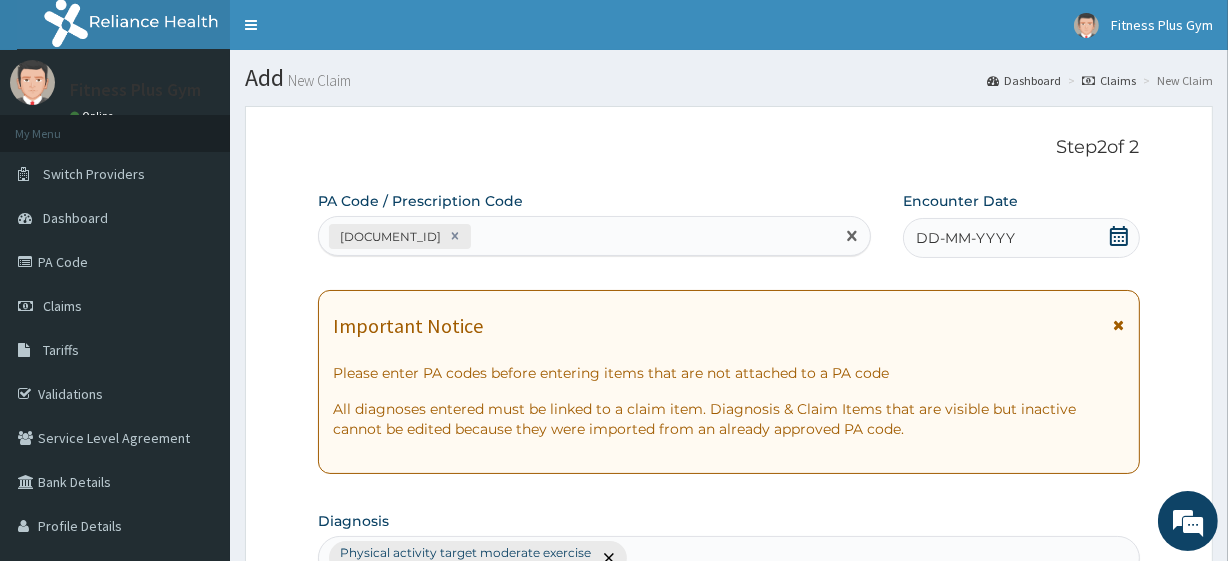 click 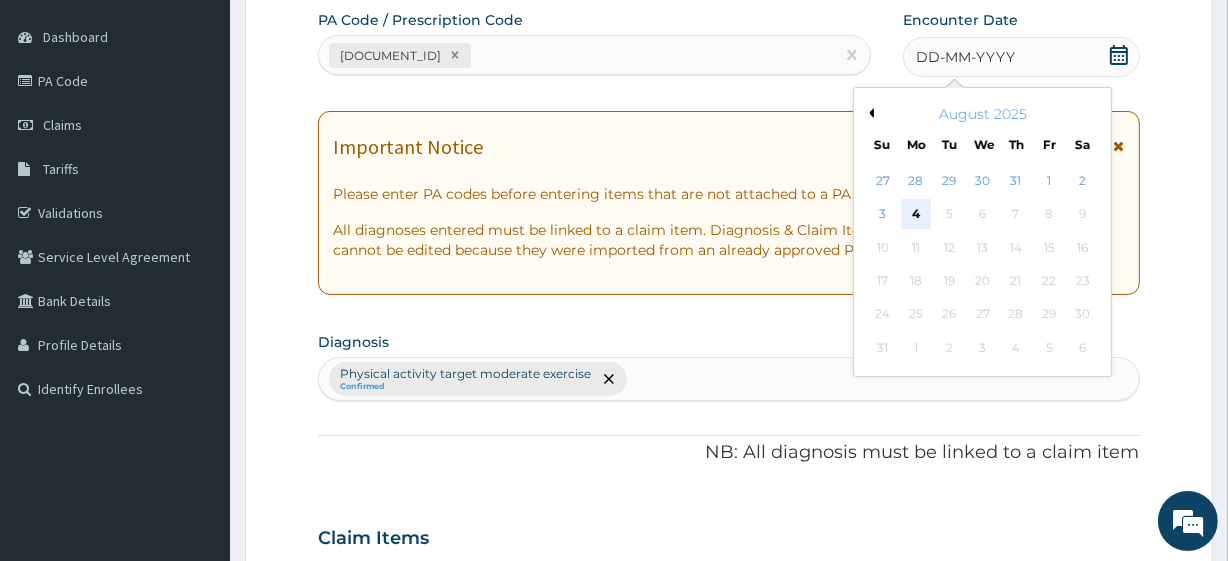 click on "4" at bounding box center [916, 215] 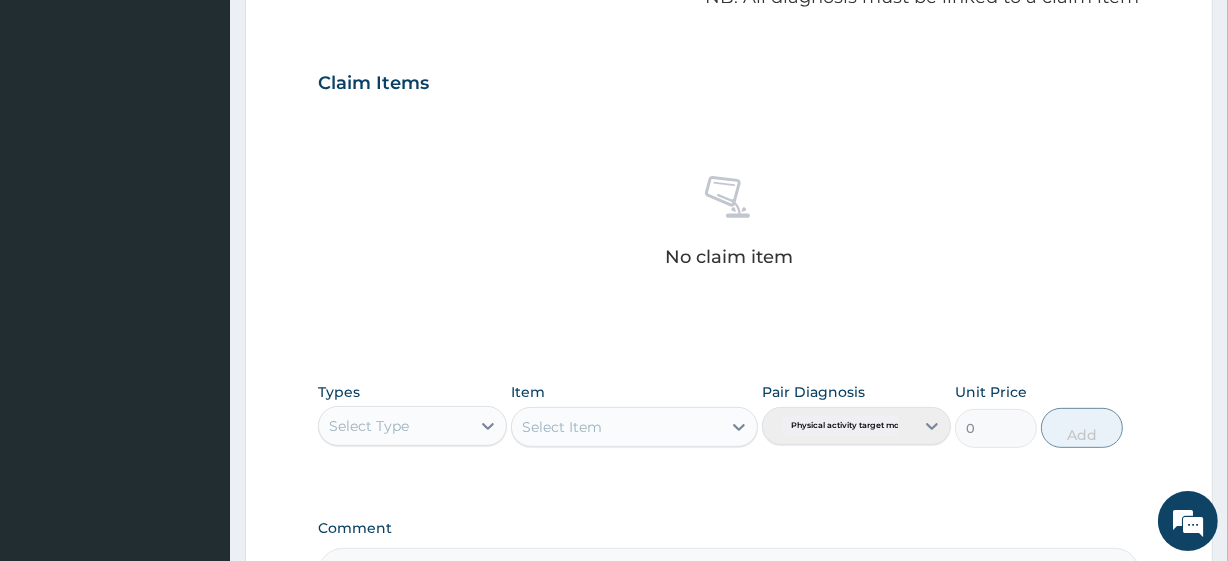 scroll, scrollTop: 880, scrollLeft: 0, axis: vertical 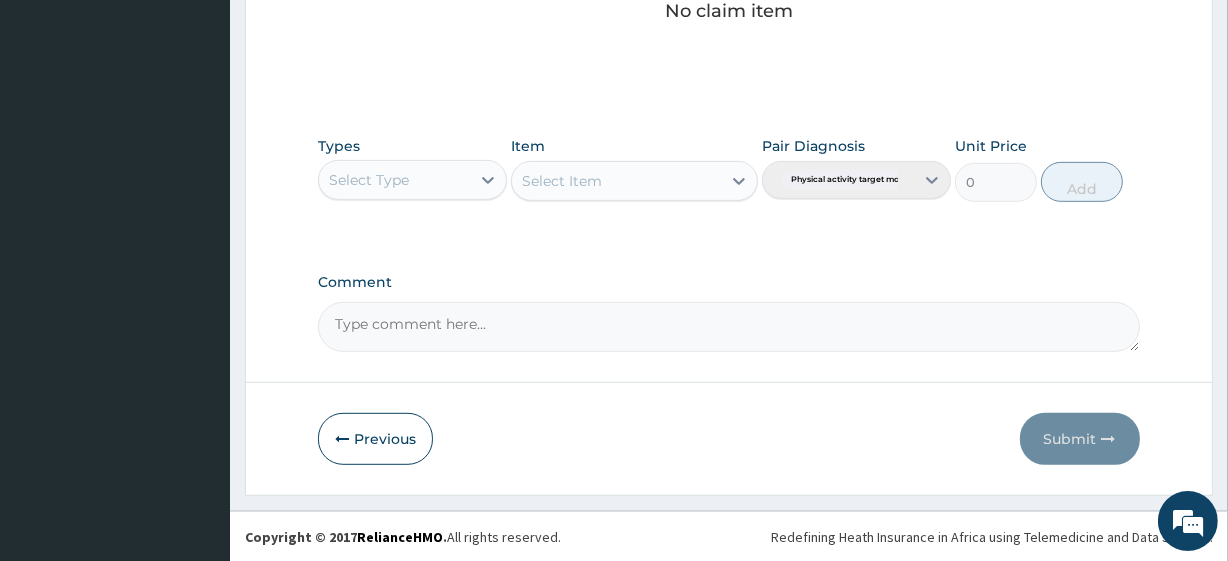 click on "Select Type" at bounding box center (394, 180) 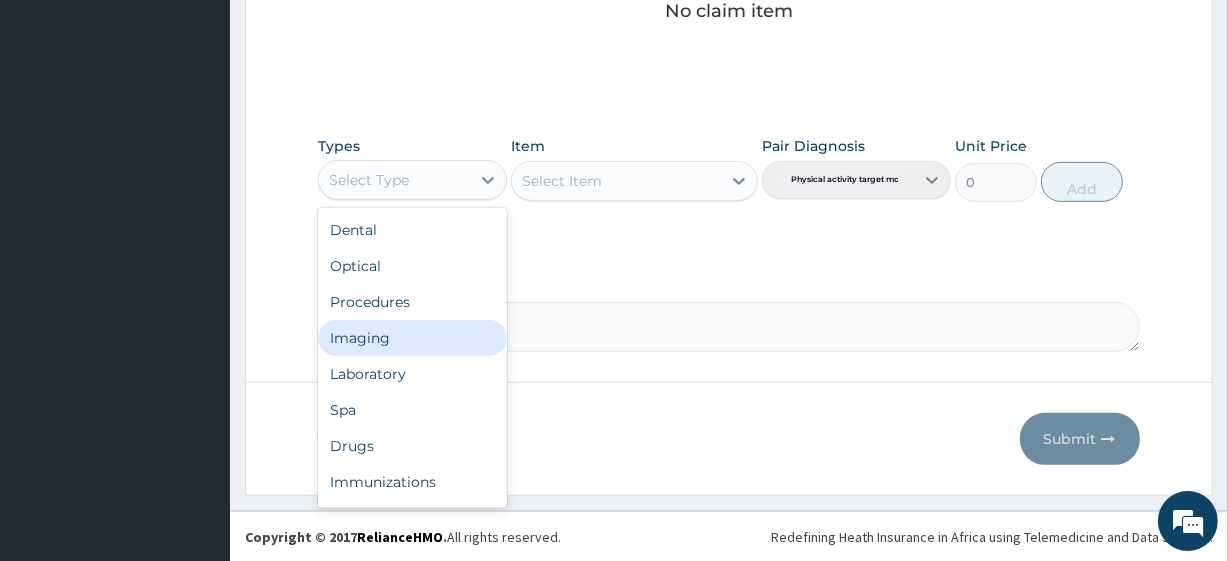 scroll, scrollTop: 68, scrollLeft: 0, axis: vertical 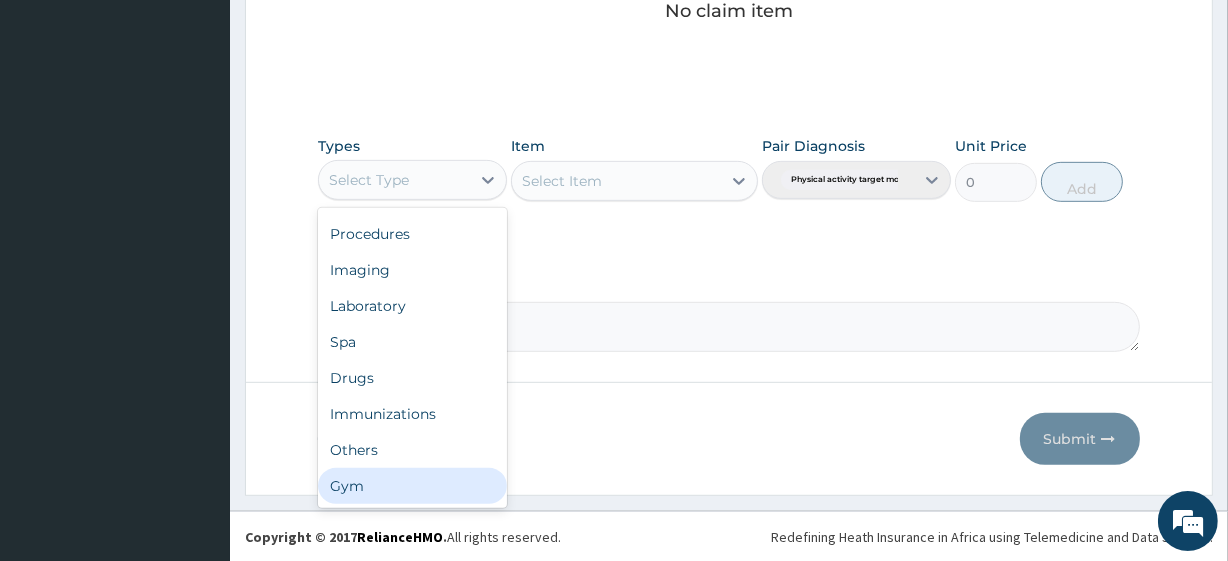 click on "Gym" at bounding box center [412, 486] 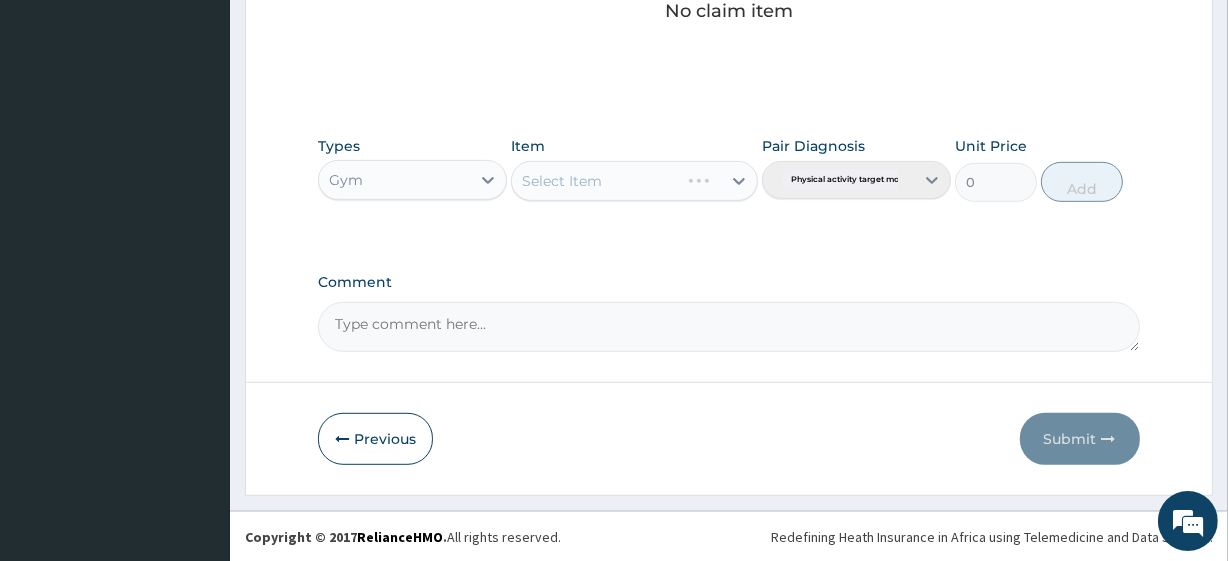 click on "Select Item" at bounding box center (634, 181) 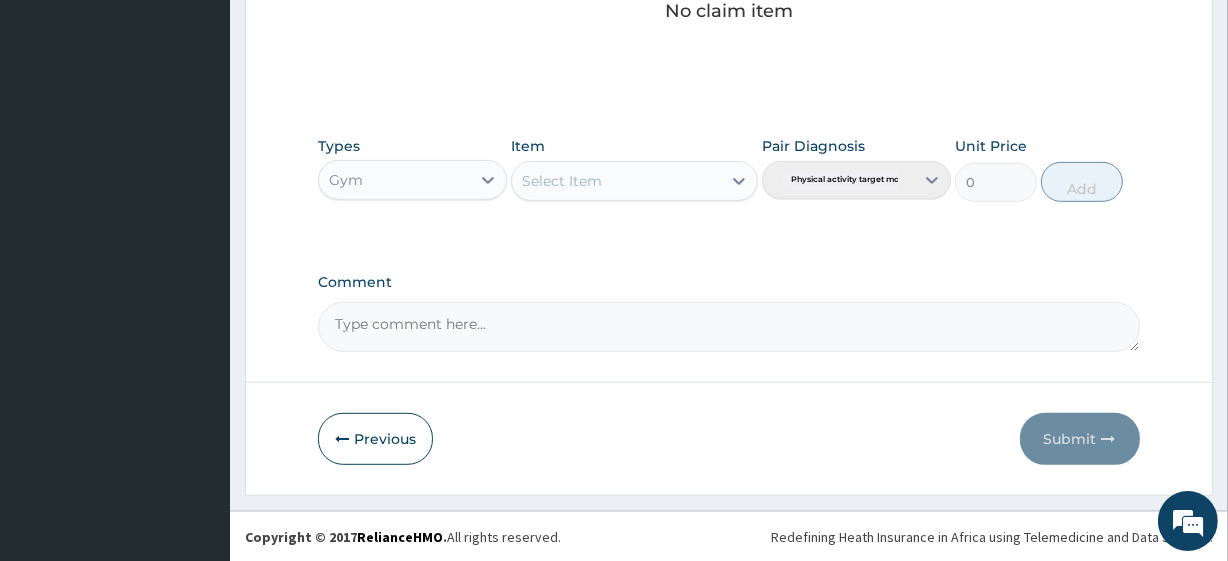 click on "Select Item" at bounding box center [616, 181] 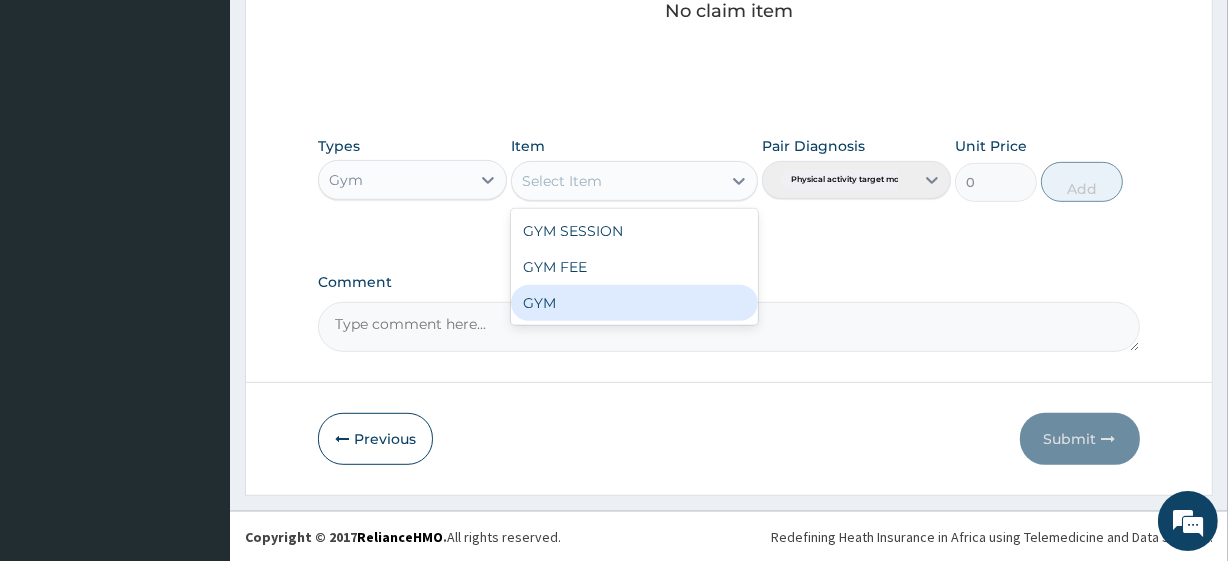 drag, startPoint x: 556, startPoint y: 299, endPoint x: 779, endPoint y: 211, distance: 239.73528 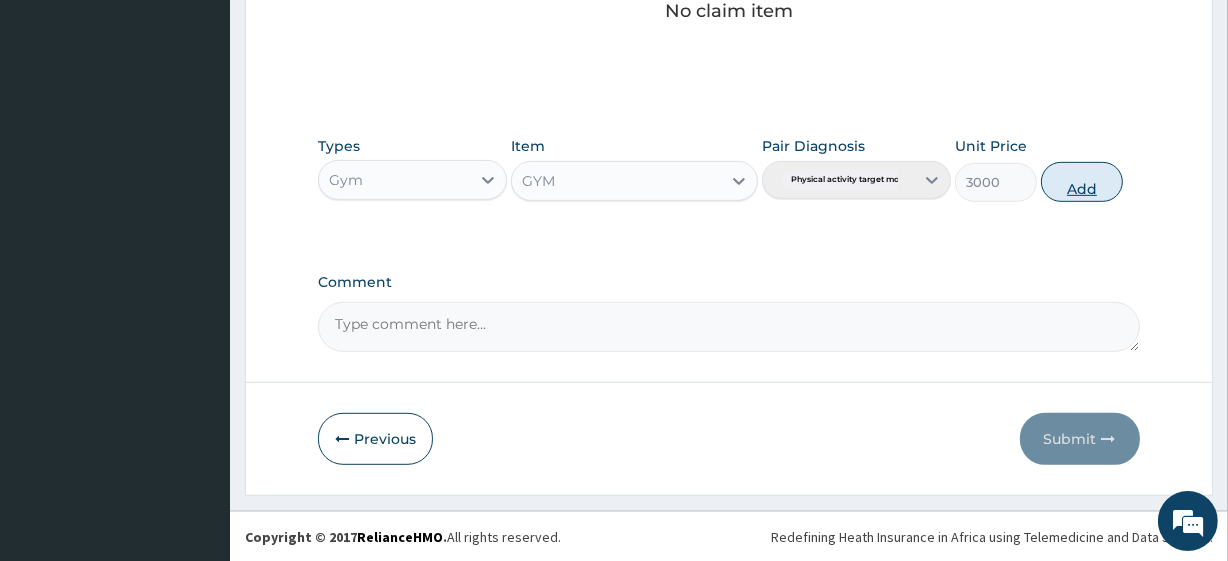 click on "Add" at bounding box center (1082, 182) 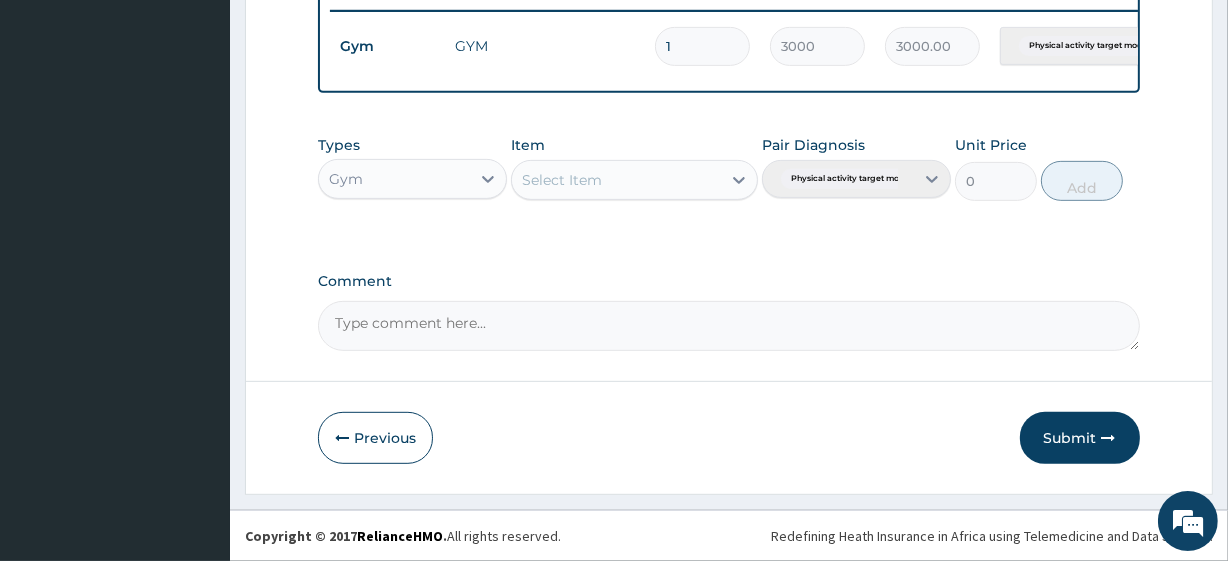 scroll, scrollTop: 798, scrollLeft: 0, axis: vertical 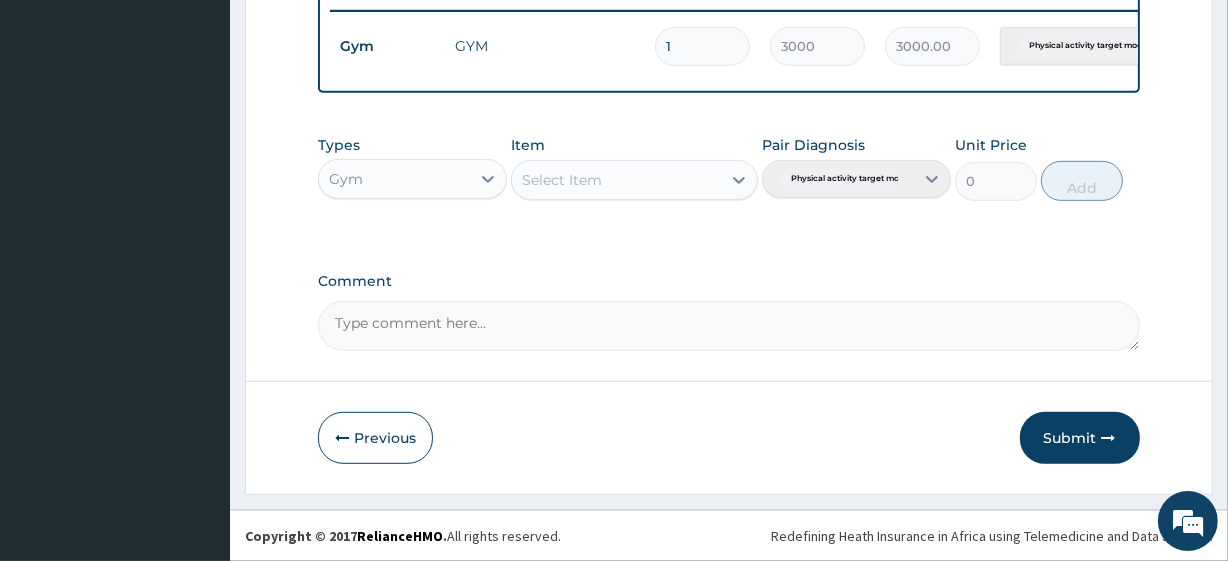 drag, startPoint x: 1060, startPoint y: 418, endPoint x: 1052, endPoint y: 398, distance: 21.540659 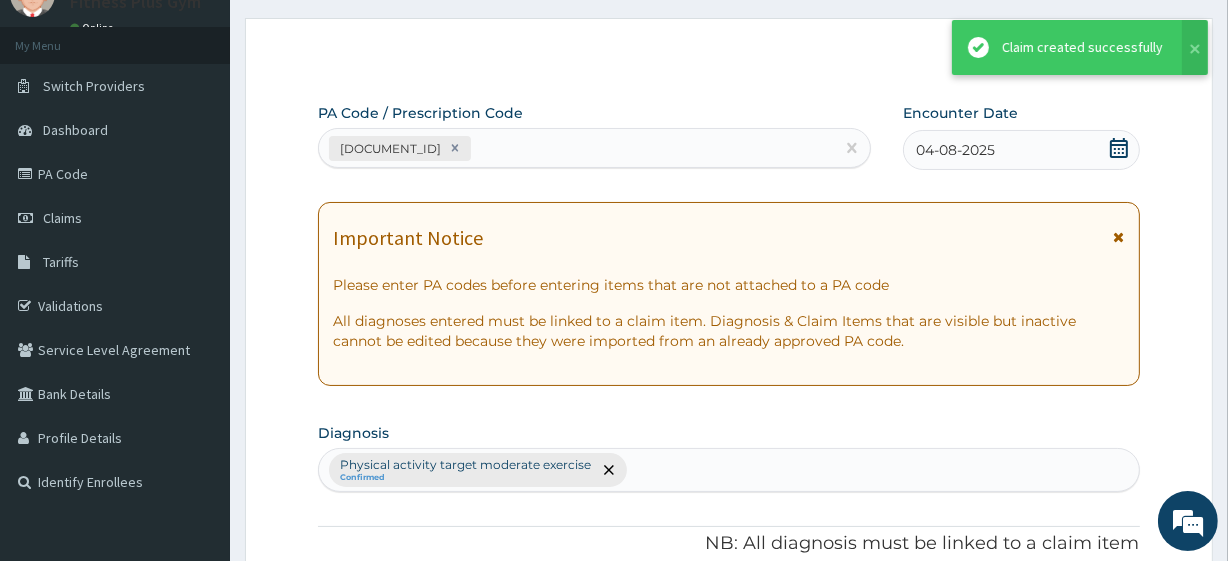 scroll, scrollTop: 798, scrollLeft: 0, axis: vertical 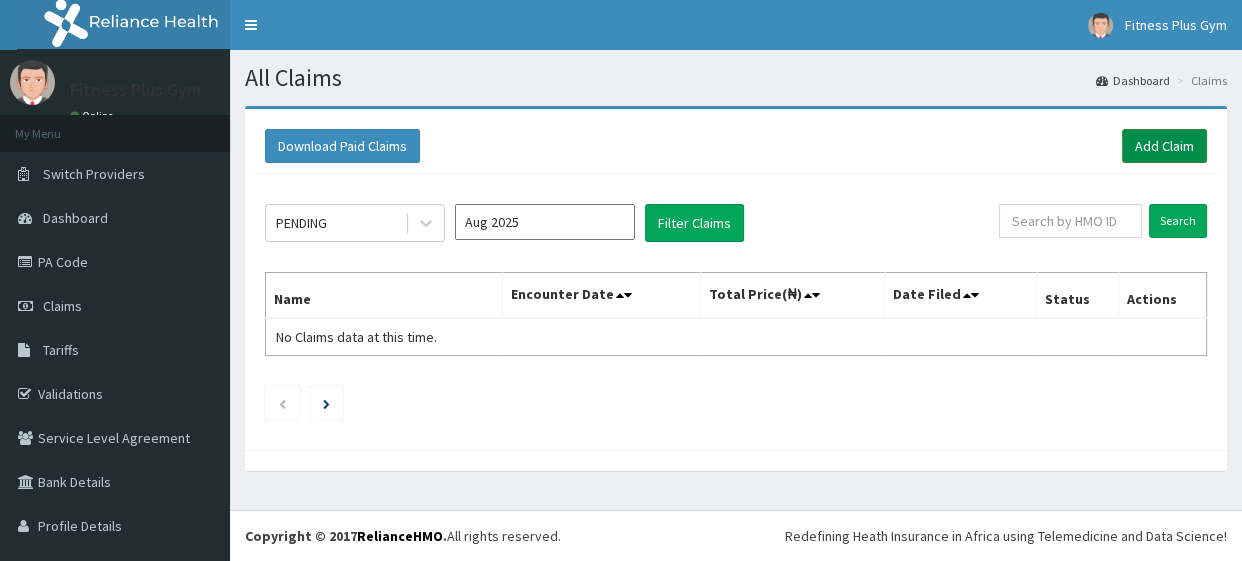 click on "Add Claim" at bounding box center [1164, 146] 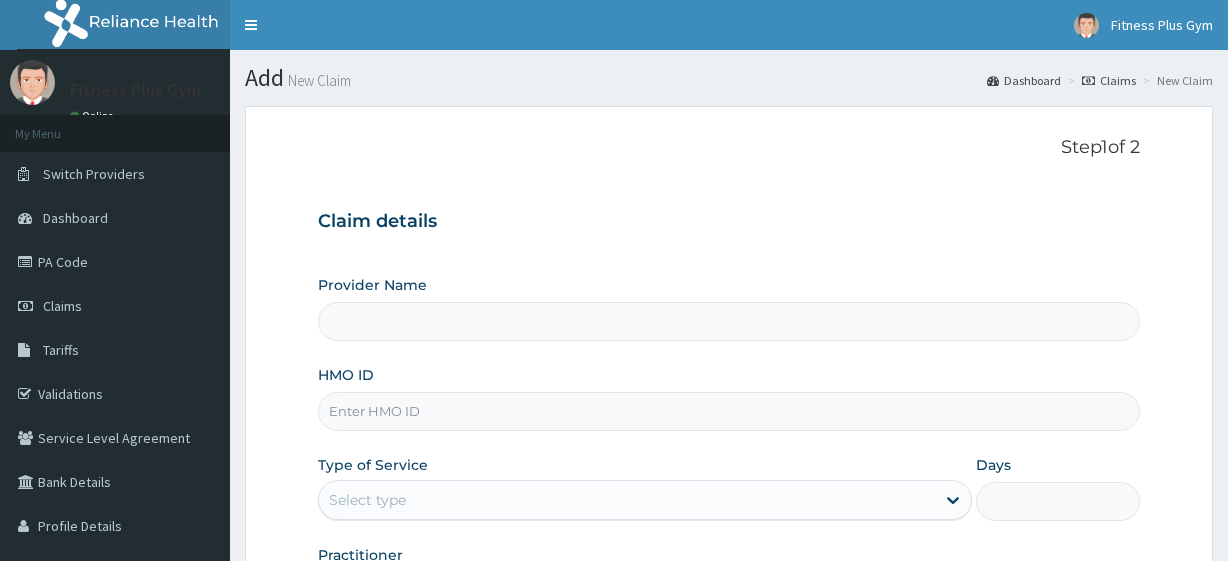 scroll, scrollTop: 259, scrollLeft: 0, axis: vertical 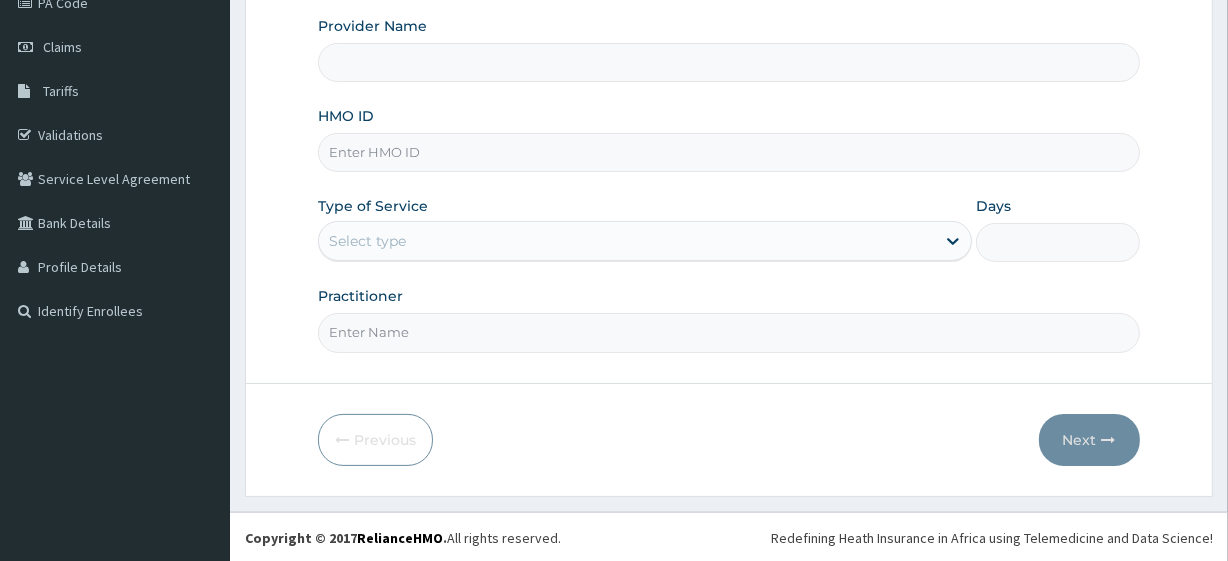 click on "HMO ID" at bounding box center (728, 152) 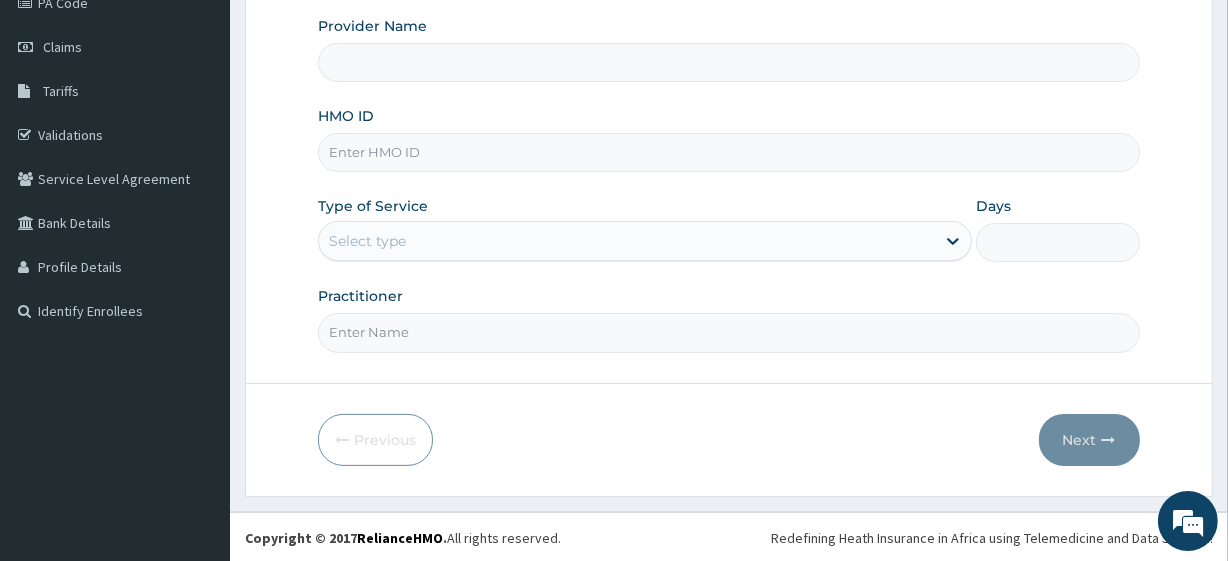 type on "Fitness plus Gym" 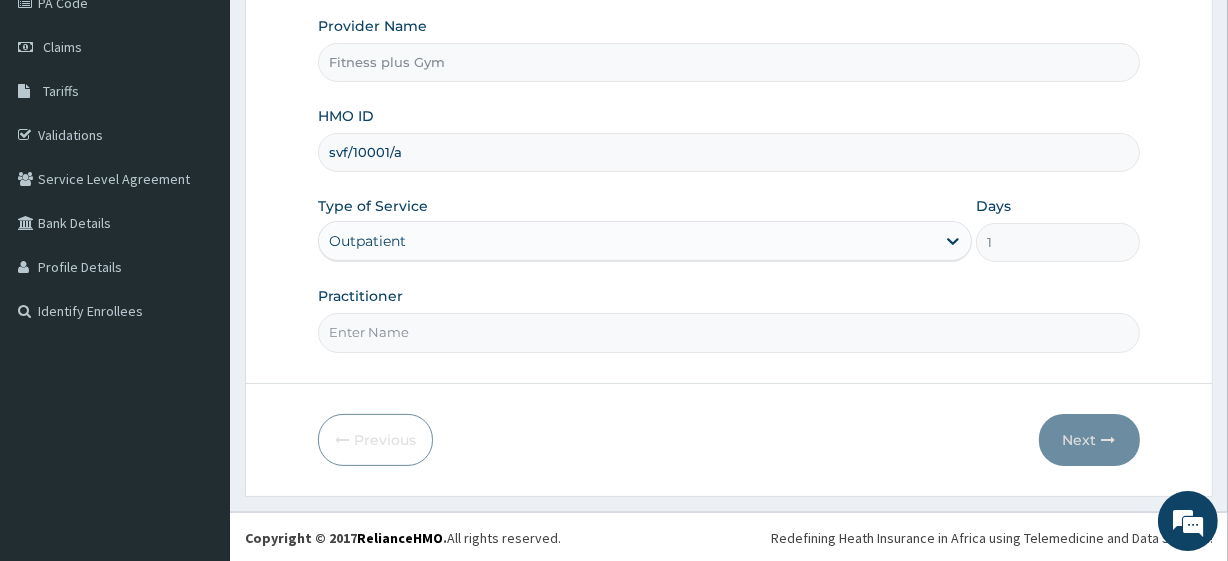 type on "svf/10001/a" 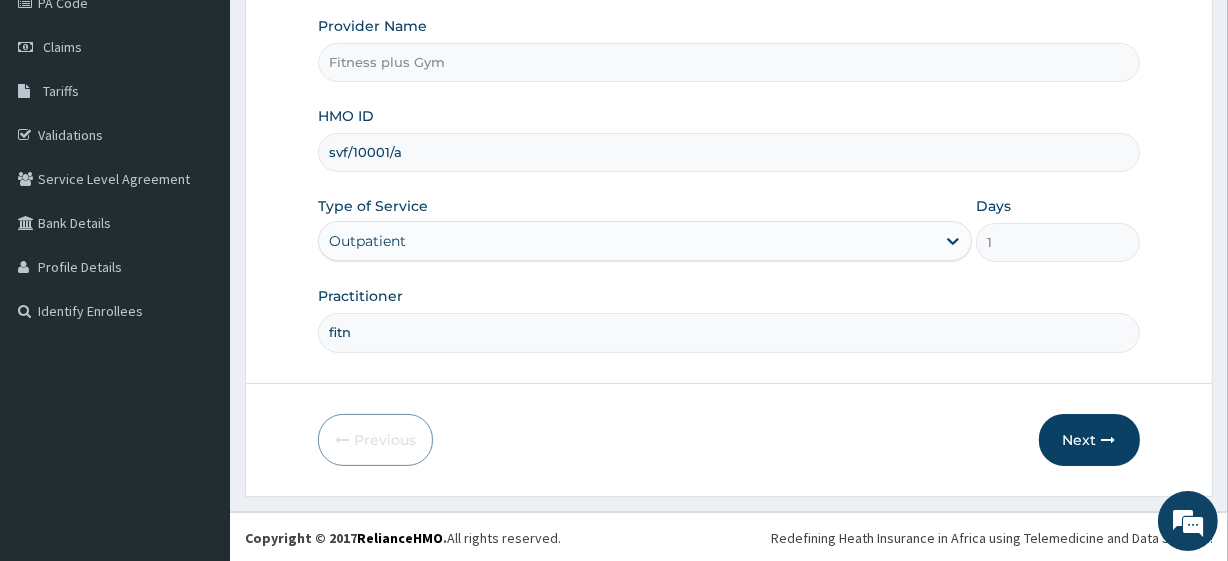 scroll, scrollTop: 0, scrollLeft: 0, axis: both 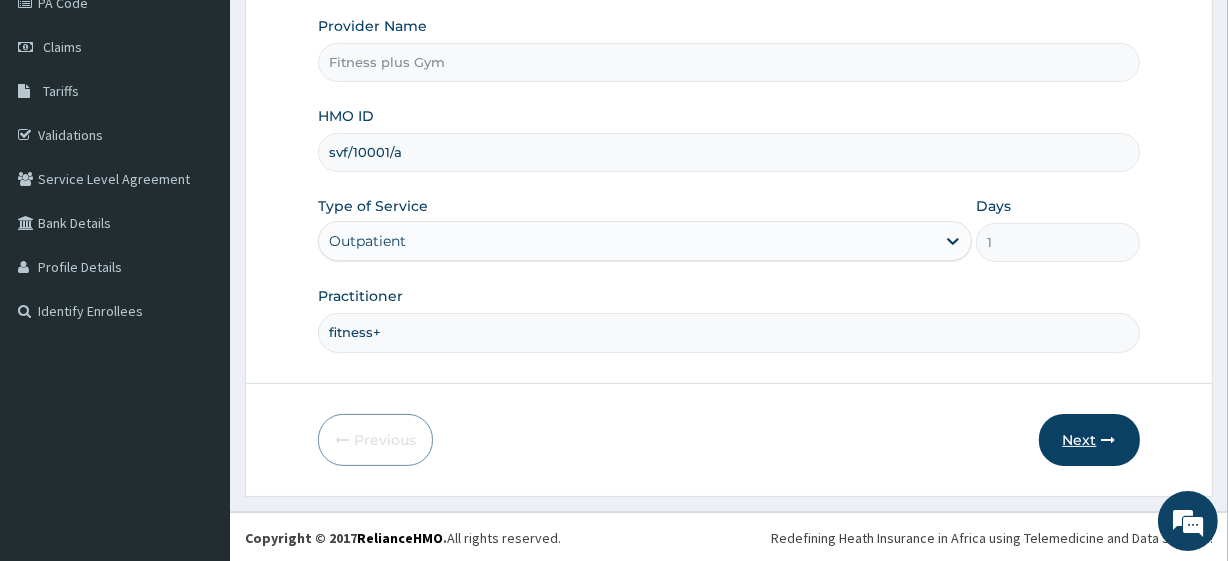 type on "fitness+" 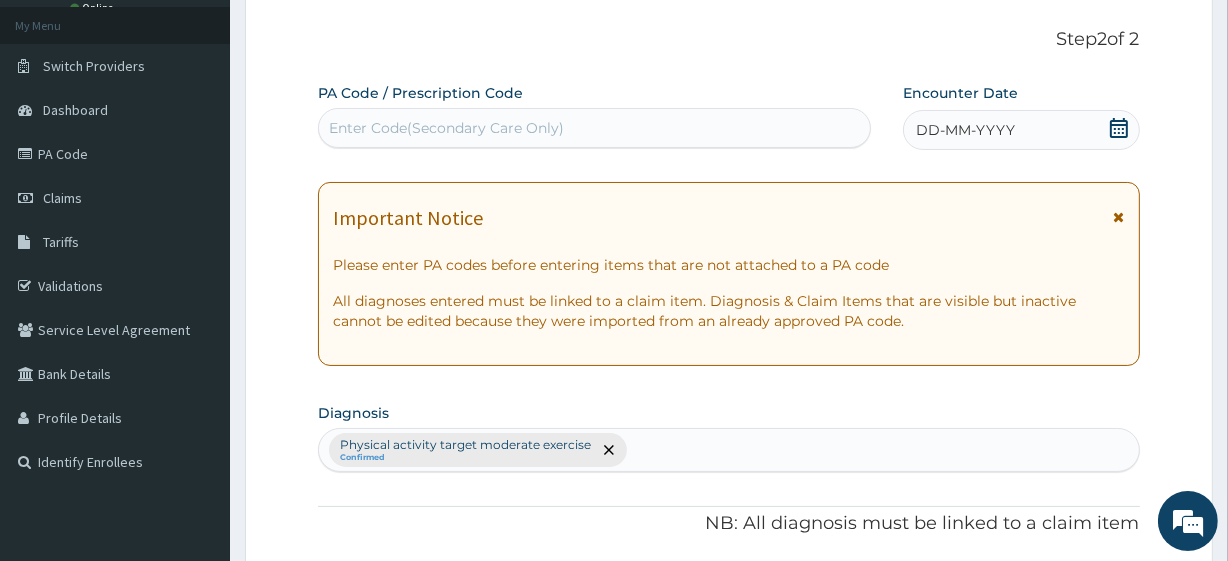 scroll, scrollTop: 0, scrollLeft: 0, axis: both 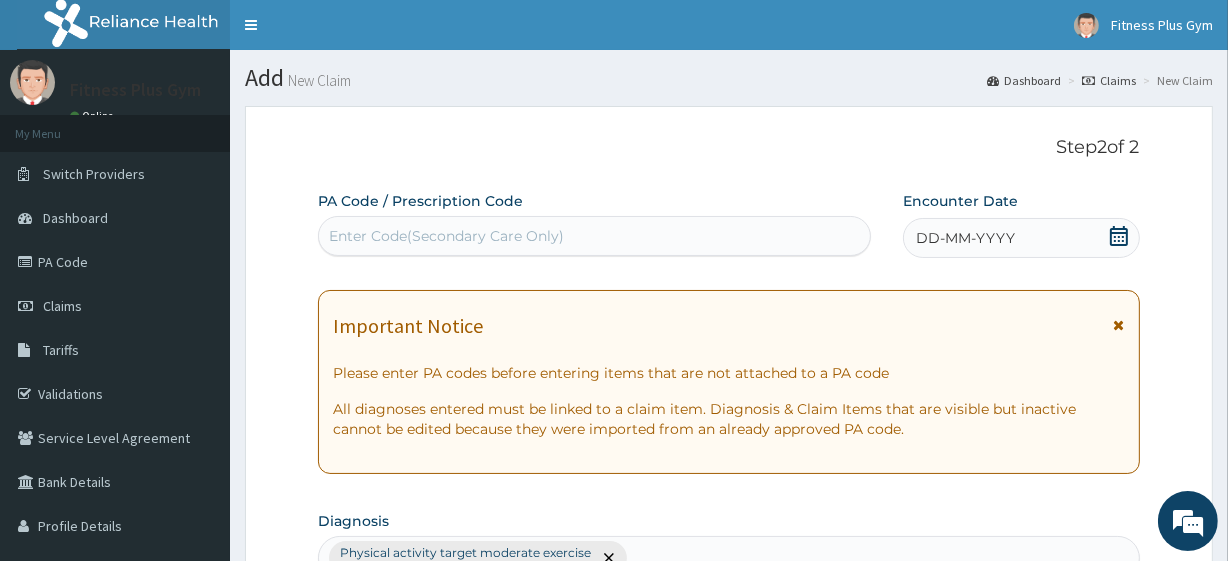 click on "Enter Code(Secondary Care Only)" at bounding box center (594, 236) 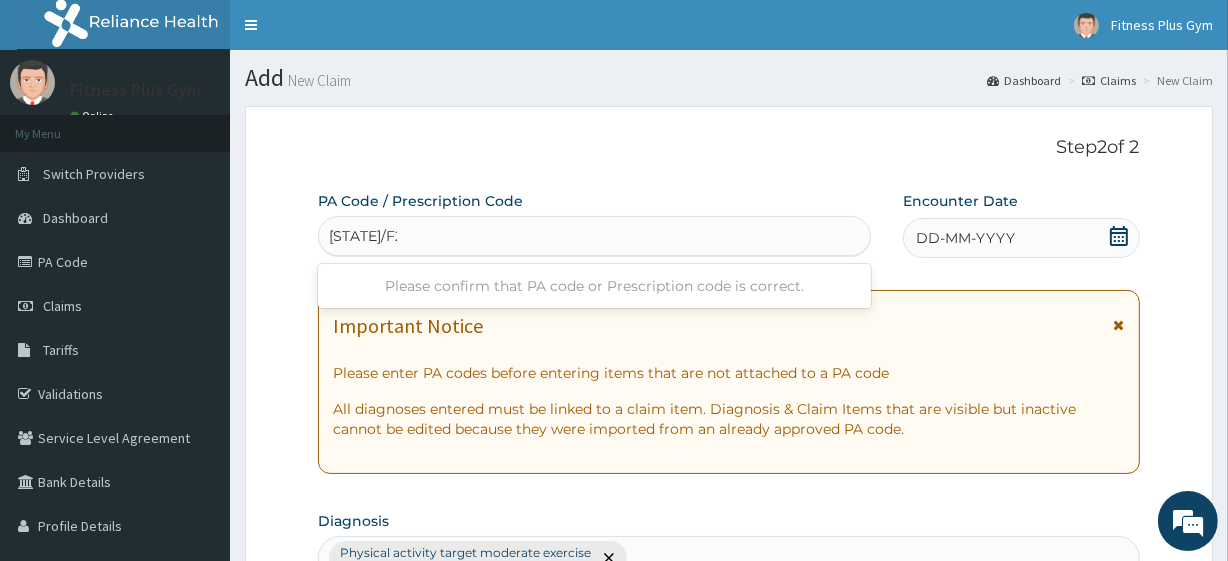 type on "[STATE]/F23364" 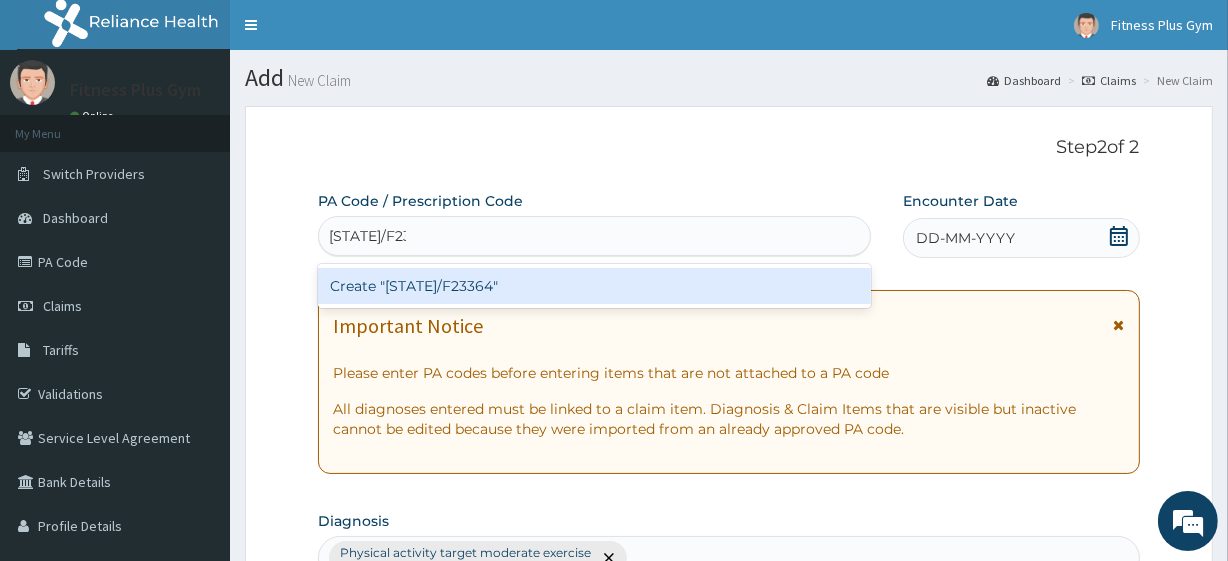 click on "Create "PA/F23364"" at bounding box center (594, 286) 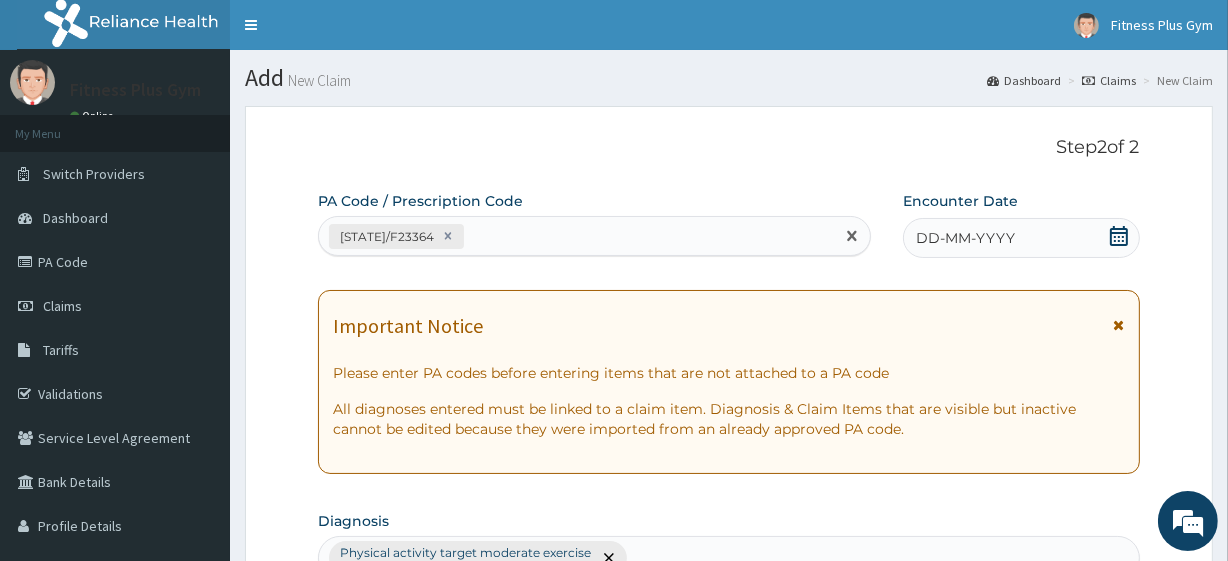 click 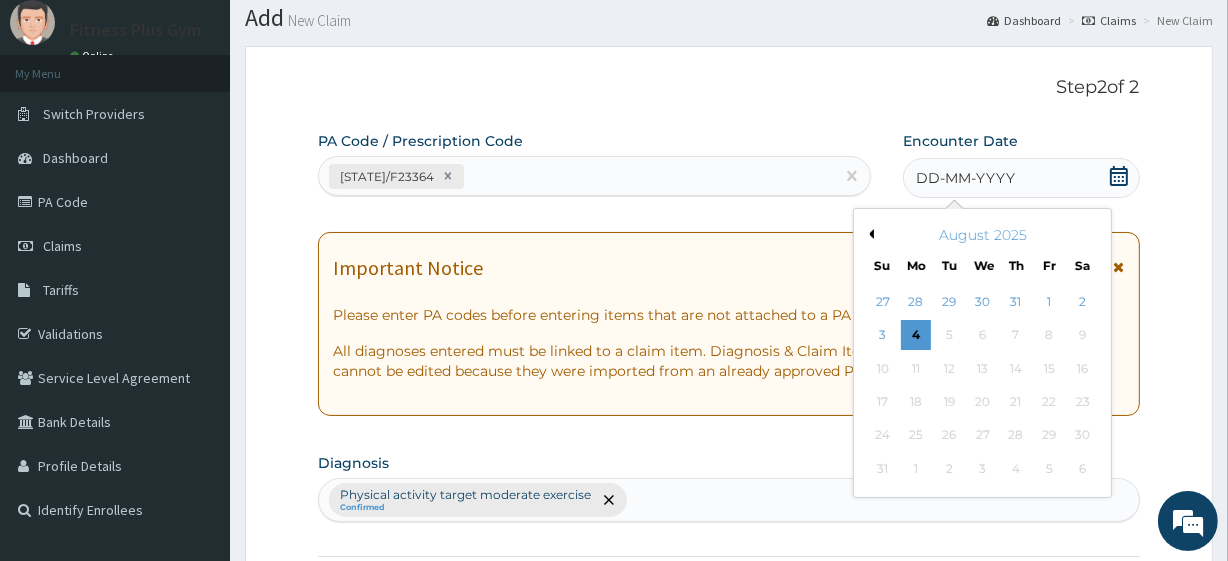scroll, scrollTop: 90, scrollLeft: 0, axis: vertical 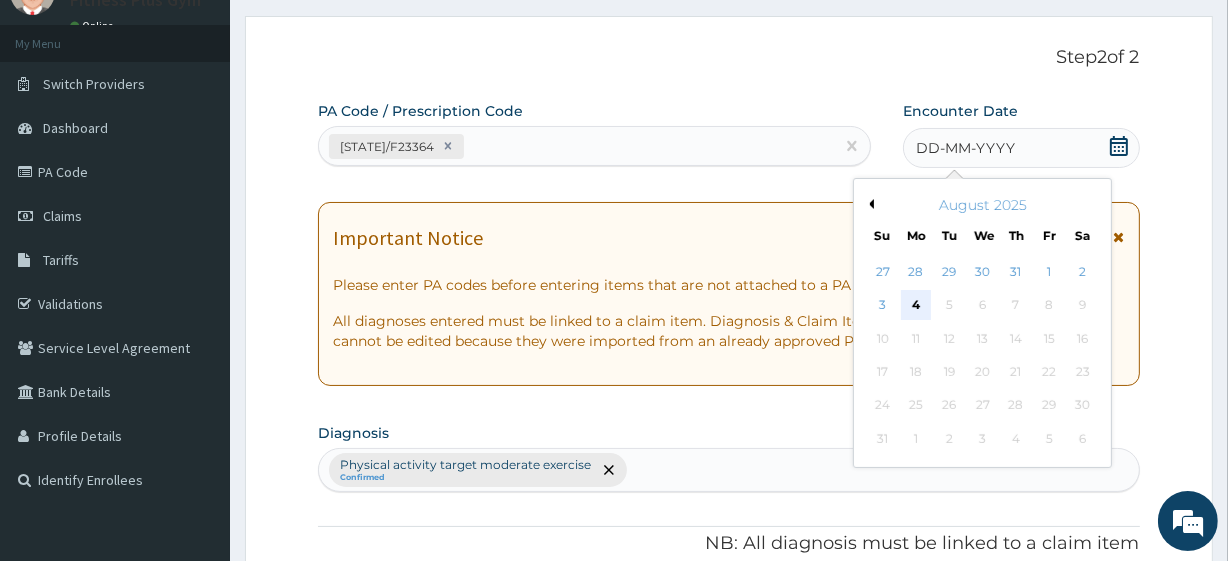 click on "4" at bounding box center (916, 306) 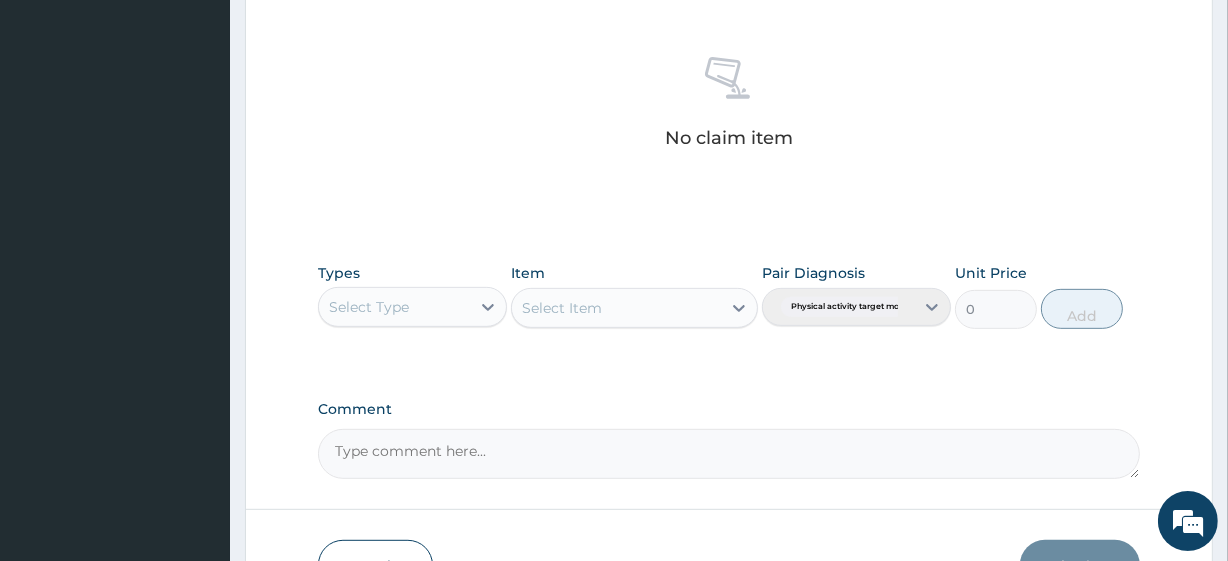 scroll, scrollTop: 880, scrollLeft: 0, axis: vertical 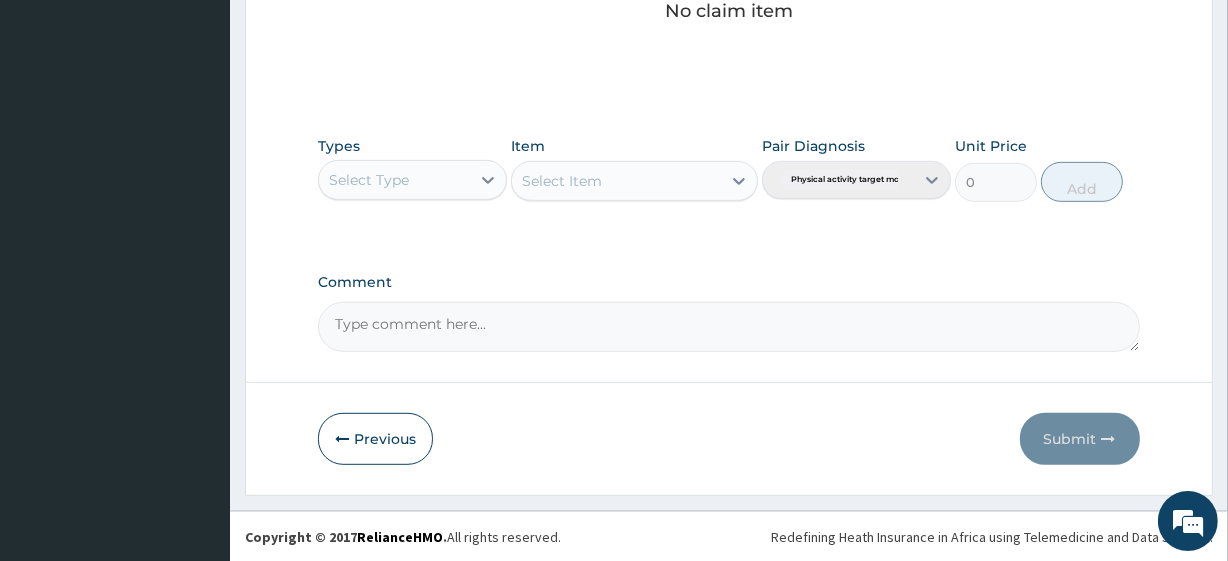 click on "Select Type" at bounding box center [394, 180] 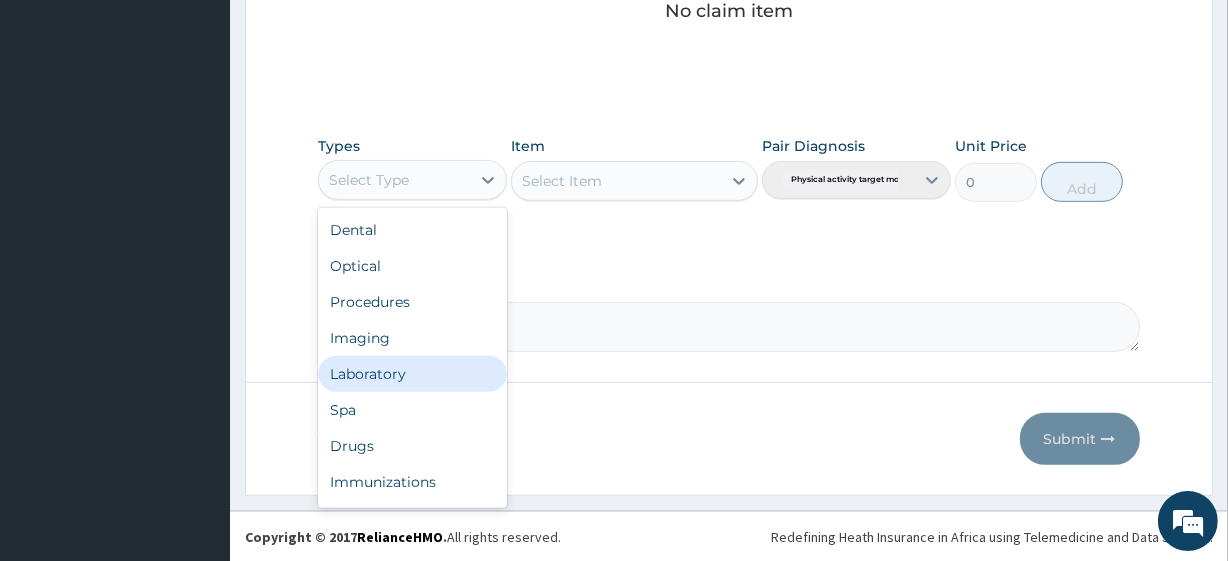 scroll, scrollTop: 68, scrollLeft: 0, axis: vertical 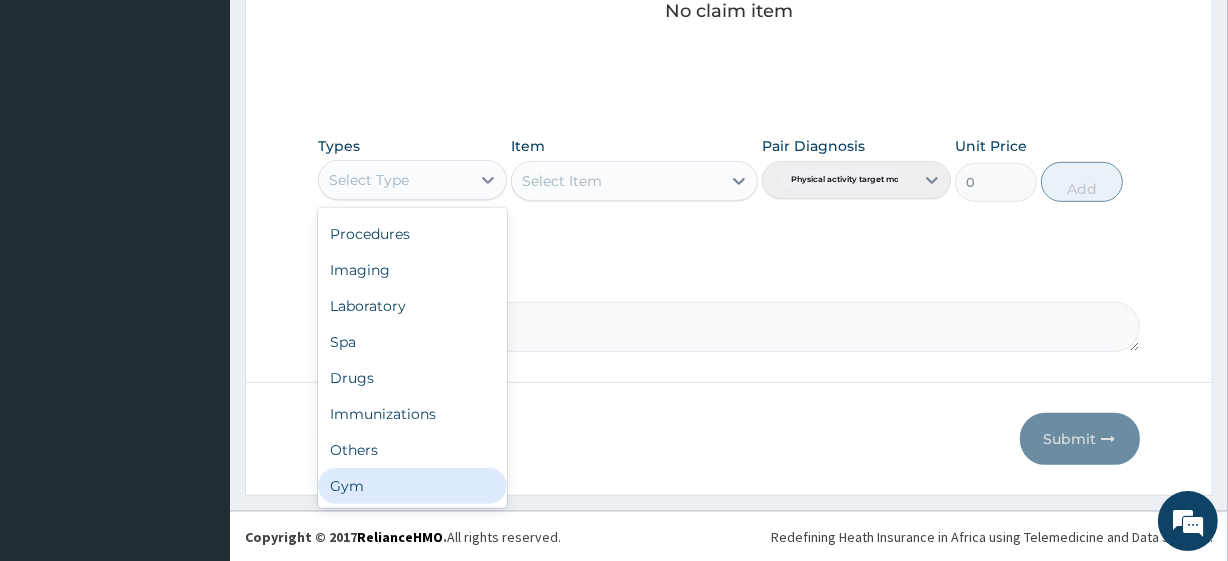 drag, startPoint x: 376, startPoint y: 483, endPoint x: 487, endPoint y: 343, distance: 178.66449 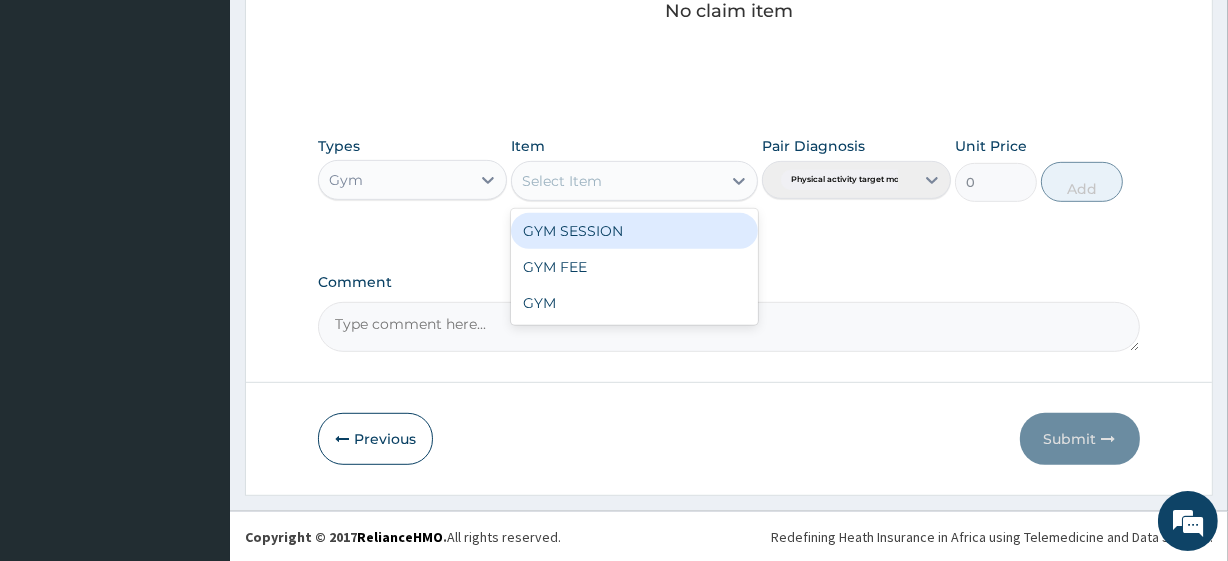 click on "Select Item" at bounding box center (562, 181) 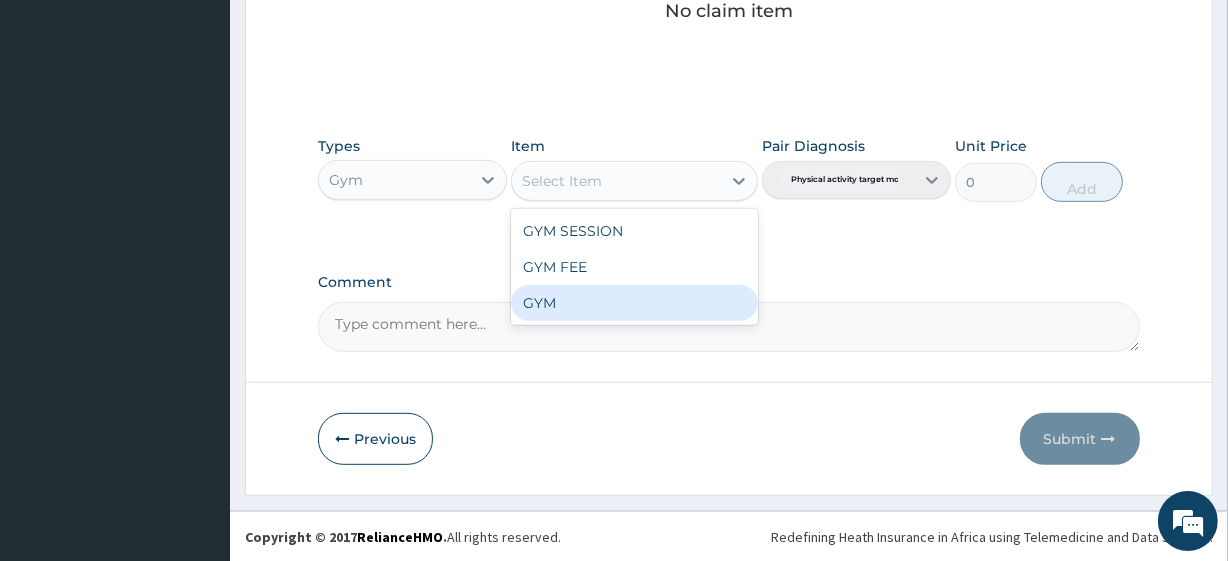 click on "GYM" at bounding box center (634, 303) 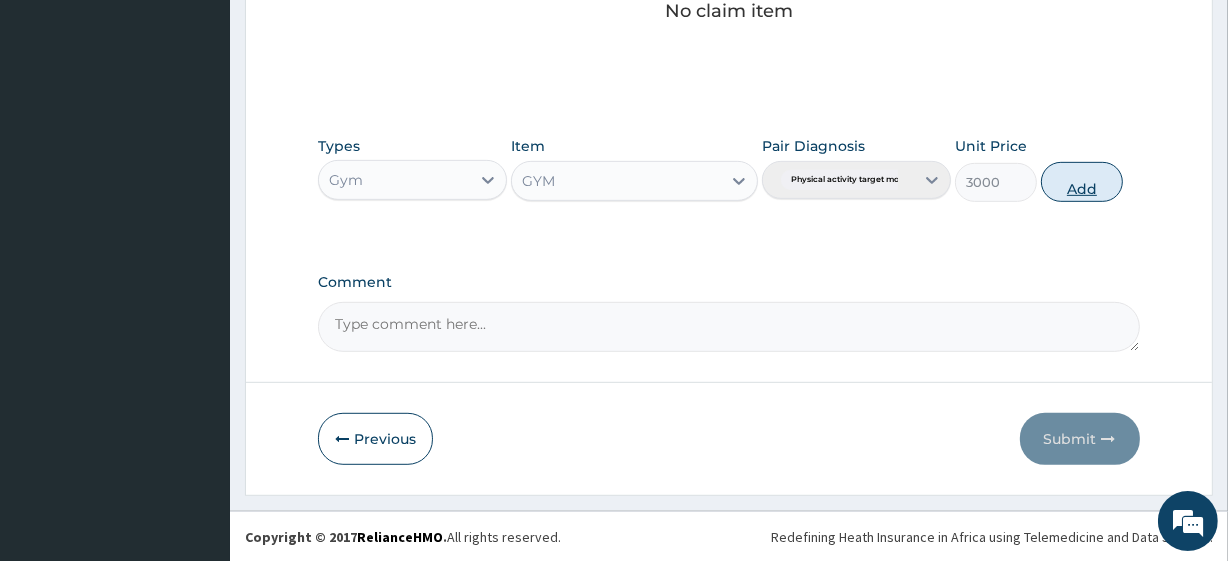 click on "Add" at bounding box center (1082, 182) 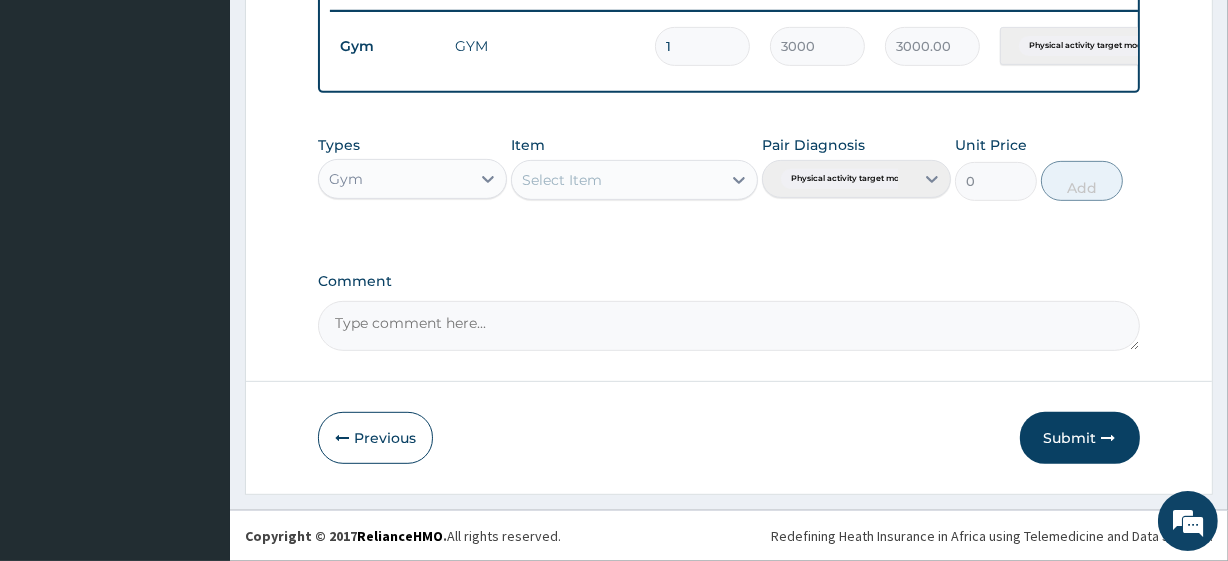 drag, startPoint x: 1075, startPoint y: 427, endPoint x: 1187, endPoint y: 213, distance: 241.53674 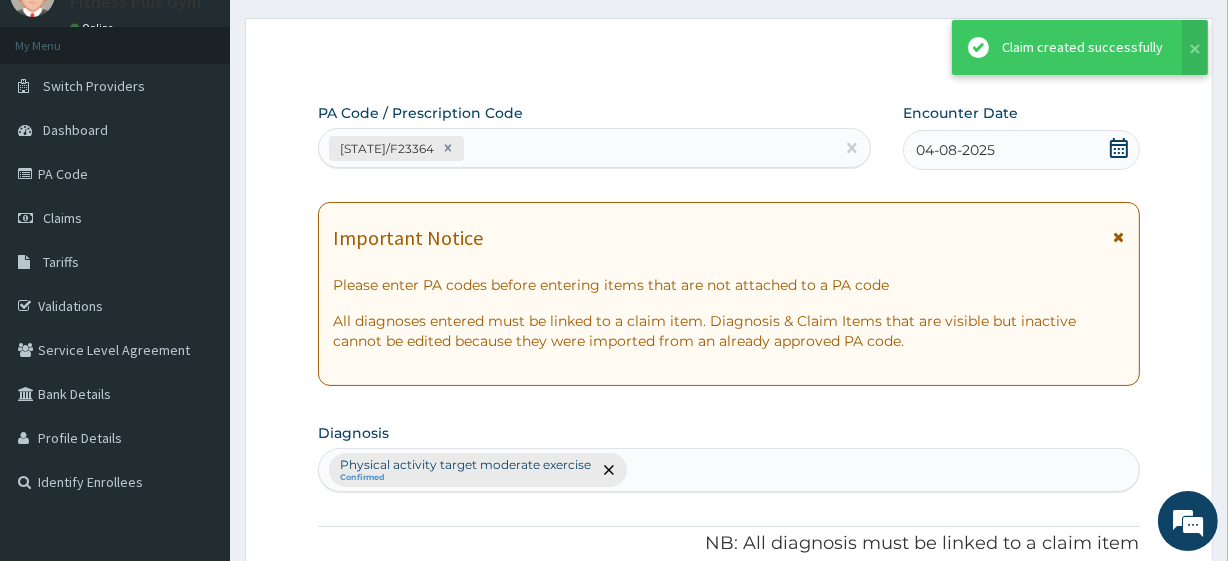 scroll, scrollTop: 798, scrollLeft: 0, axis: vertical 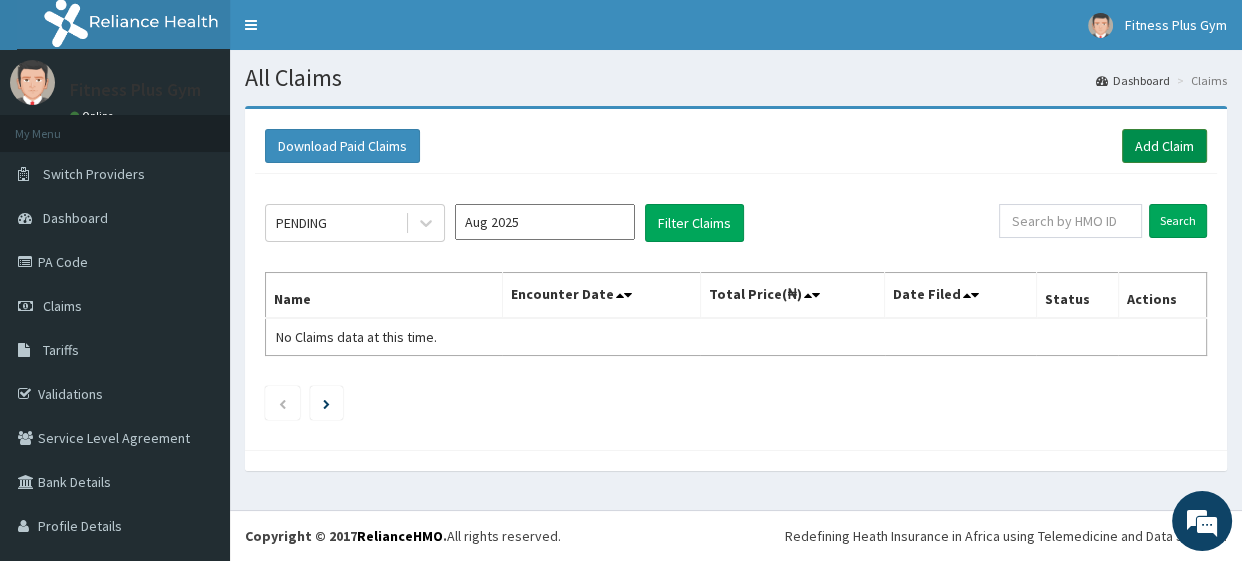 click on "Add Claim" at bounding box center [1164, 146] 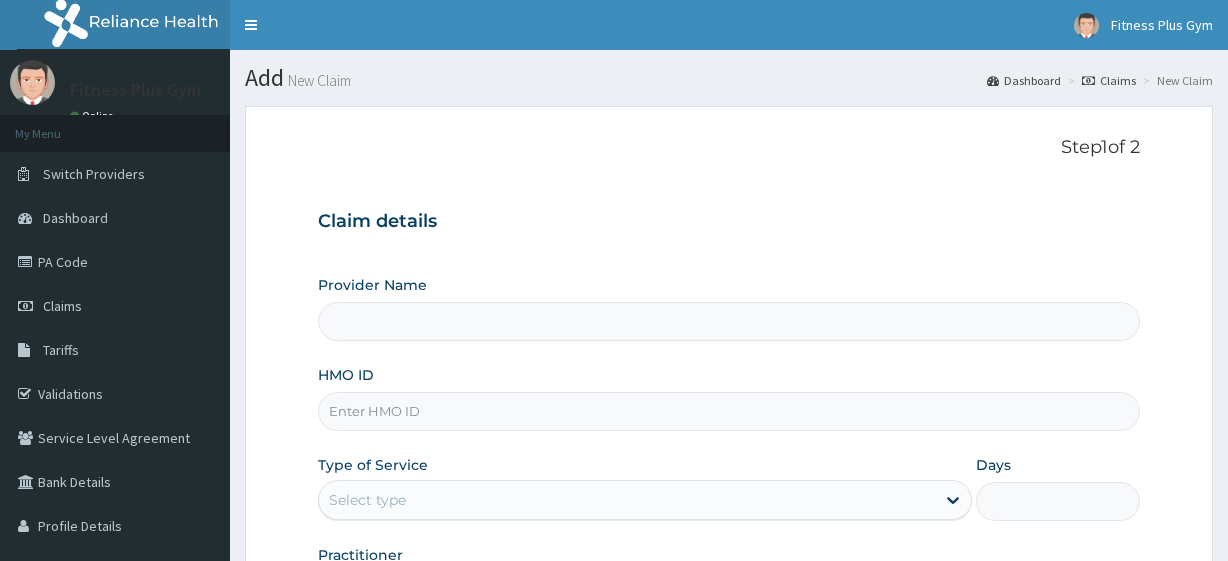scroll, scrollTop: 0, scrollLeft: 0, axis: both 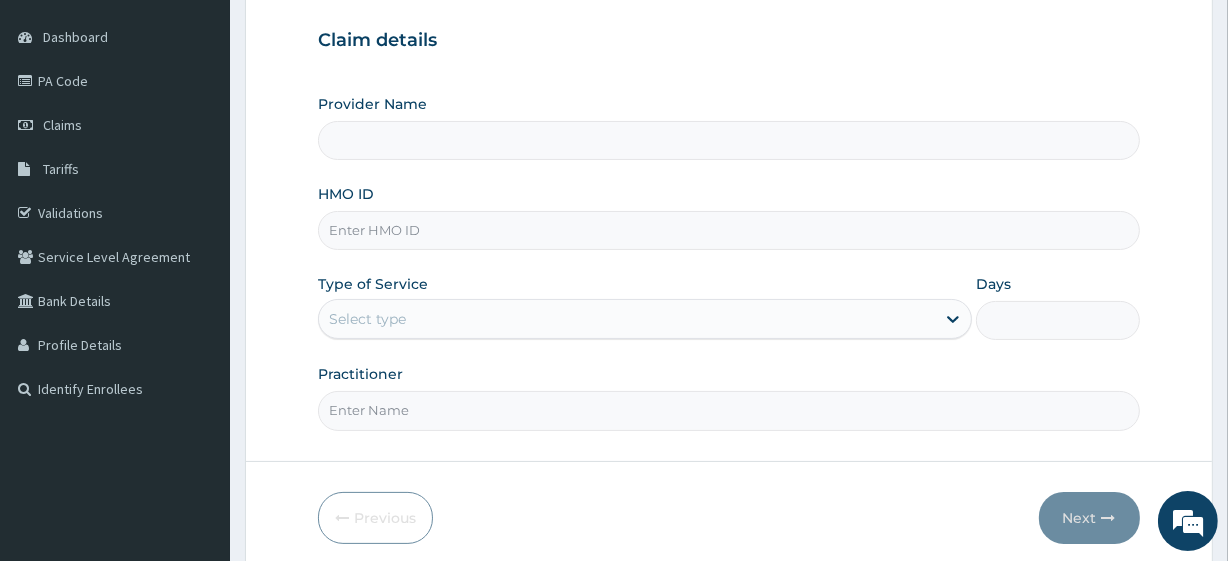type on "Fitness plus Gym" 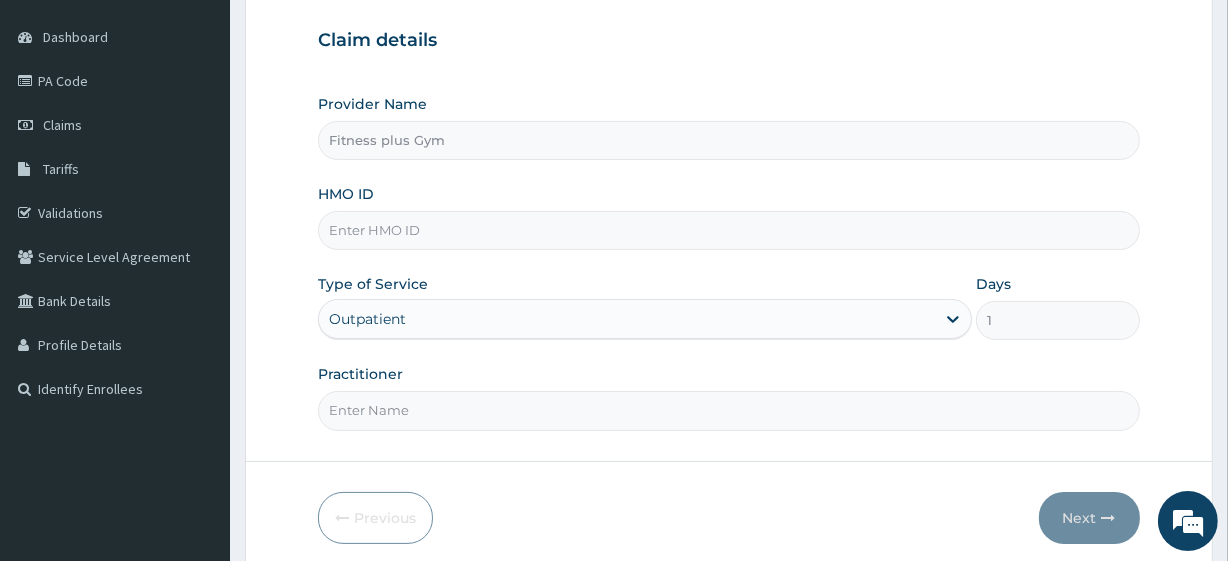 click on "HMO ID" at bounding box center [728, 230] 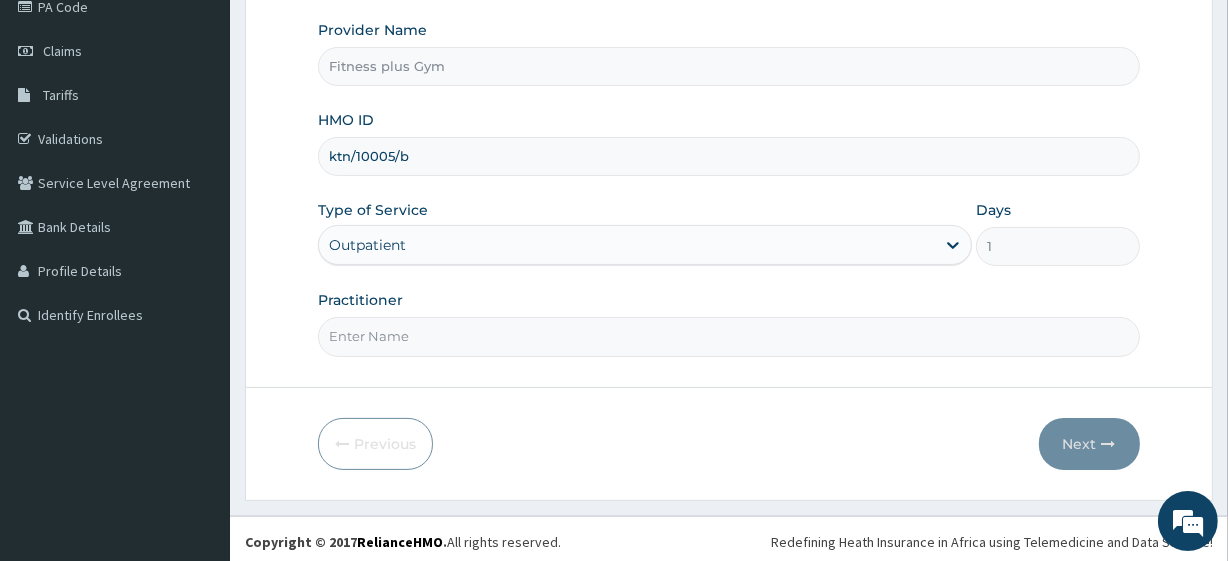 scroll, scrollTop: 259, scrollLeft: 0, axis: vertical 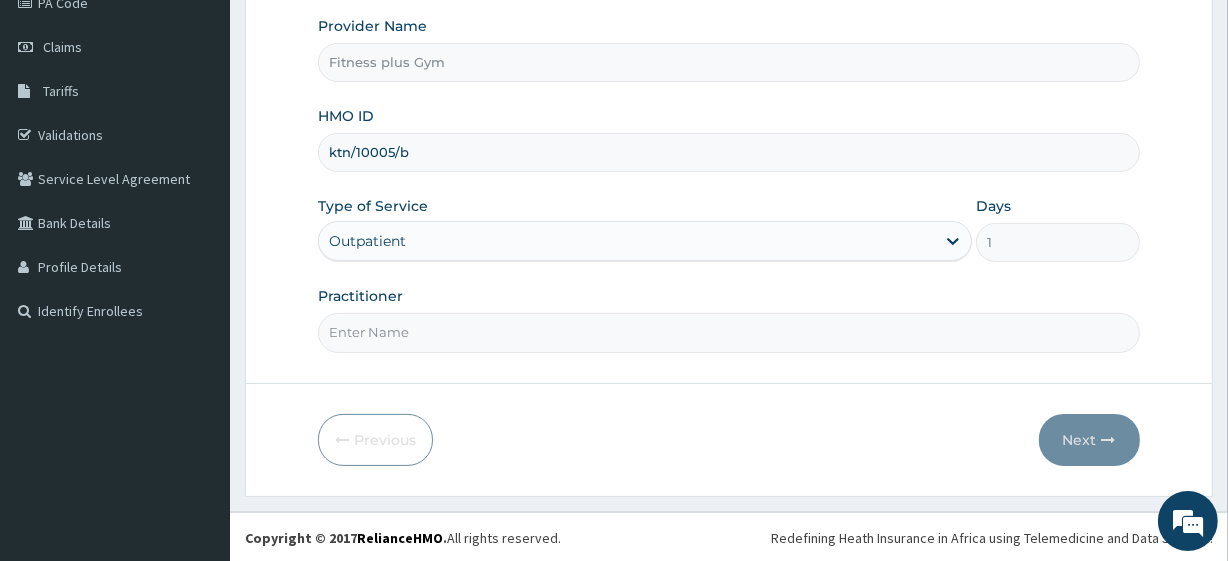 type on "ktn/10005/b" 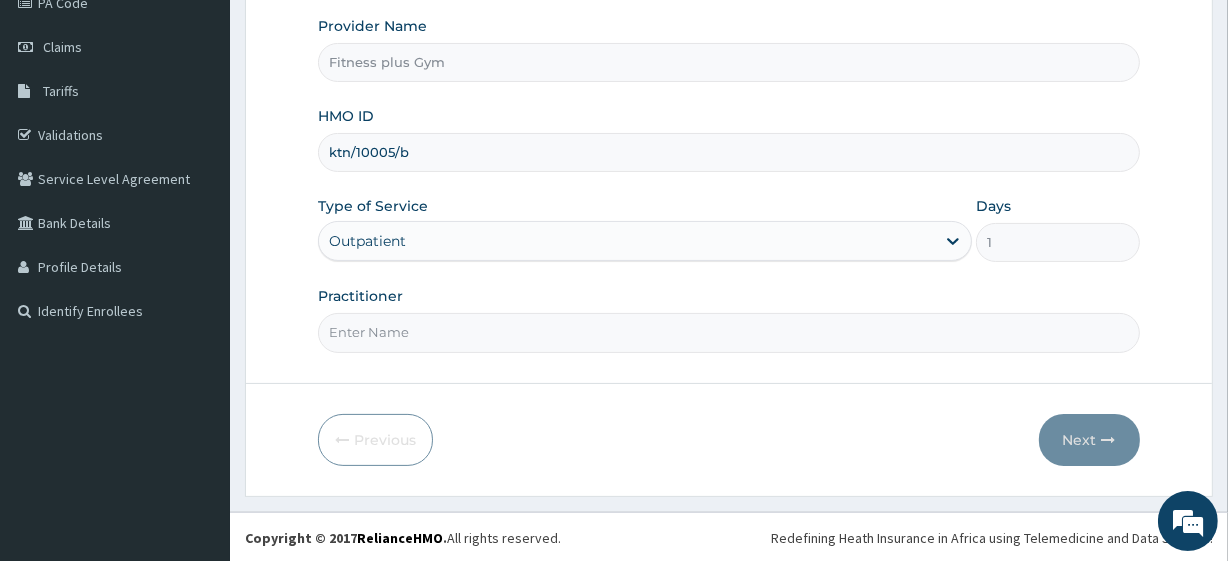 scroll, scrollTop: 0, scrollLeft: 0, axis: both 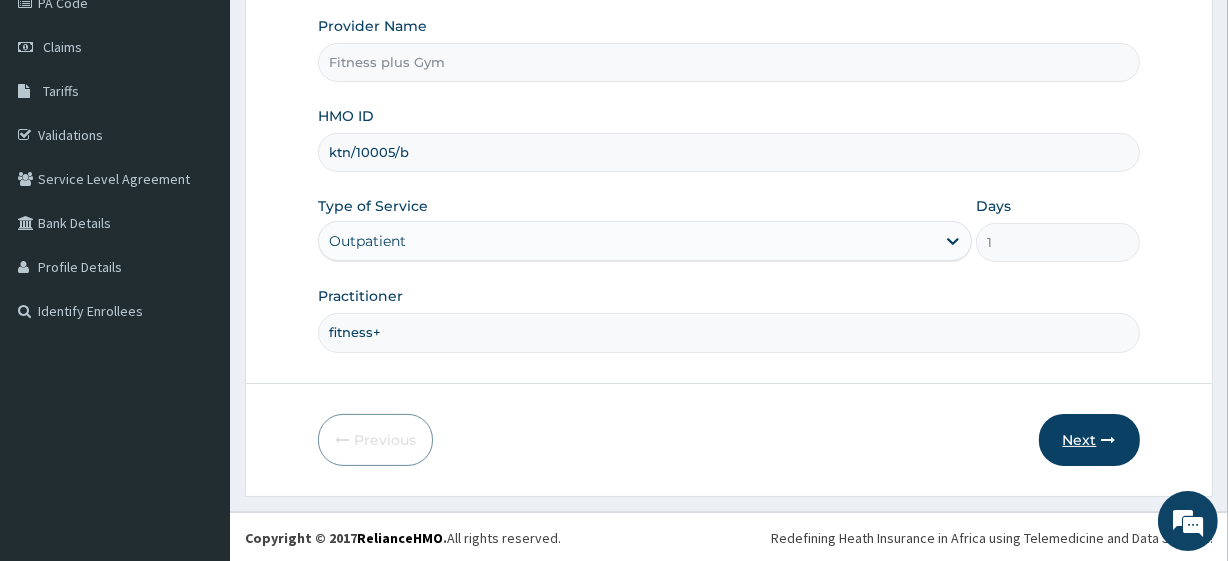 type on "fitness+" 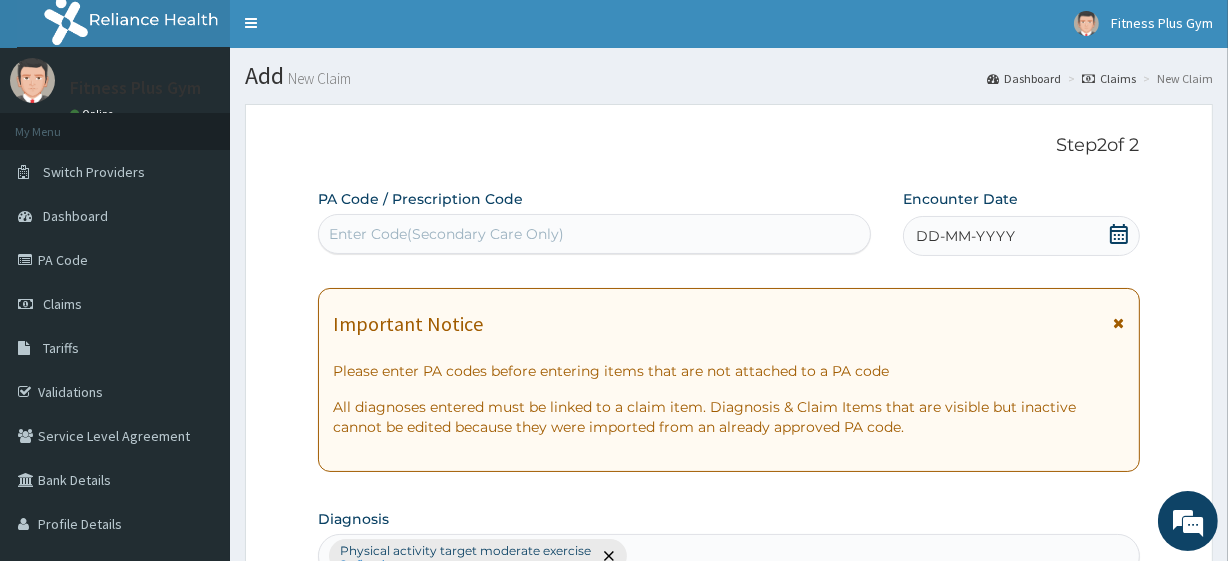 scroll, scrollTop: 0, scrollLeft: 0, axis: both 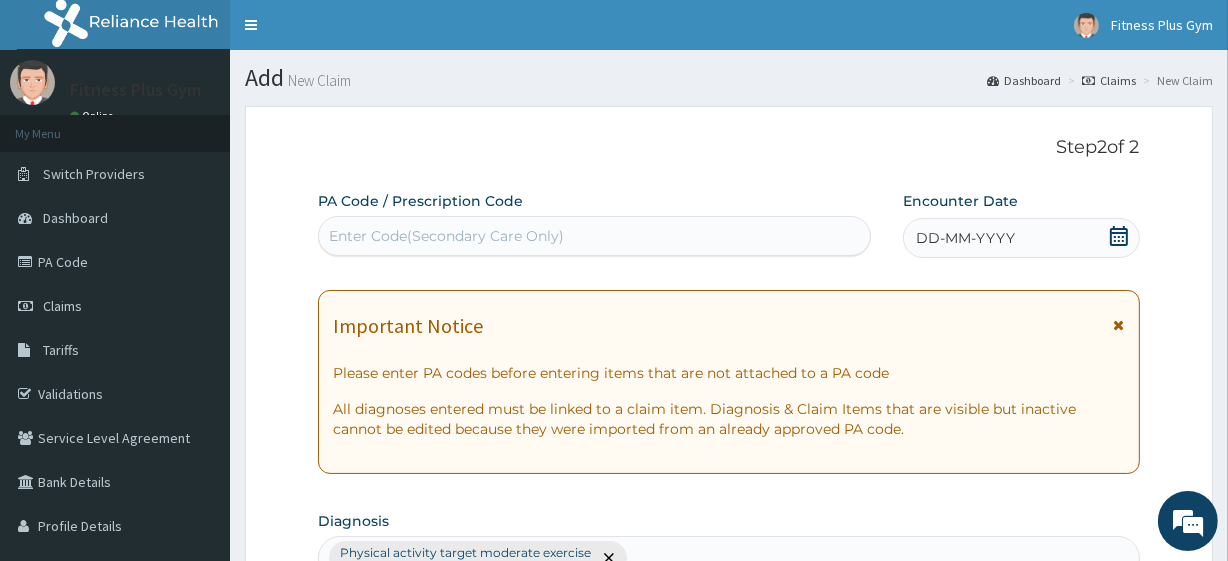 click on "Enter Code(Secondary Care Only)" at bounding box center (594, 236) 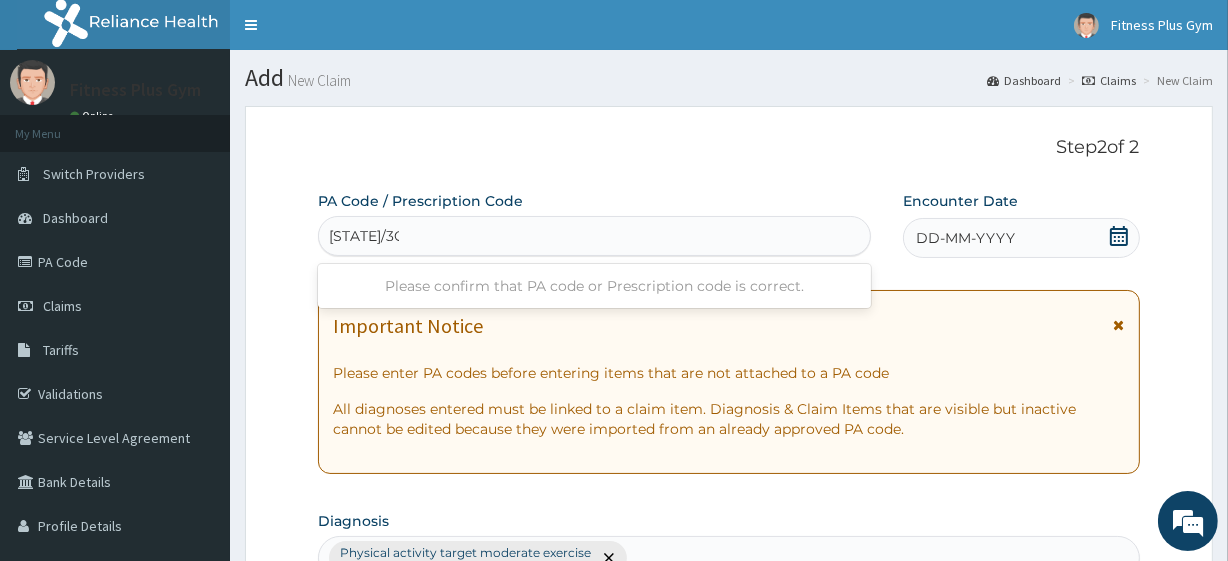 type on "PA/3C8D1D" 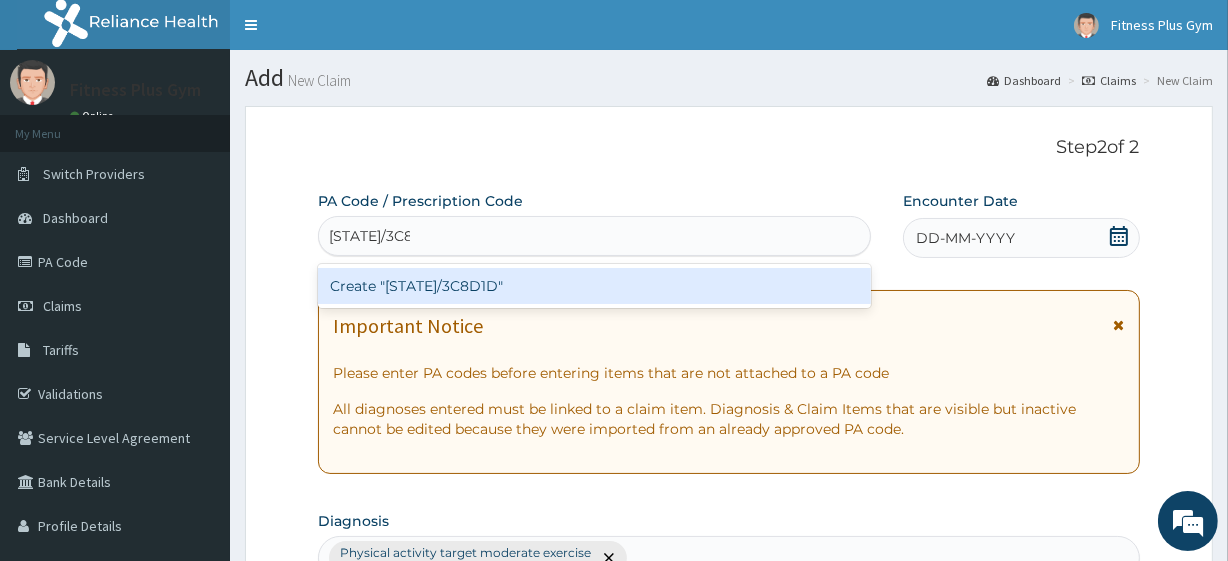 click on "Create "PA/3C8D1D"" at bounding box center (594, 286) 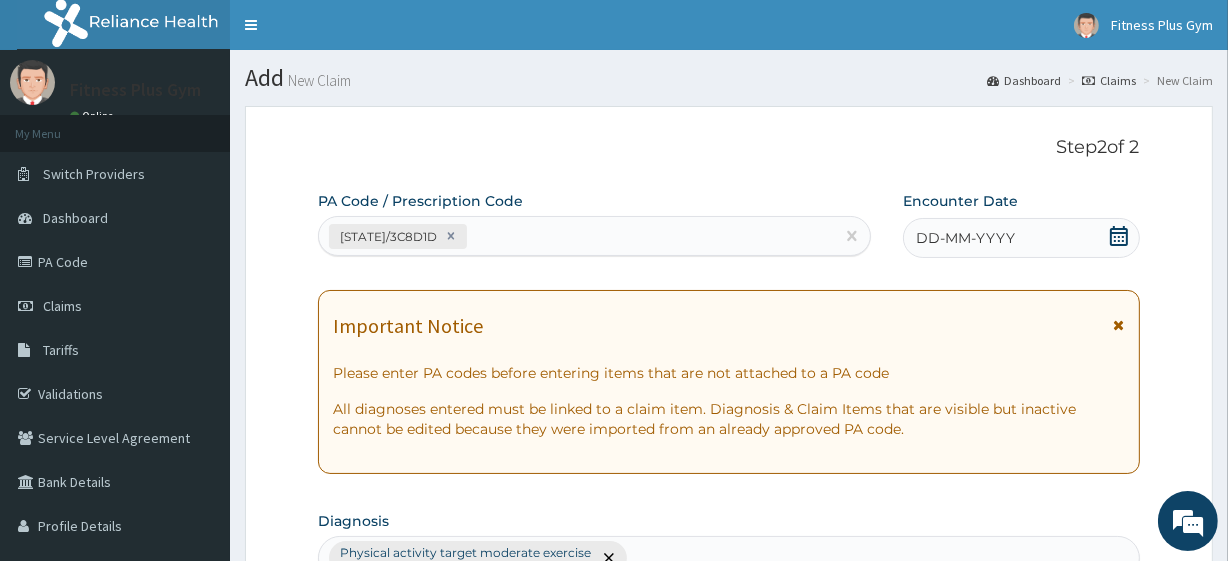 click 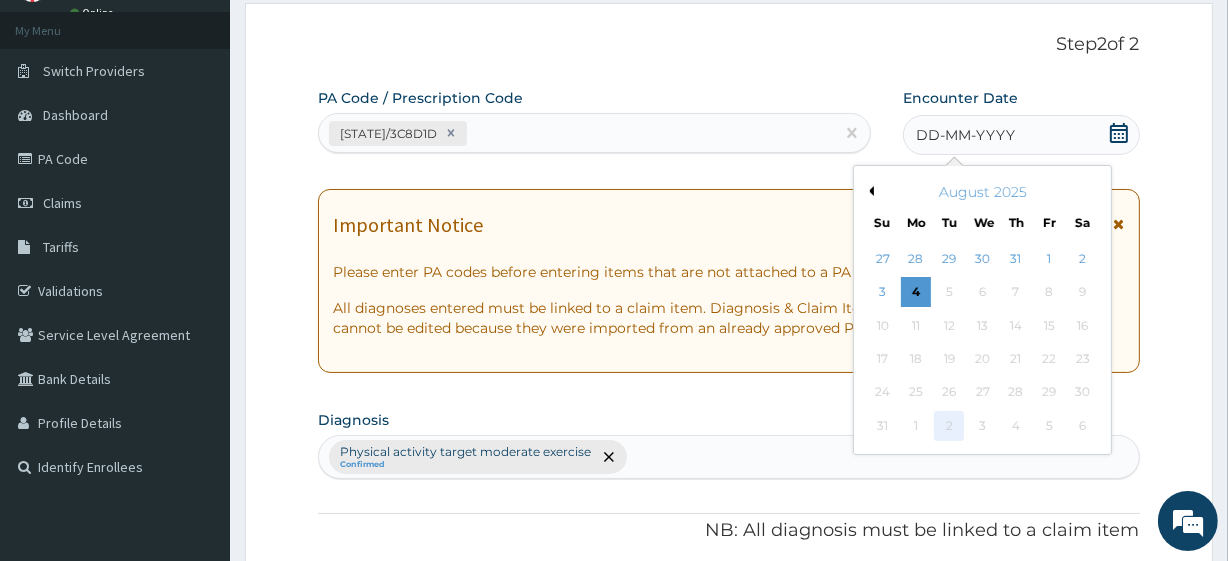 scroll, scrollTop: 272, scrollLeft: 0, axis: vertical 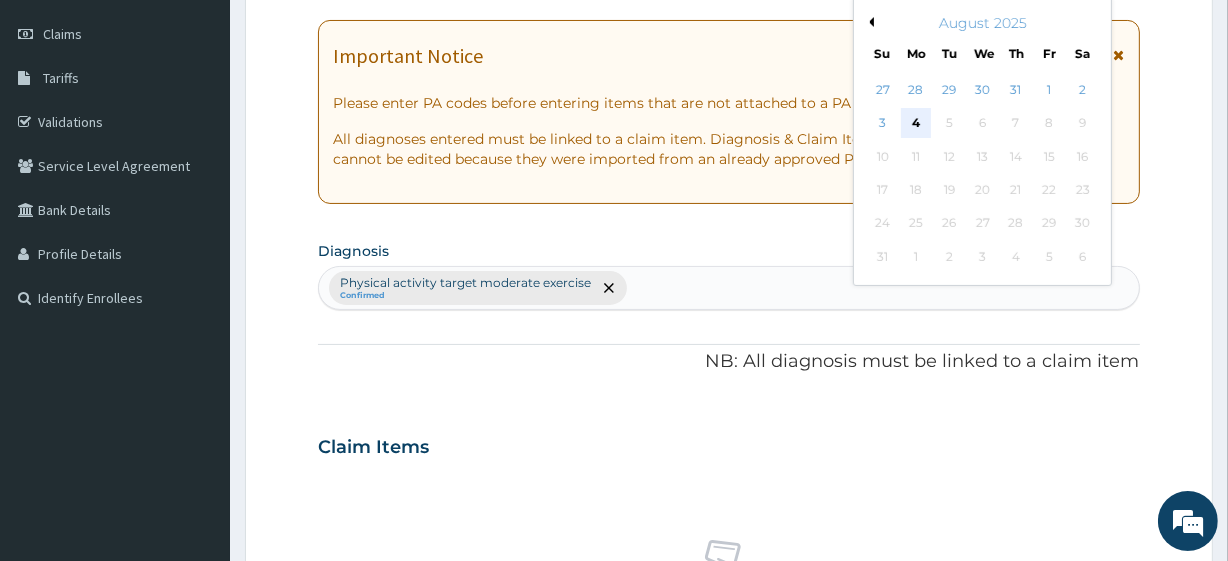 click on "4" at bounding box center [916, 124] 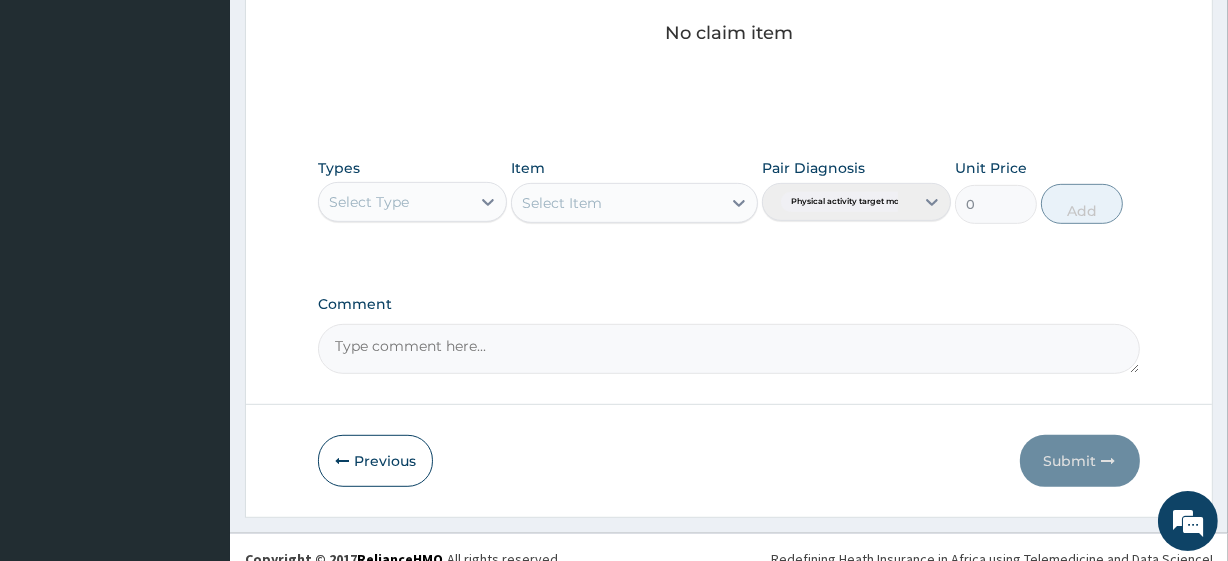 scroll, scrollTop: 880, scrollLeft: 0, axis: vertical 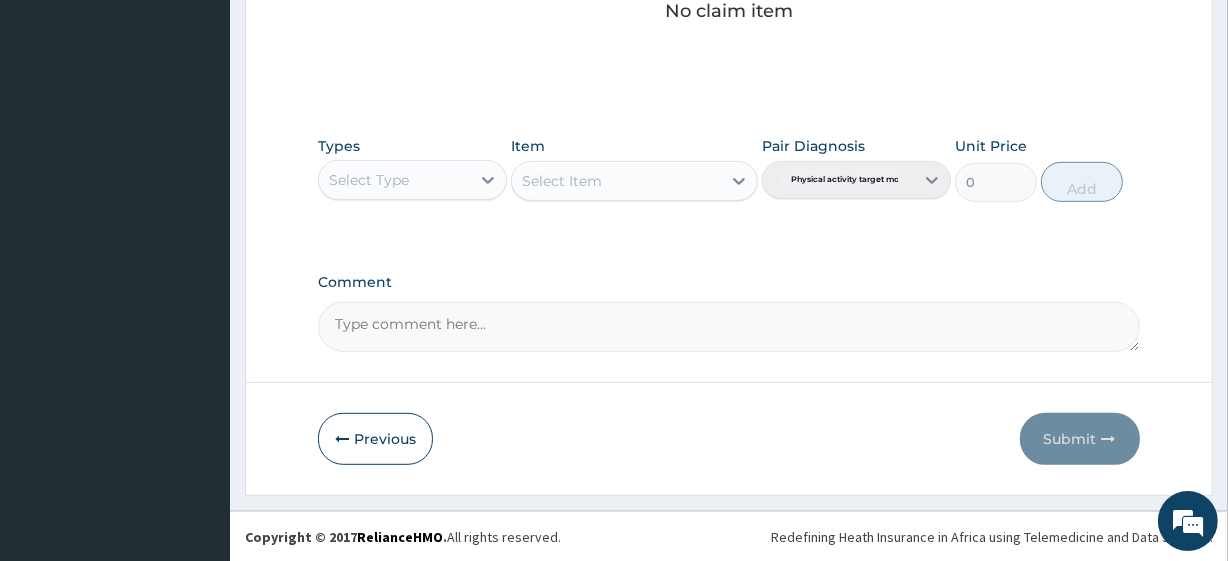 drag, startPoint x: 466, startPoint y: 170, endPoint x: 452, endPoint y: 205, distance: 37.696156 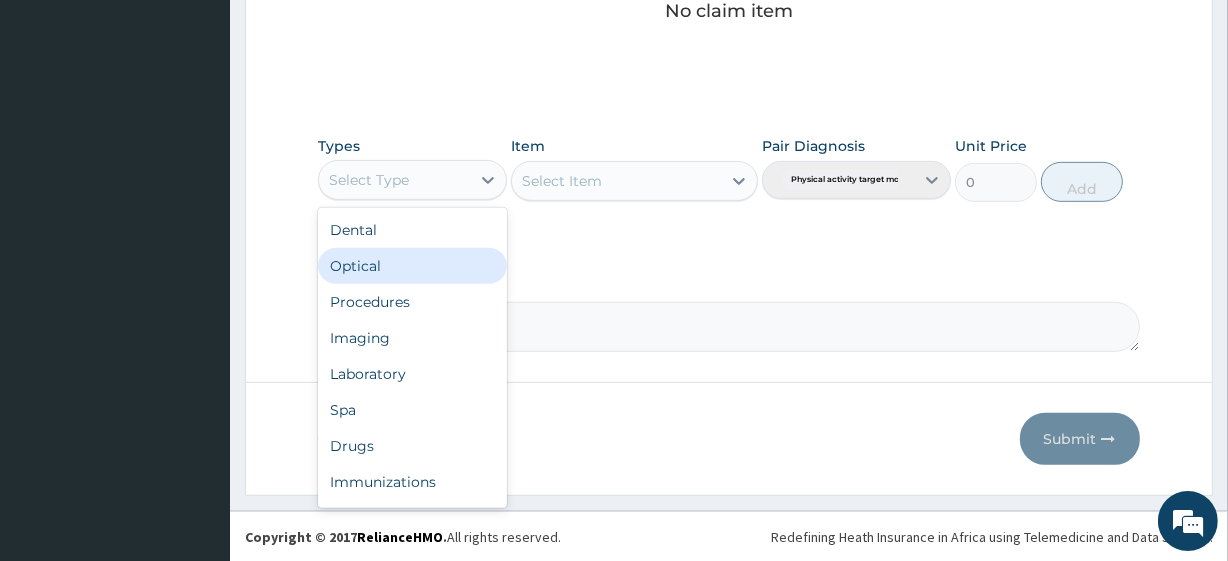 scroll, scrollTop: 68, scrollLeft: 0, axis: vertical 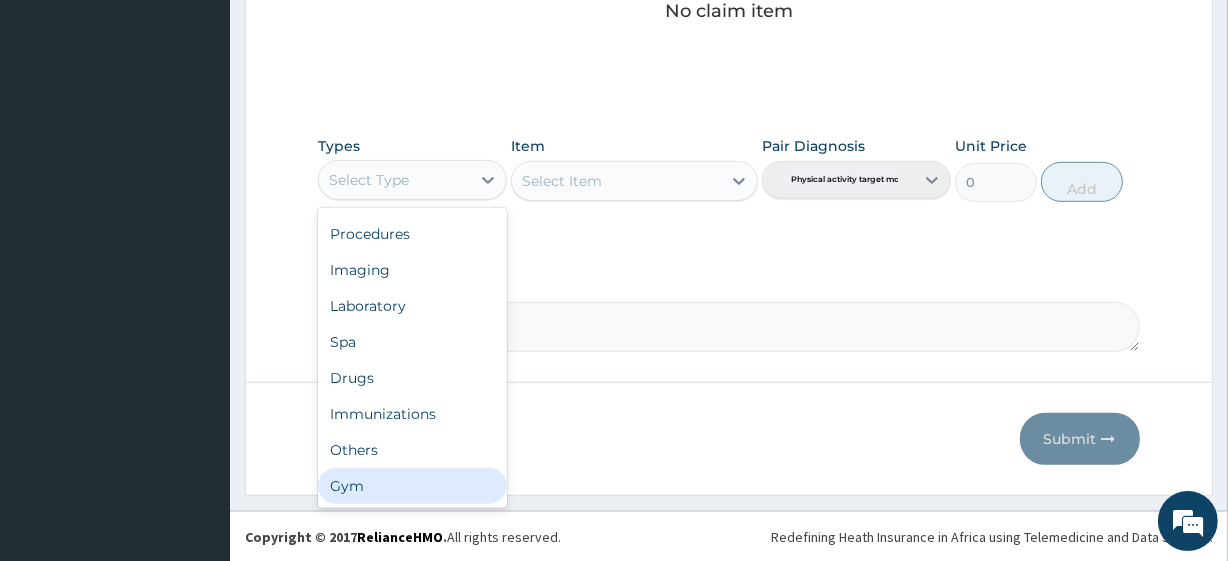 click on "Gym" at bounding box center [412, 486] 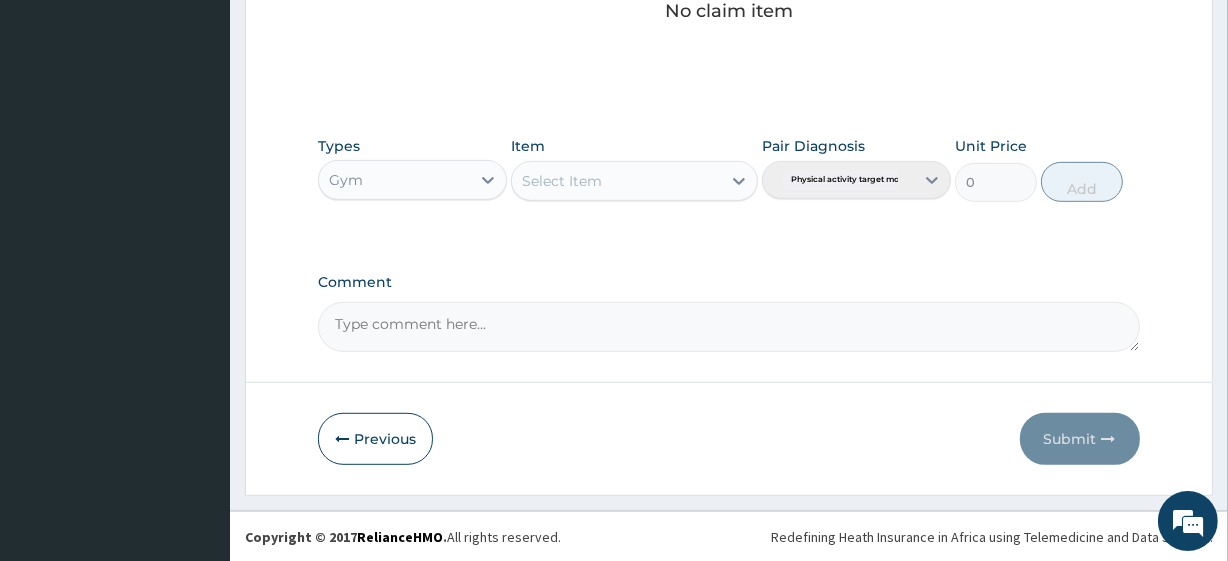 click on "Select Item" at bounding box center (562, 181) 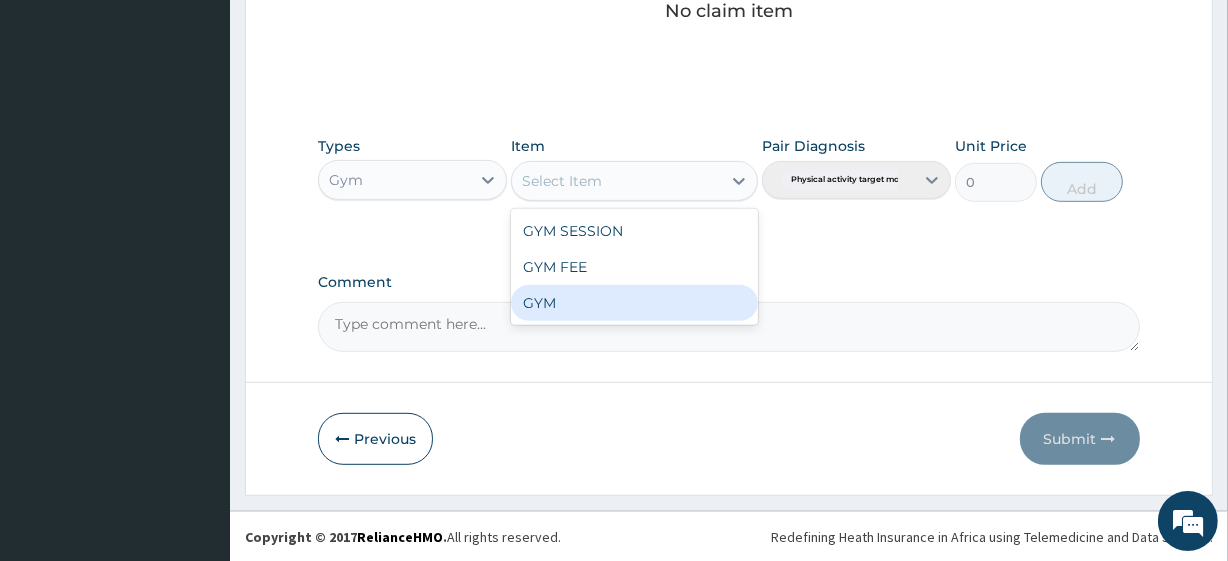 drag, startPoint x: 566, startPoint y: 302, endPoint x: 707, endPoint y: 240, distance: 154.02922 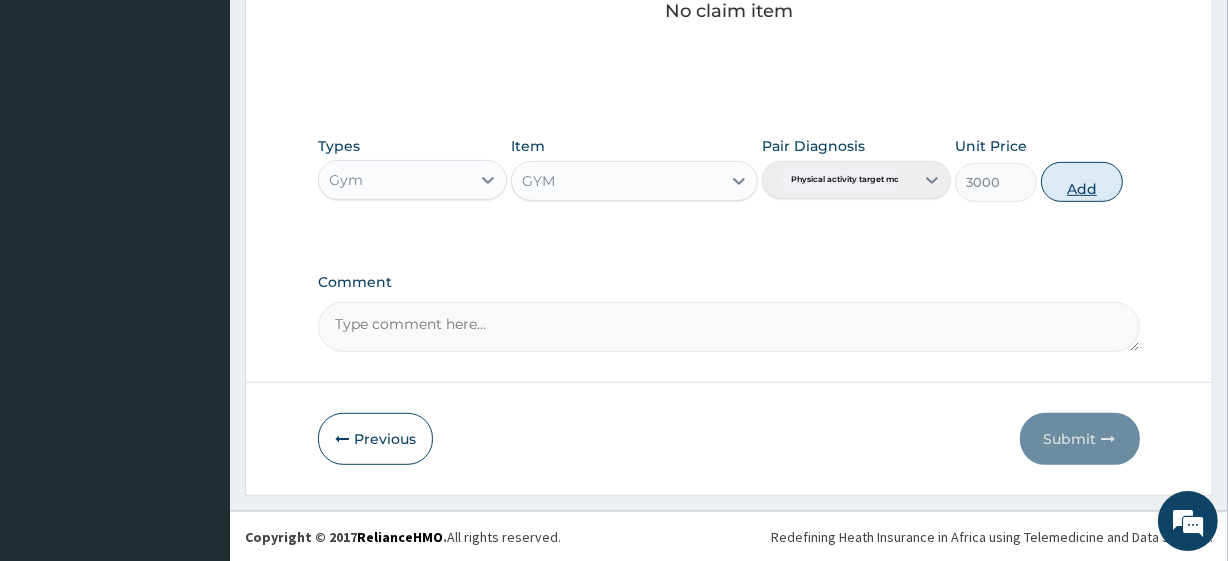 click on "Add" at bounding box center [1082, 182] 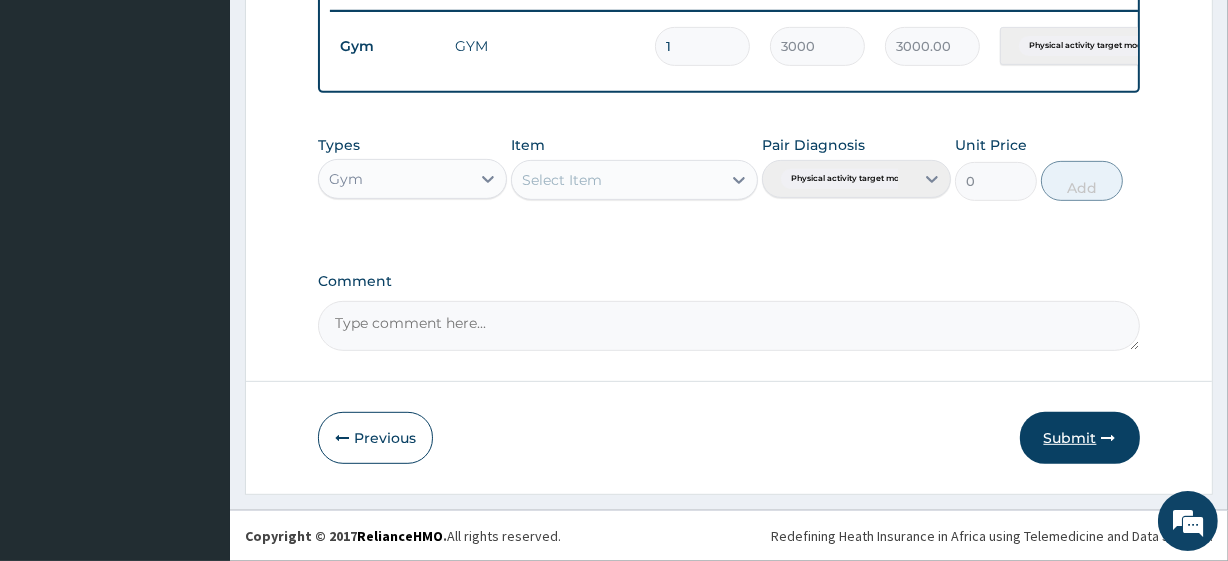 click on "Submit" at bounding box center [1080, 438] 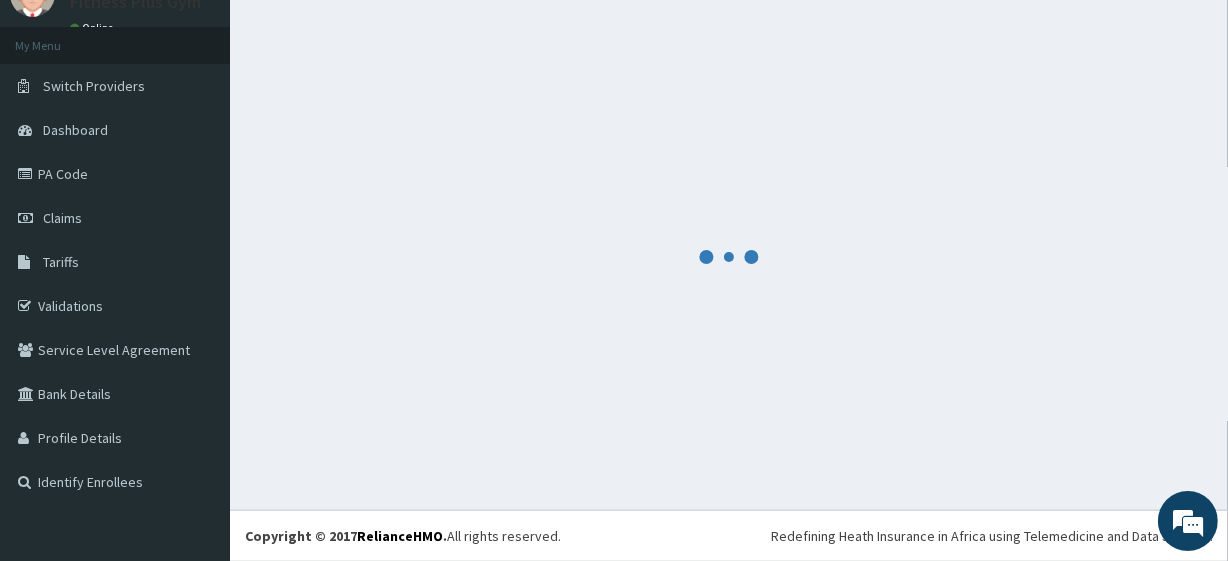 scroll, scrollTop: 798, scrollLeft: 0, axis: vertical 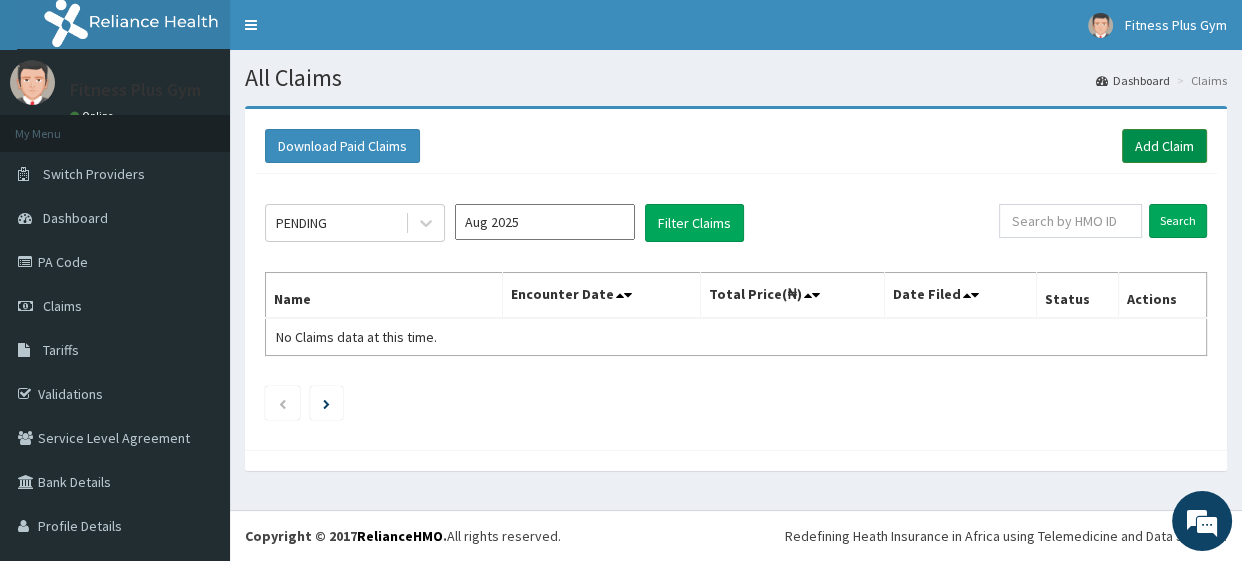 click on "Add Claim" at bounding box center (1164, 146) 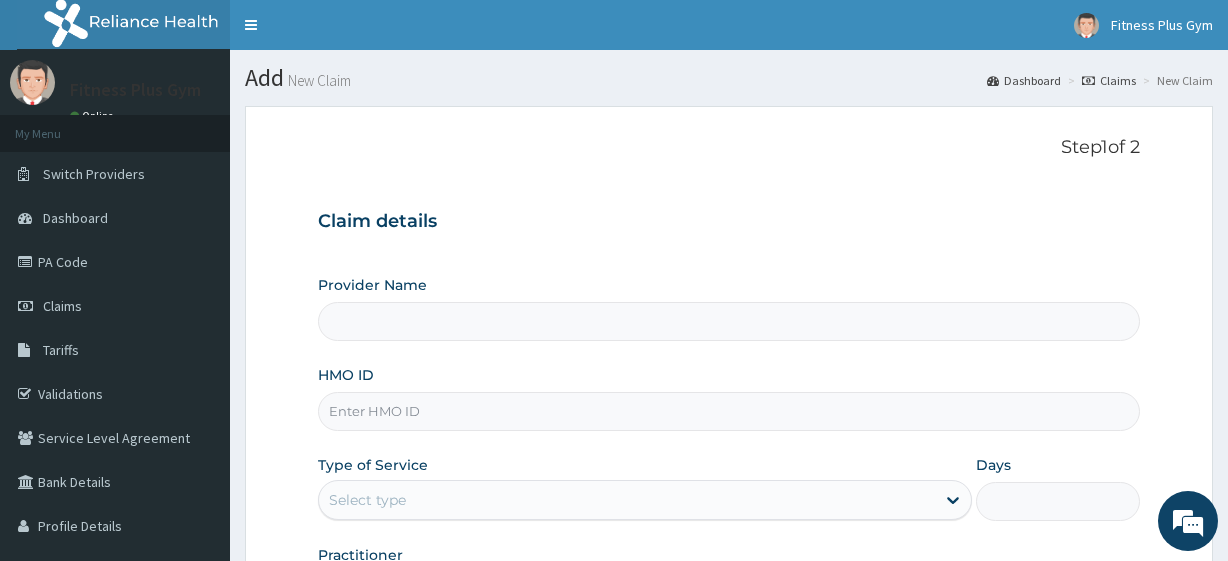 scroll, scrollTop: 0, scrollLeft: 0, axis: both 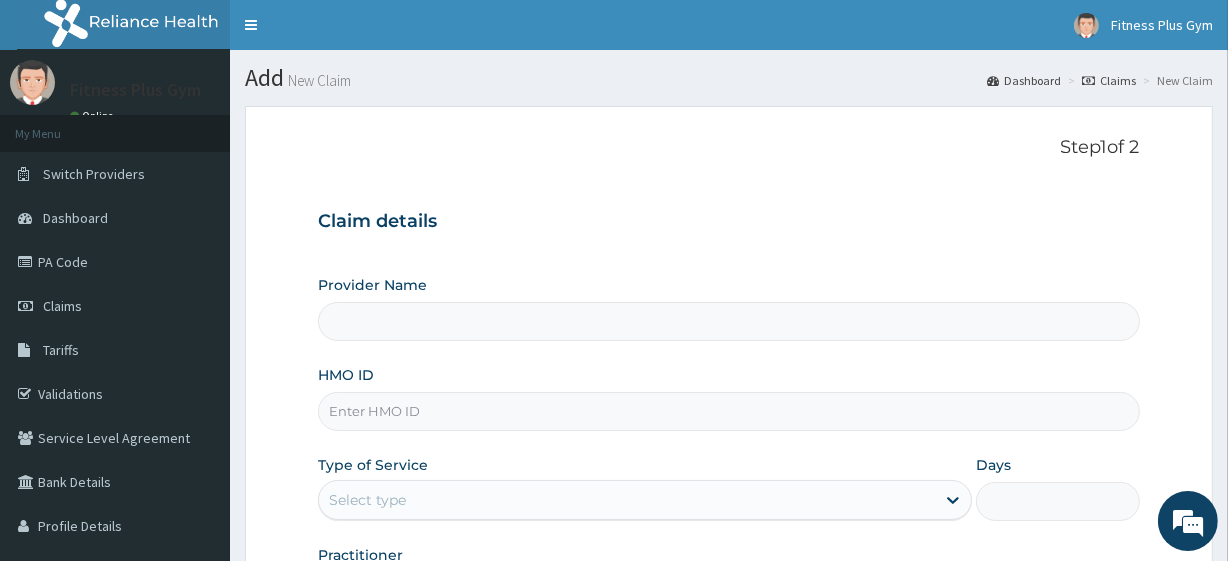 type on "Fitness plus Gym" 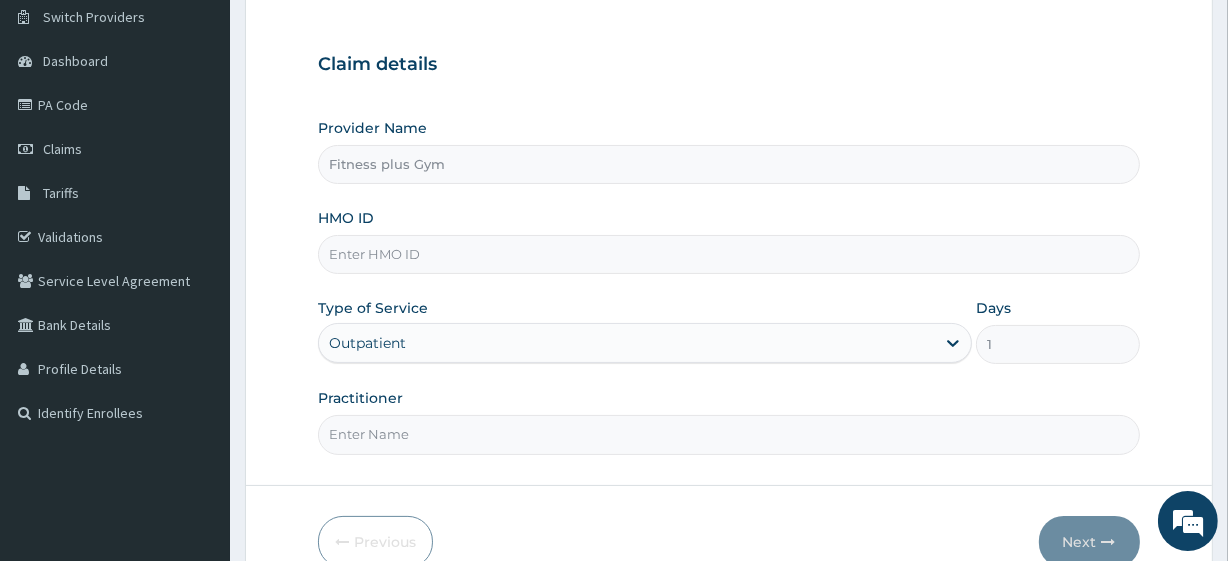 scroll, scrollTop: 181, scrollLeft: 0, axis: vertical 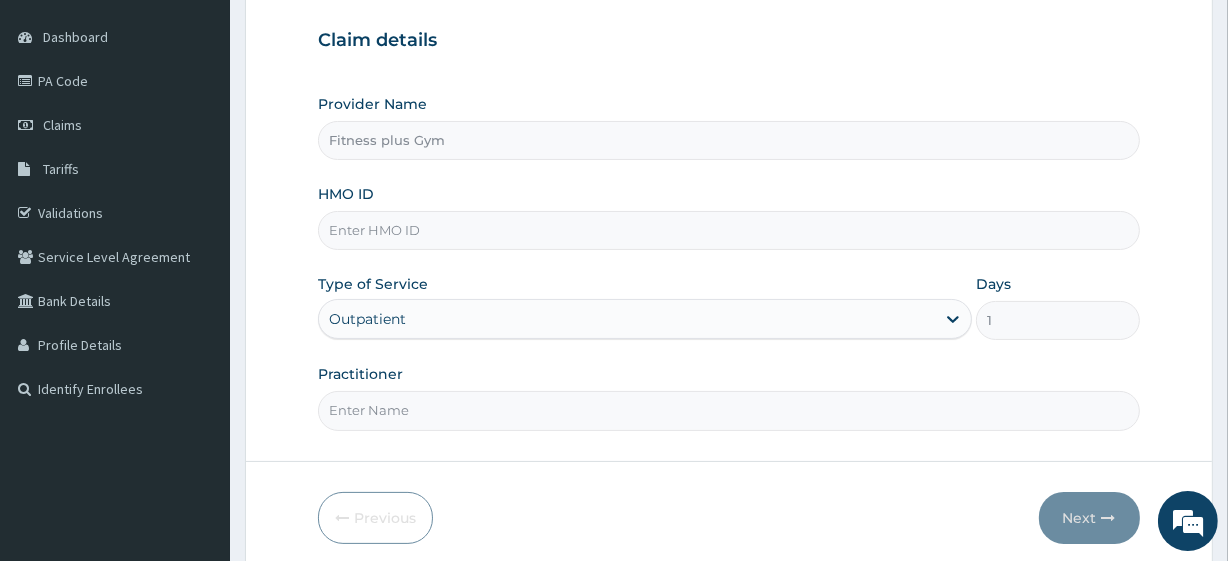 click on "HMO ID" at bounding box center (728, 230) 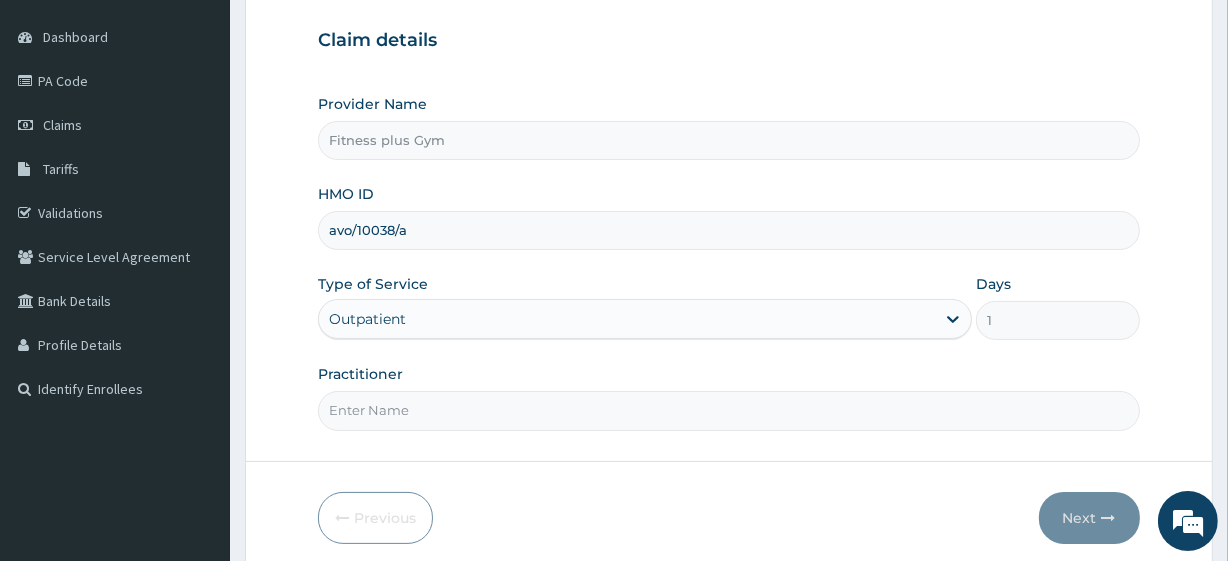 scroll, scrollTop: 0, scrollLeft: 0, axis: both 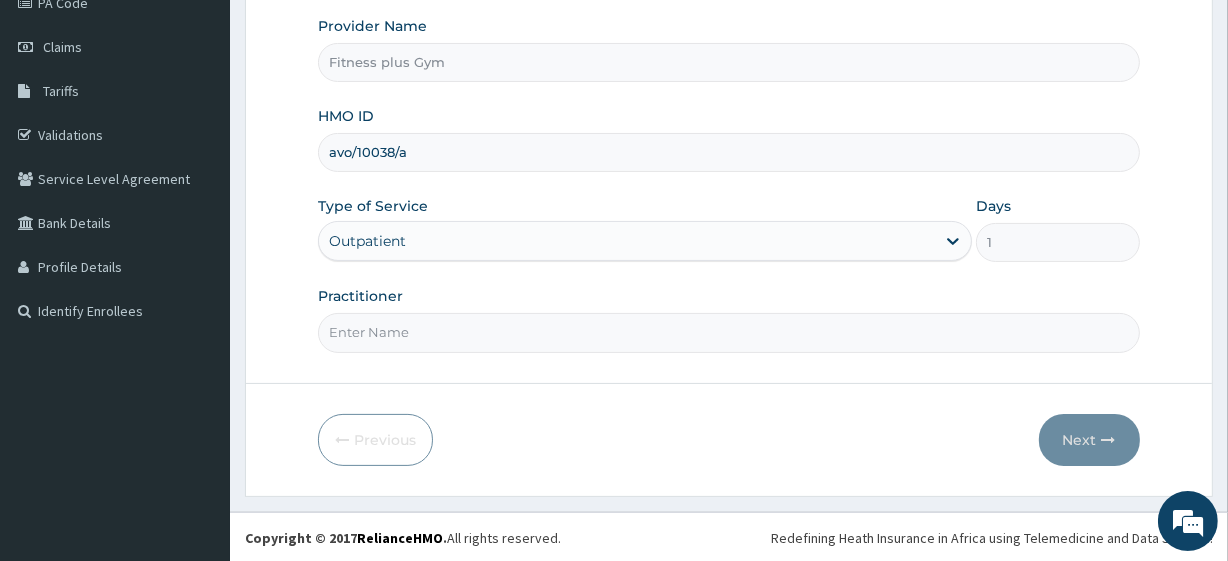 type on "avo/10038/a" 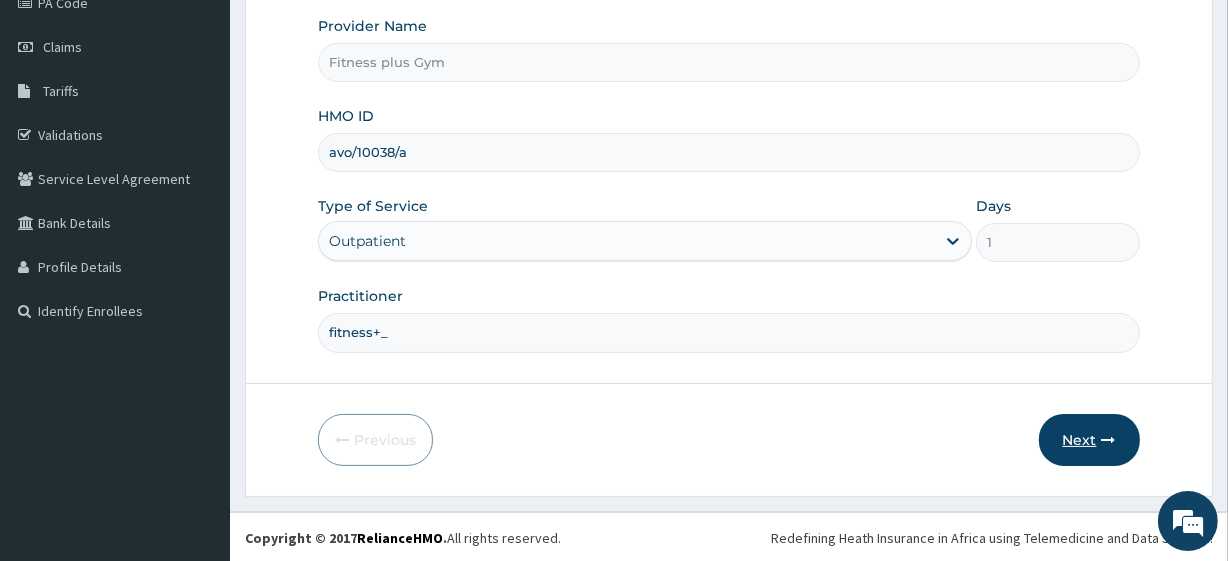 type on "fitness+_" 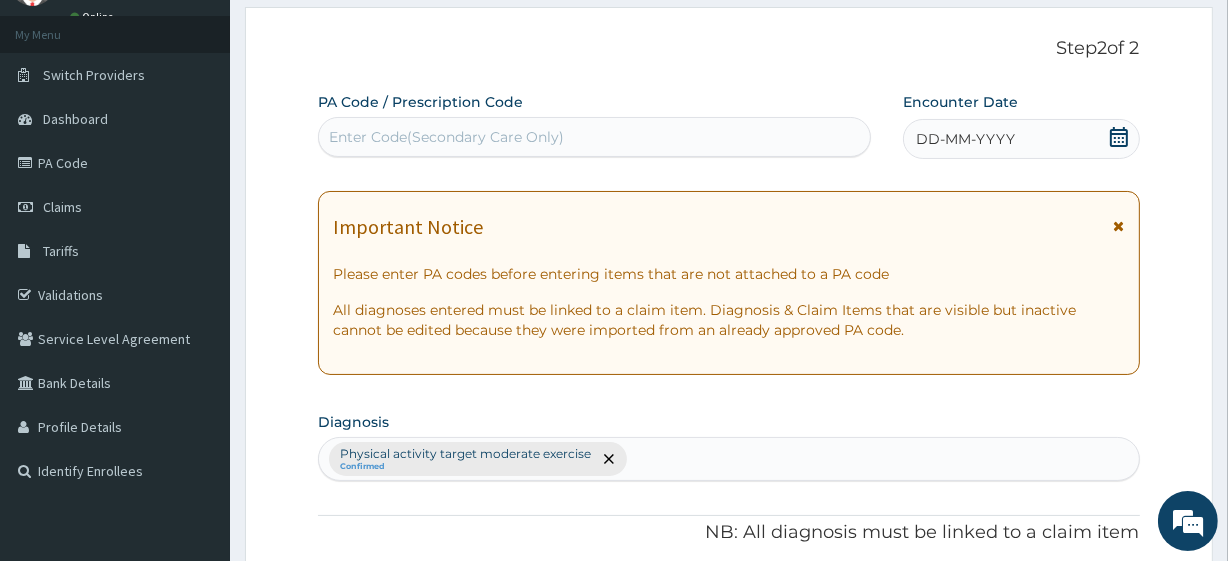 scroll, scrollTop: 0, scrollLeft: 0, axis: both 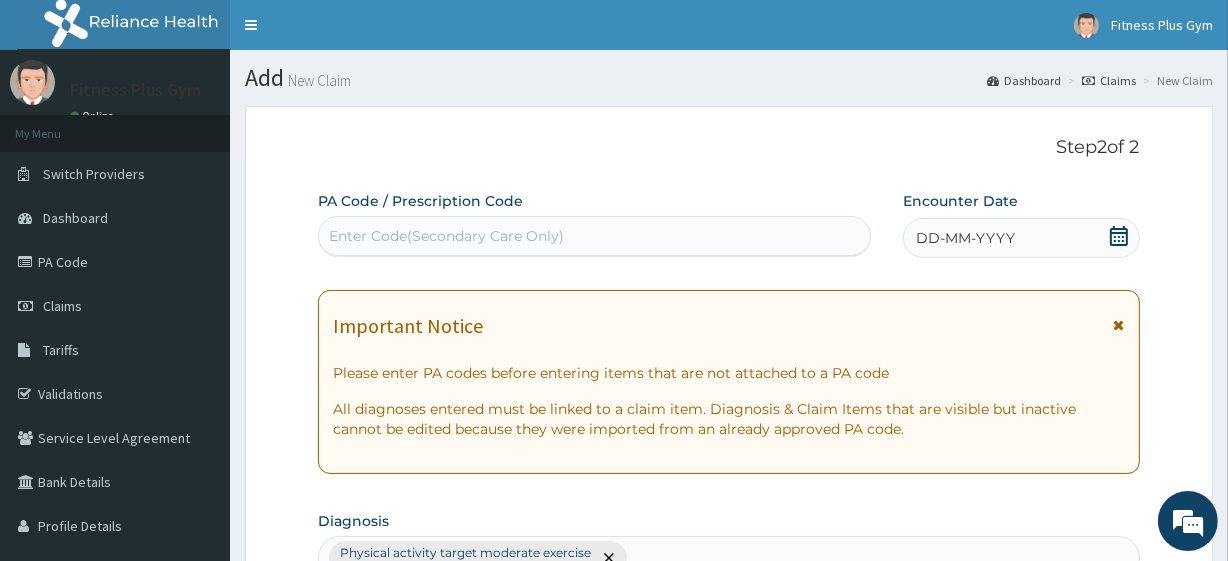 click on "Enter Code(Secondary Care Only)" at bounding box center (594, 236) 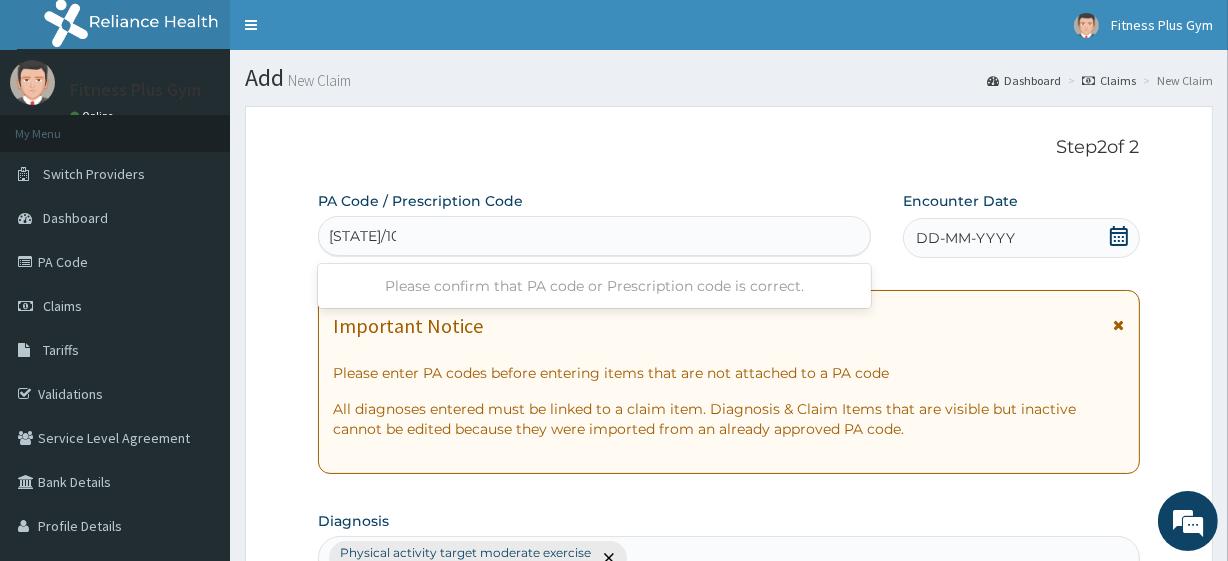 type on "PA/1035C6" 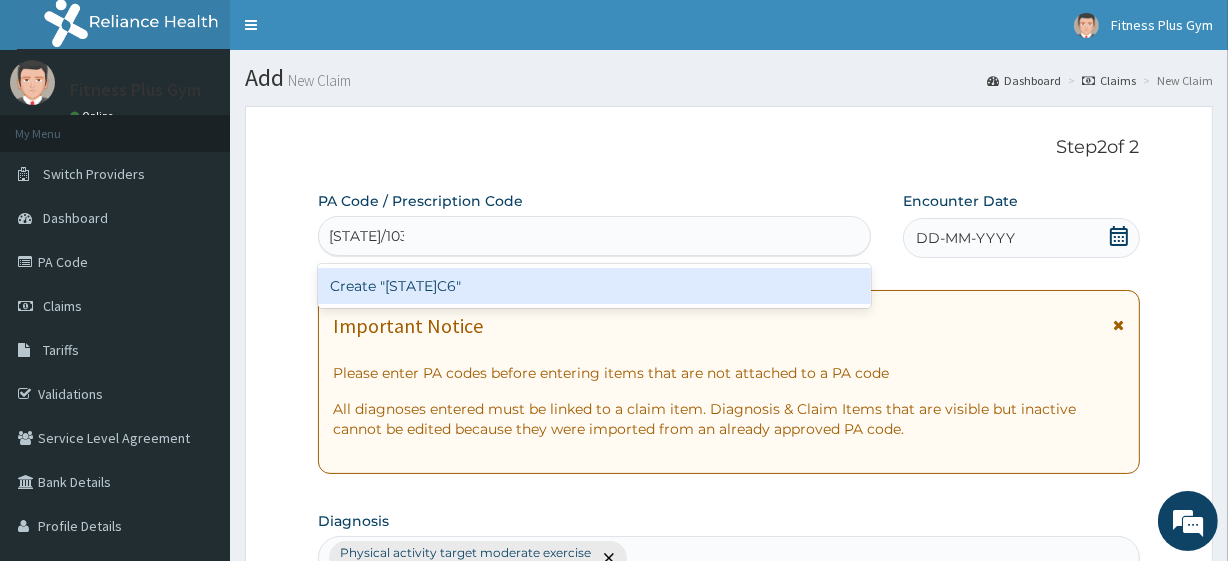 click on "Create "PA/1035C6"" at bounding box center (594, 286) 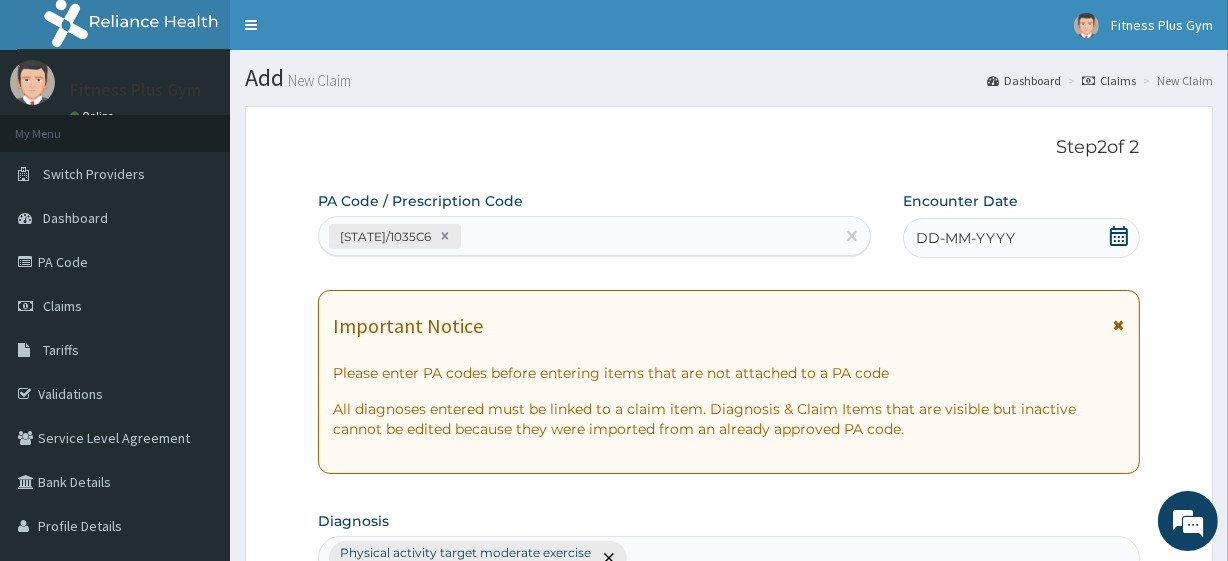 drag, startPoint x: 1120, startPoint y: 234, endPoint x: 1084, endPoint y: 269, distance: 50.20956 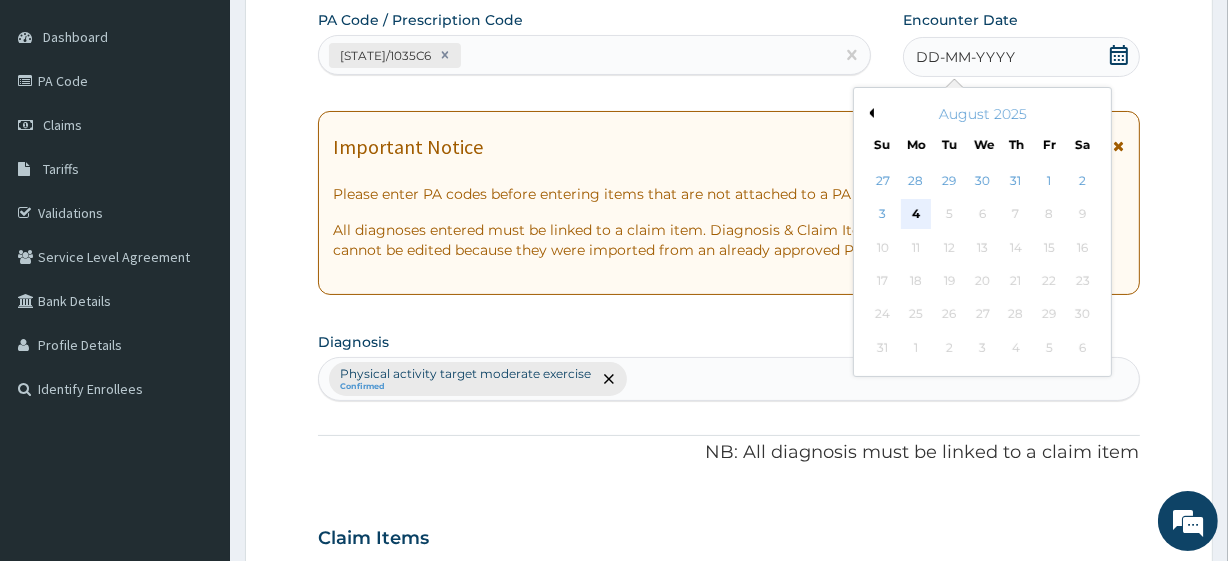 click on "4" at bounding box center [916, 215] 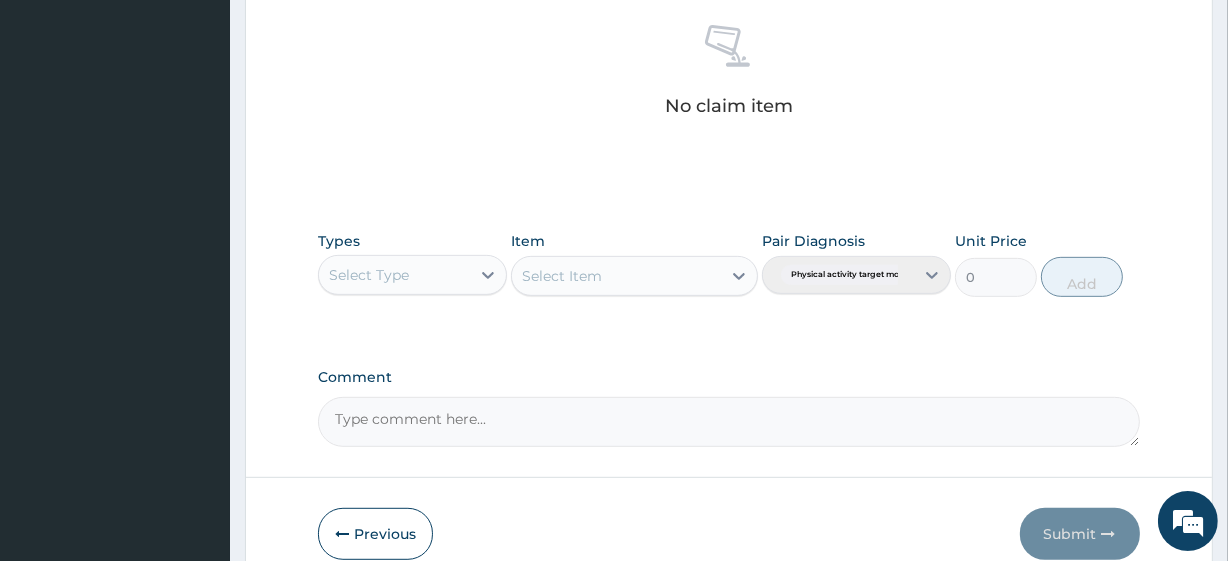 scroll, scrollTop: 880, scrollLeft: 0, axis: vertical 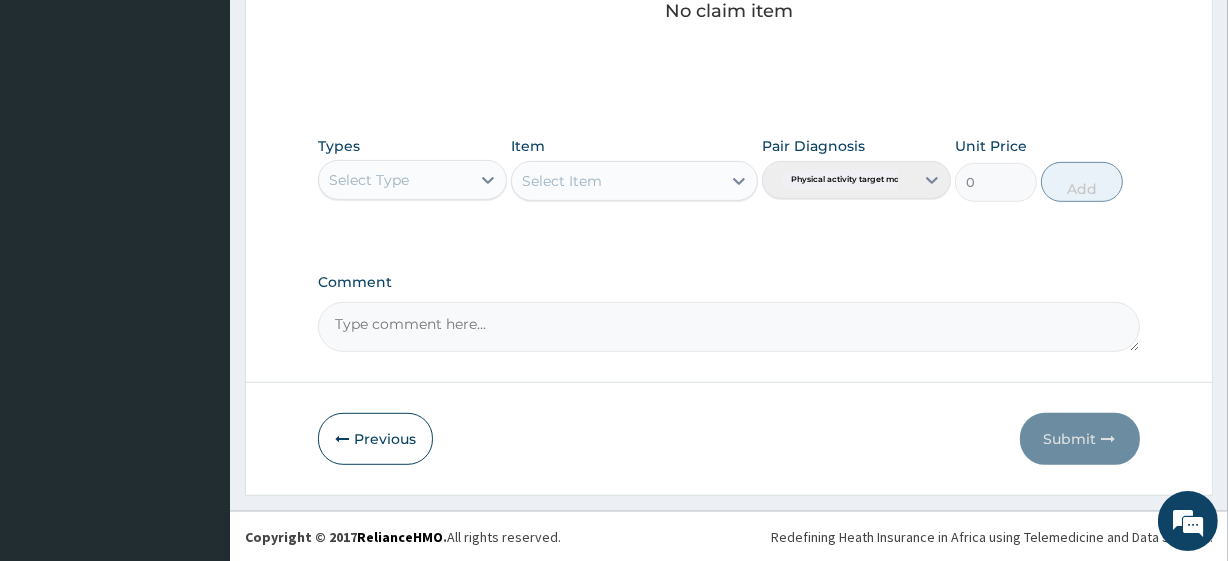 click on "Select Type" at bounding box center [394, 180] 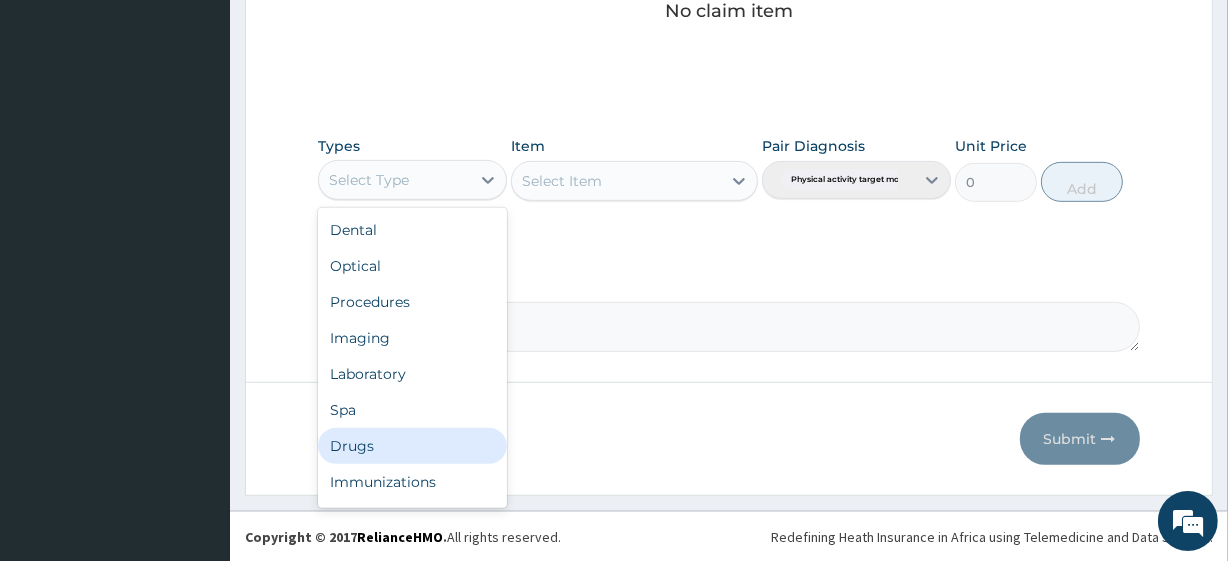 scroll, scrollTop: 68, scrollLeft: 0, axis: vertical 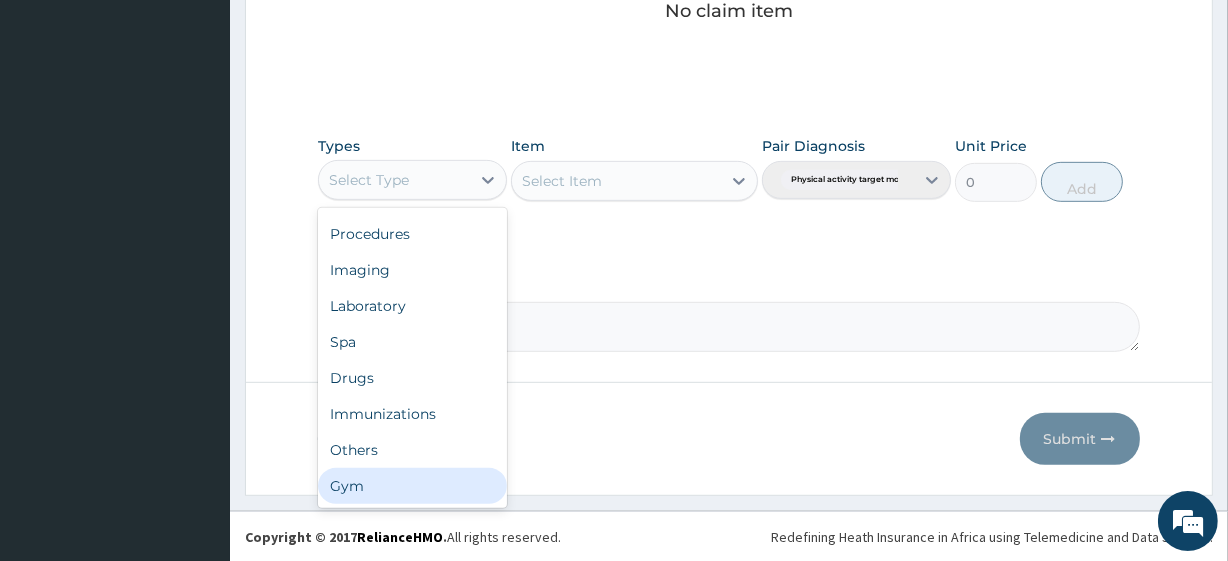 drag, startPoint x: 366, startPoint y: 490, endPoint x: 361, endPoint y: 475, distance: 15.811388 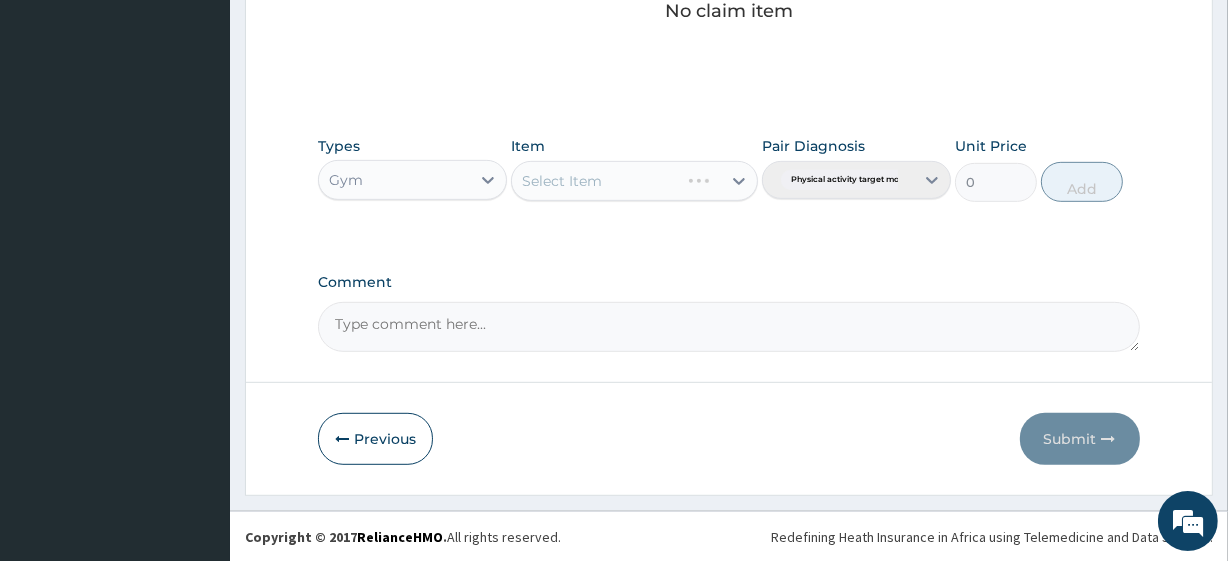 click on "Select Item" at bounding box center [634, 181] 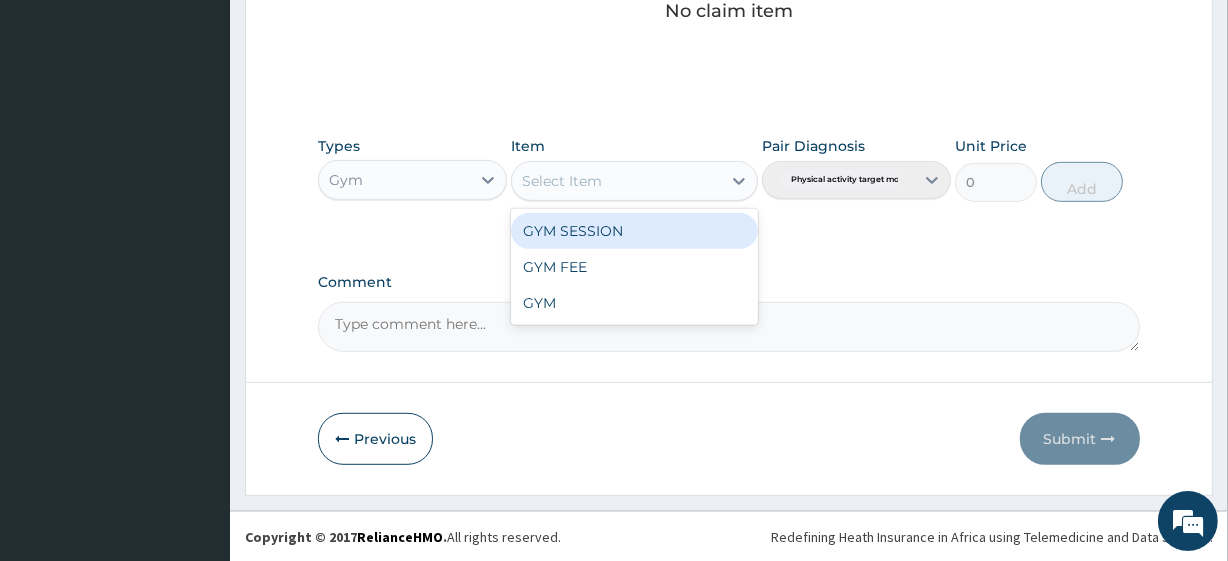 click on "Select Item" at bounding box center [616, 181] 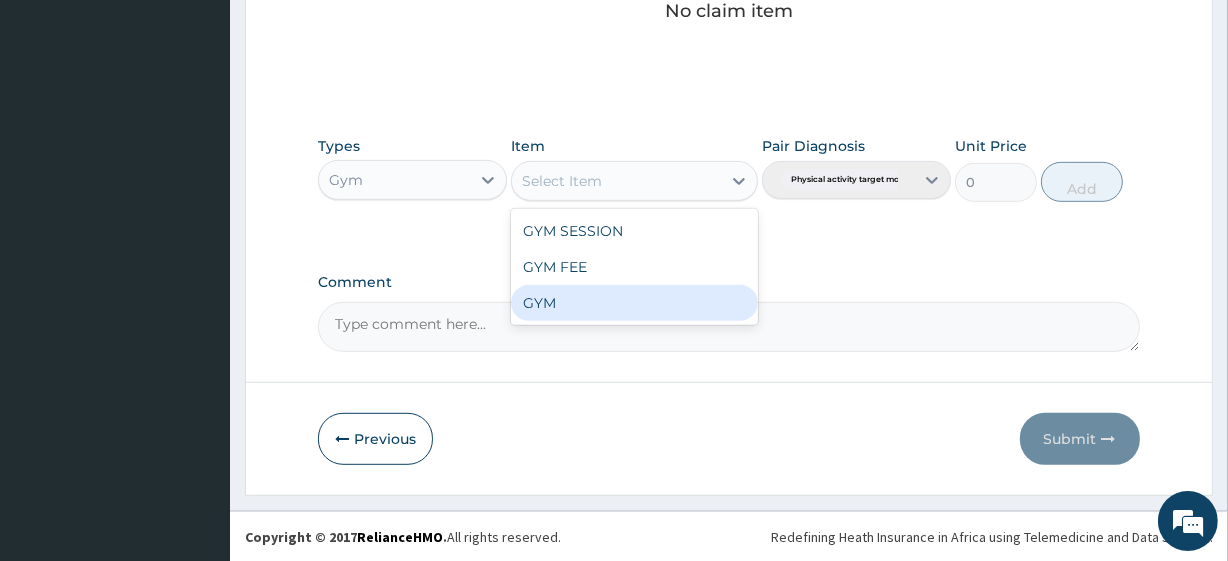 click on "GYM" at bounding box center [634, 303] 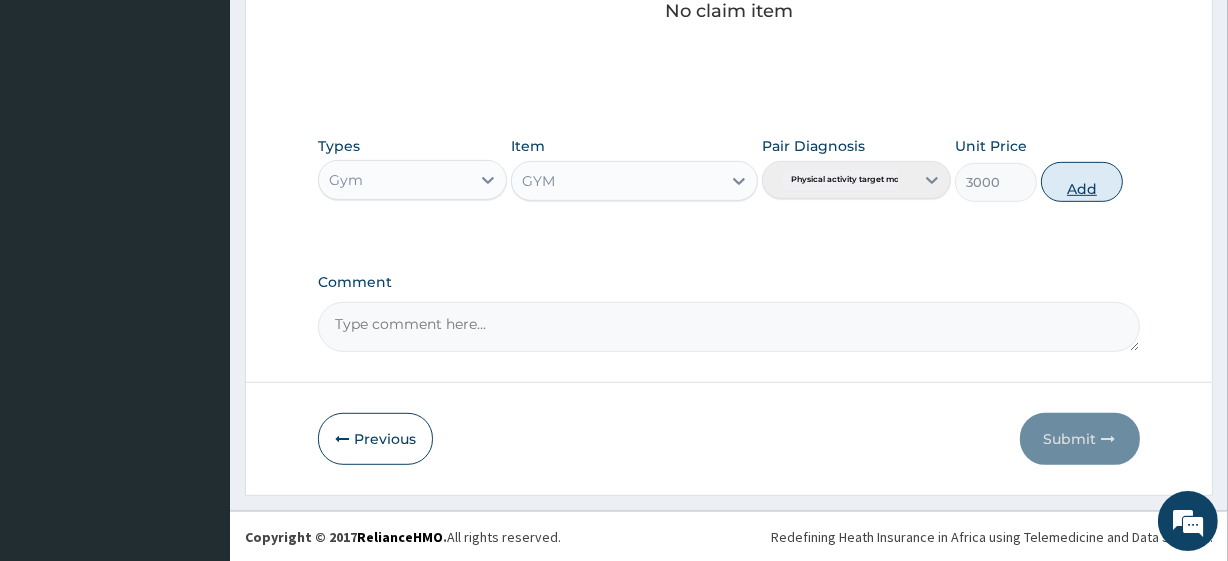 click on "Add" at bounding box center [1082, 182] 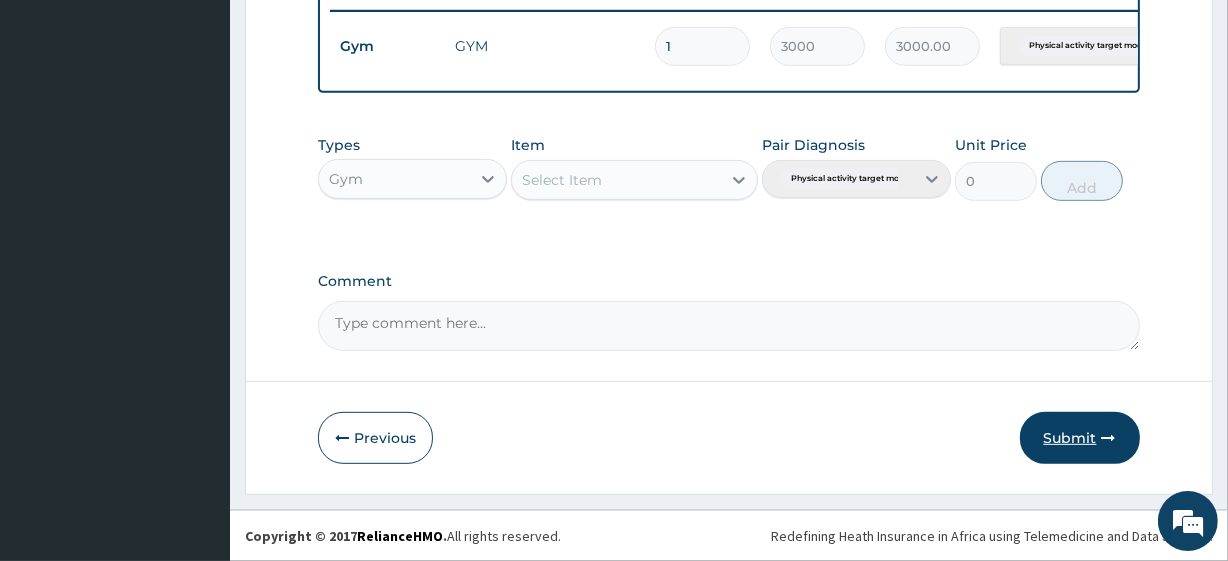 click on "Submit" at bounding box center (1080, 438) 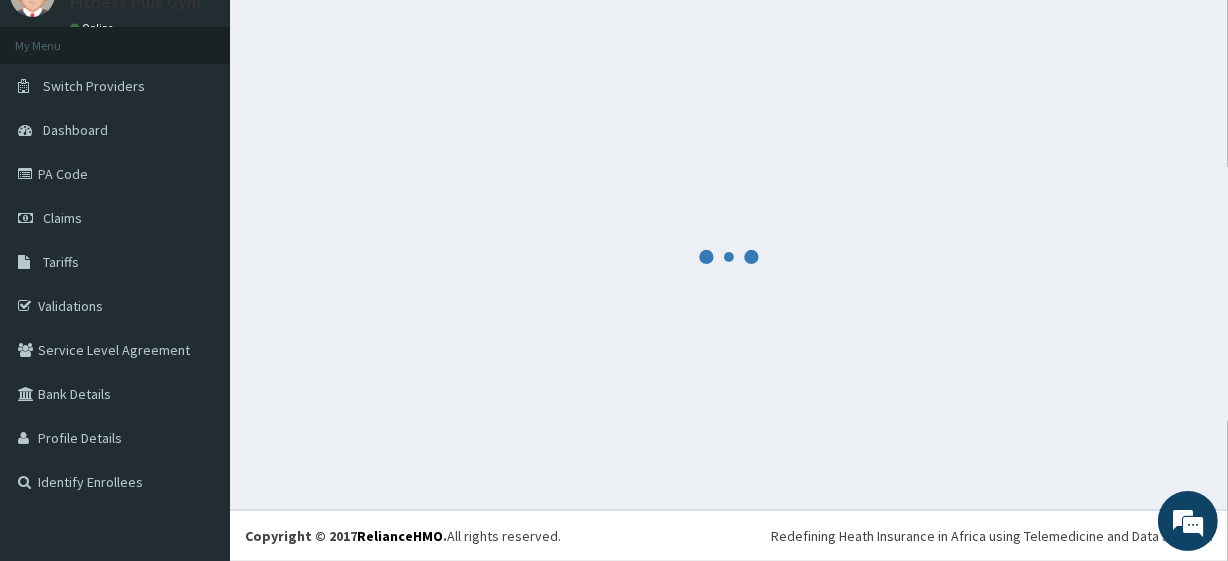scroll, scrollTop: 798, scrollLeft: 0, axis: vertical 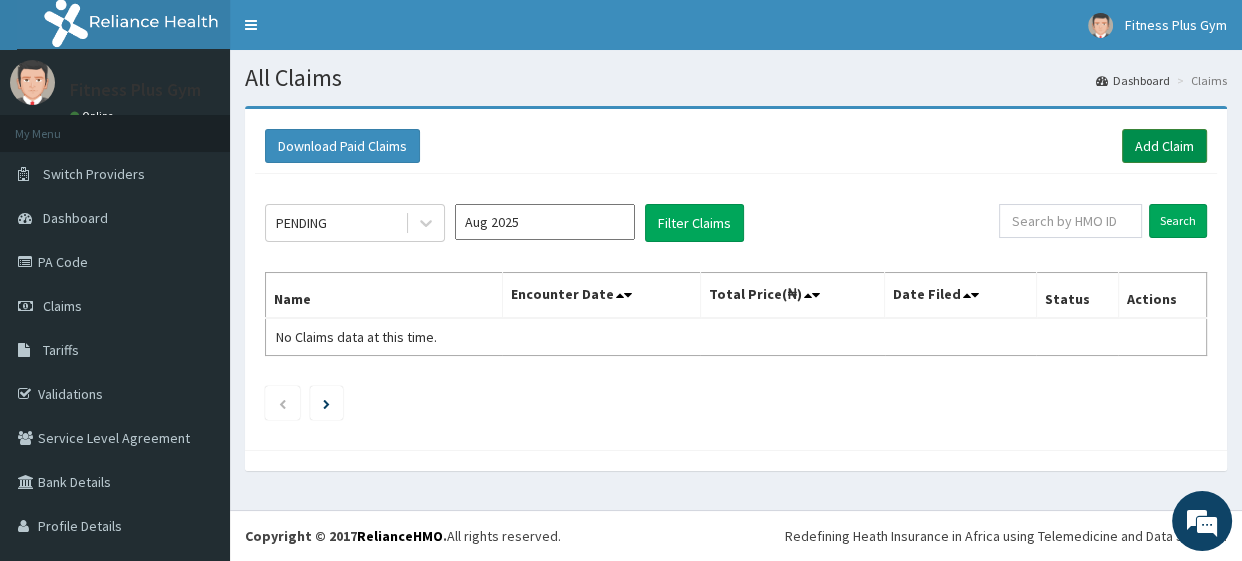 click on "Add Claim" at bounding box center [1164, 146] 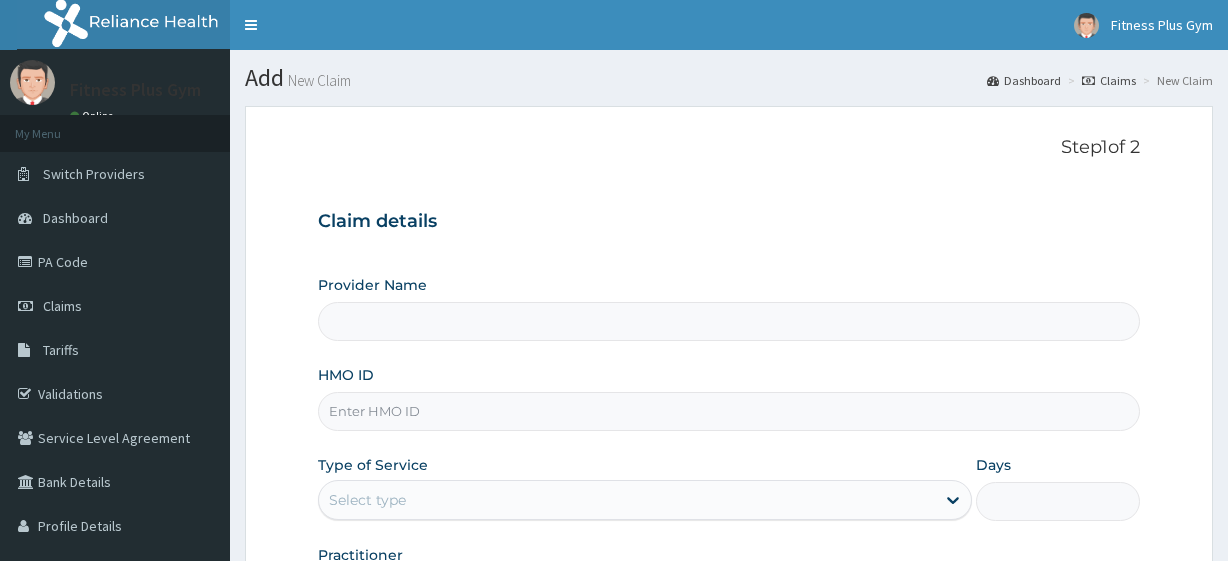scroll, scrollTop: 0, scrollLeft: 0, axis: both 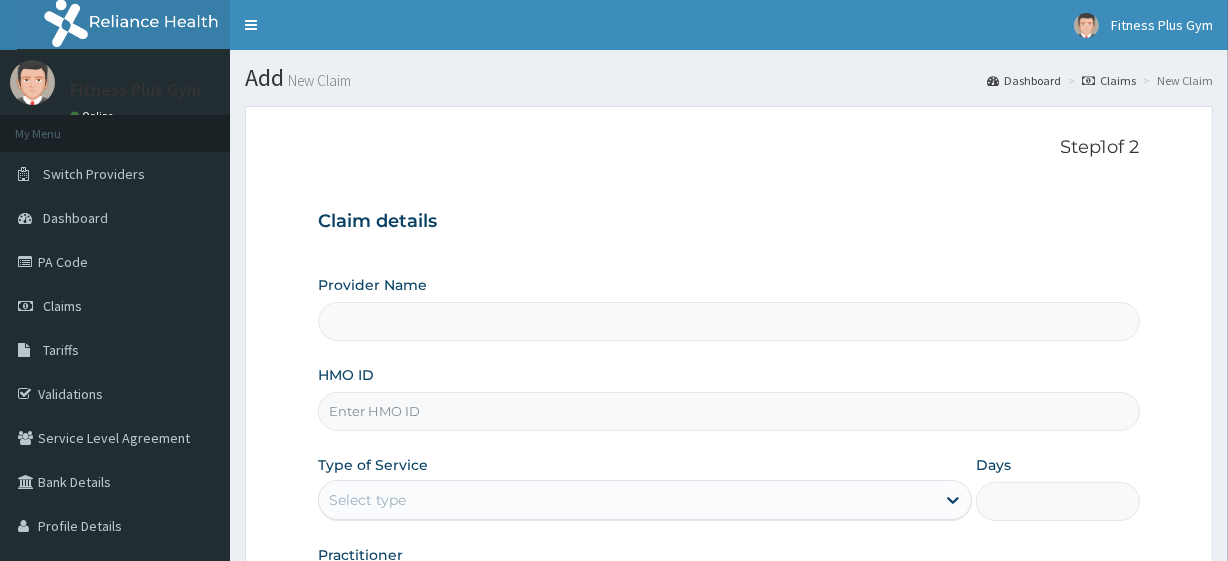 type on "Fitness plus Gym" 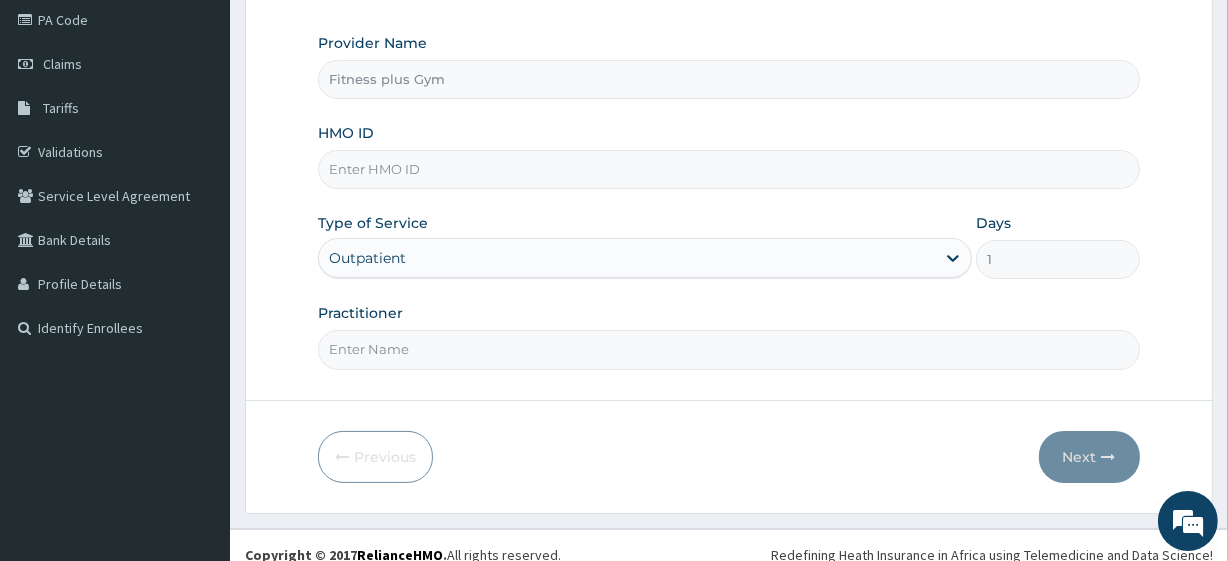 scroll, scrollTop: 259, scrollLeft: 0, axis: vertical 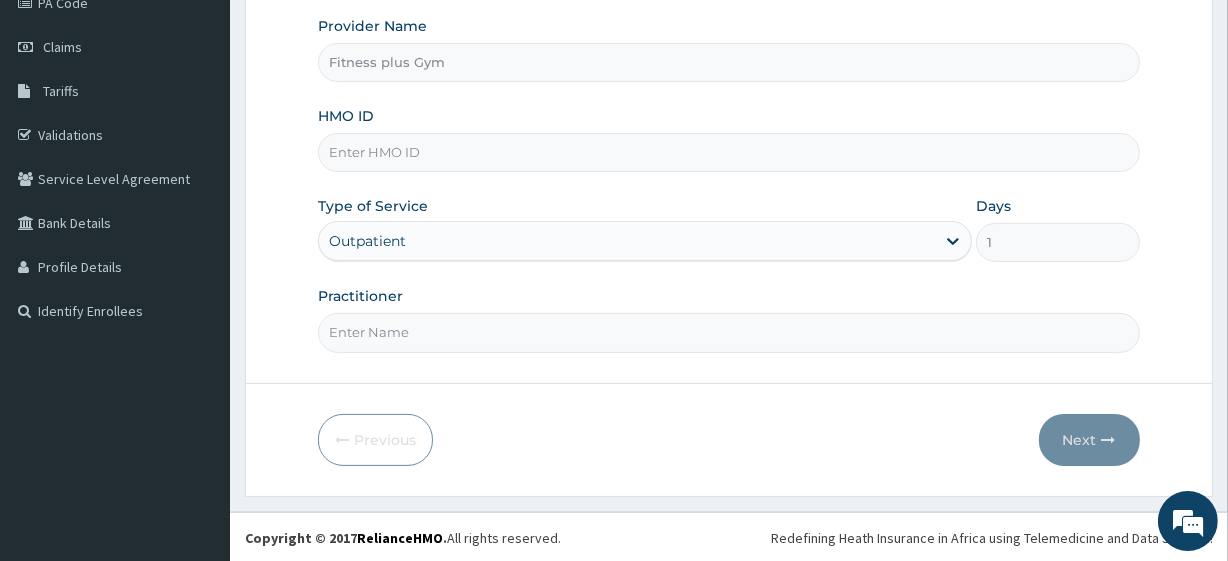 click on "HMO ID" at bounding box center (728, 152) 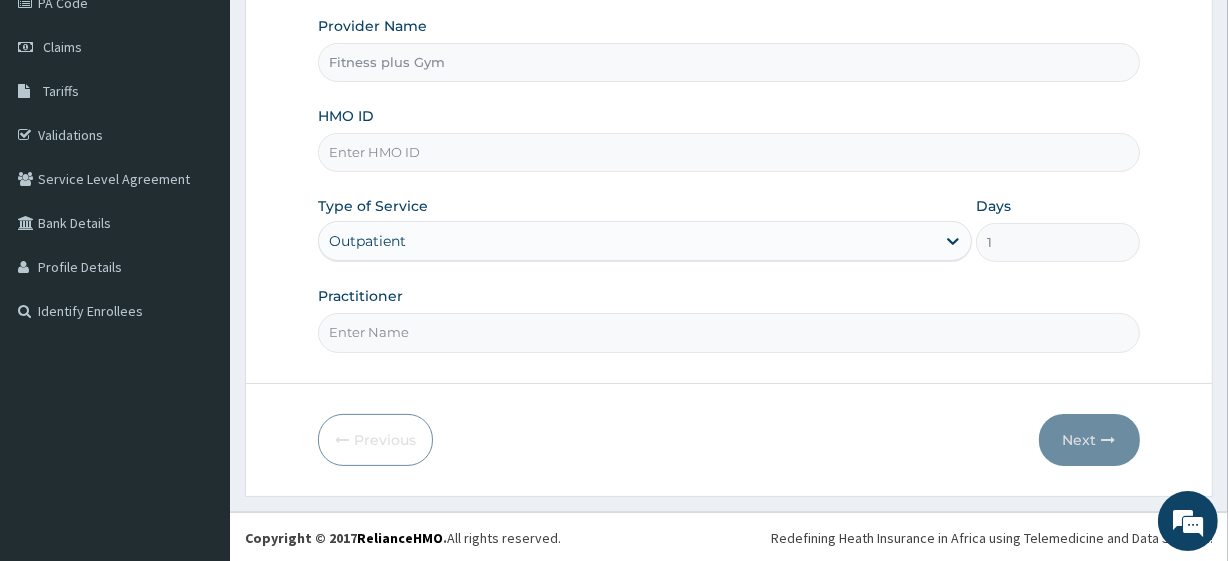 scroll, scrollTop: 0, scrollLeft: 0, axis: both 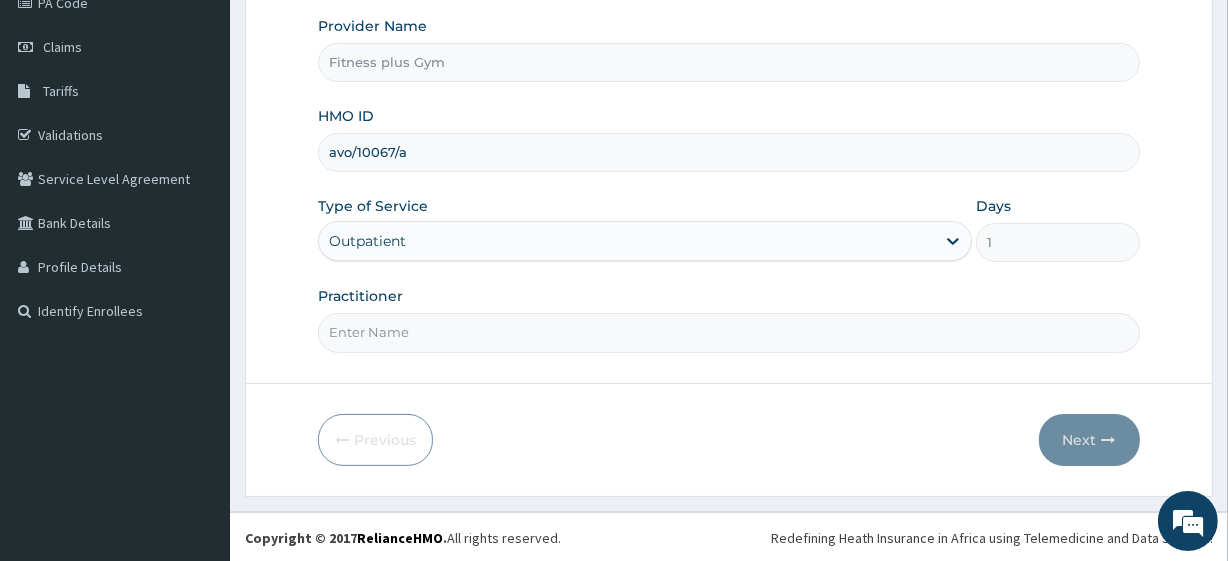 type on "avo/10067/a" 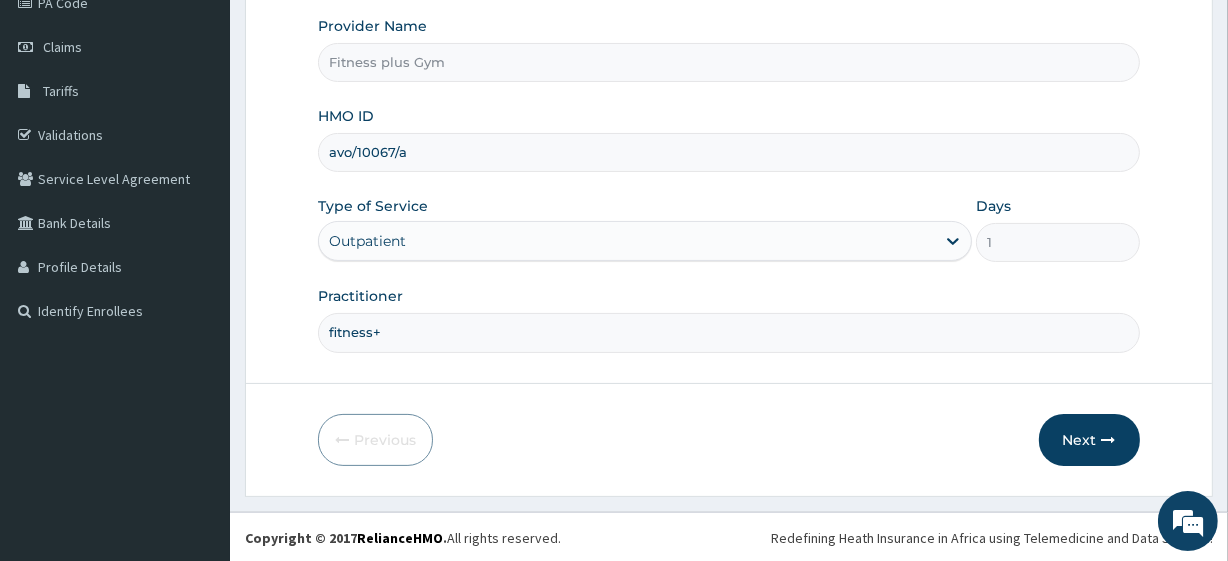 type on "fitness+" 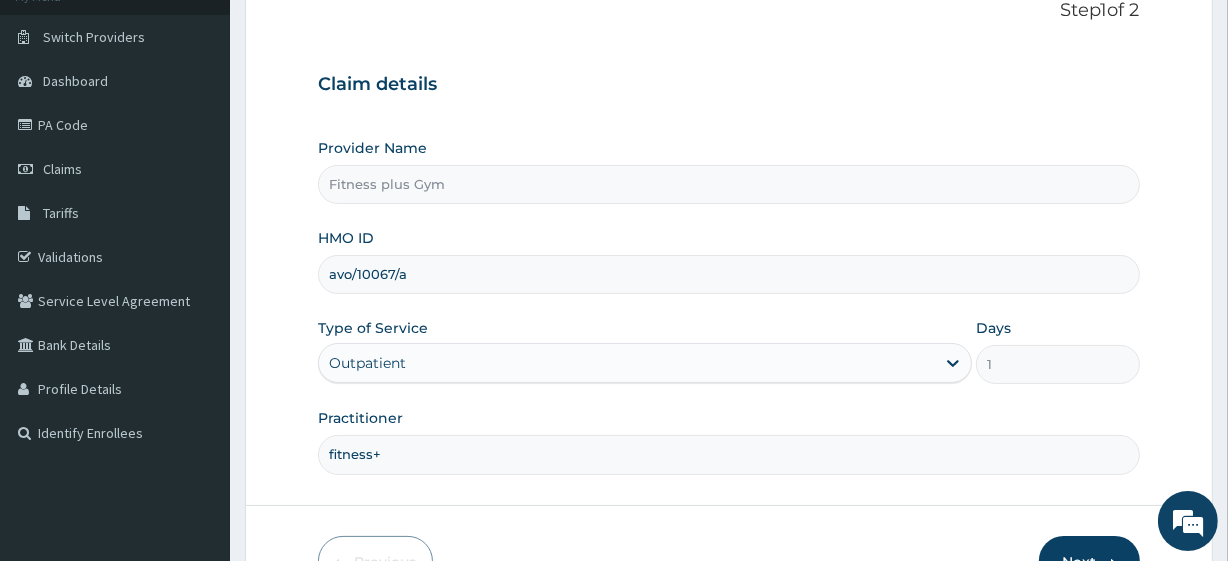 scroll, scrollTop: 0, scrollLeft: 0, axis: both 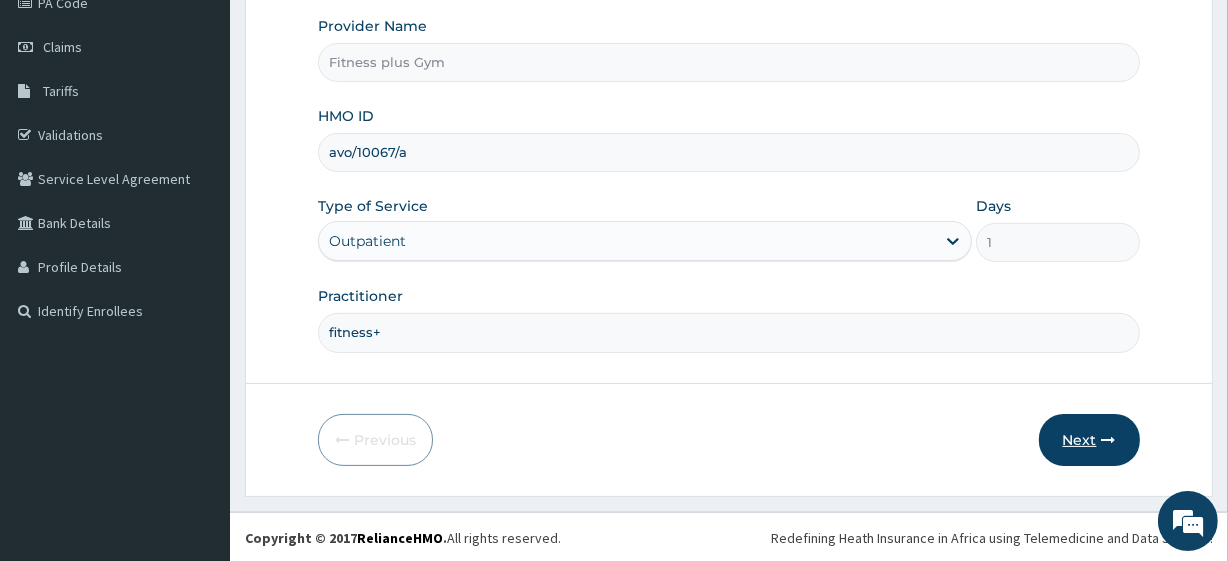 click on "Next" at bounding box center [1089, 440] 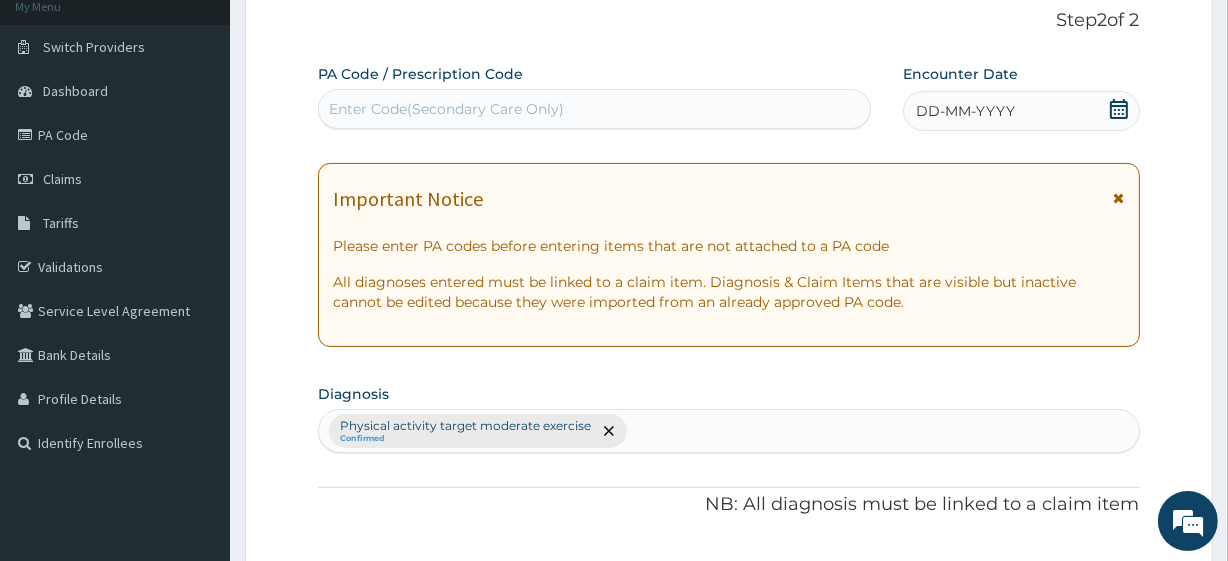 scroll, scrollTop: 0, scrollLeft: 0, axis: both 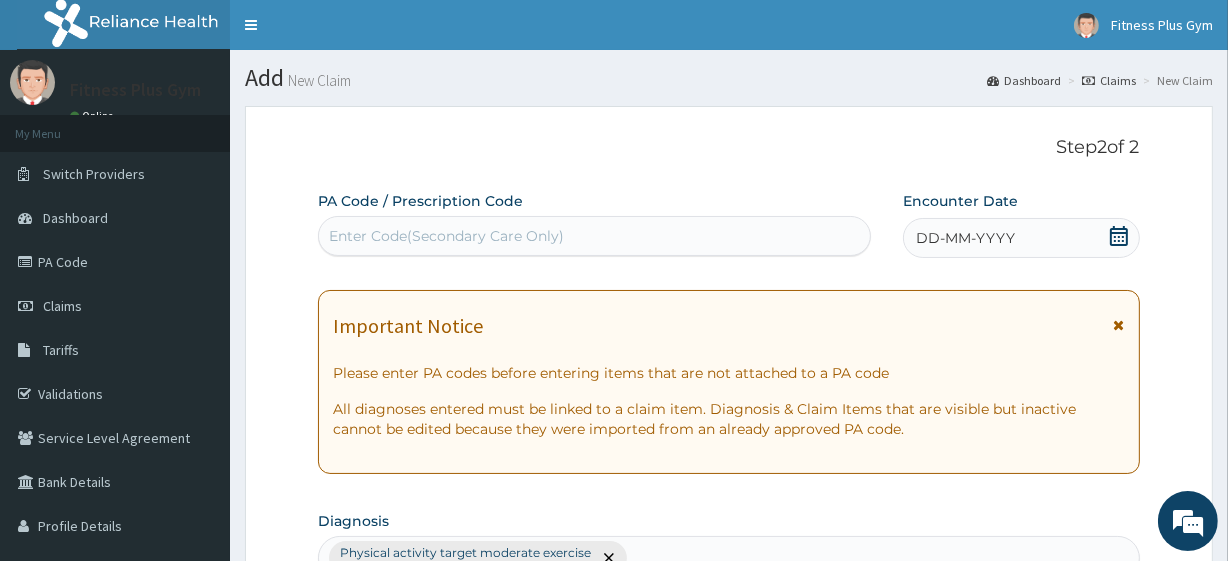 click on "Enter Code(Secondary Care Only)" at bounding box center (446, 236) 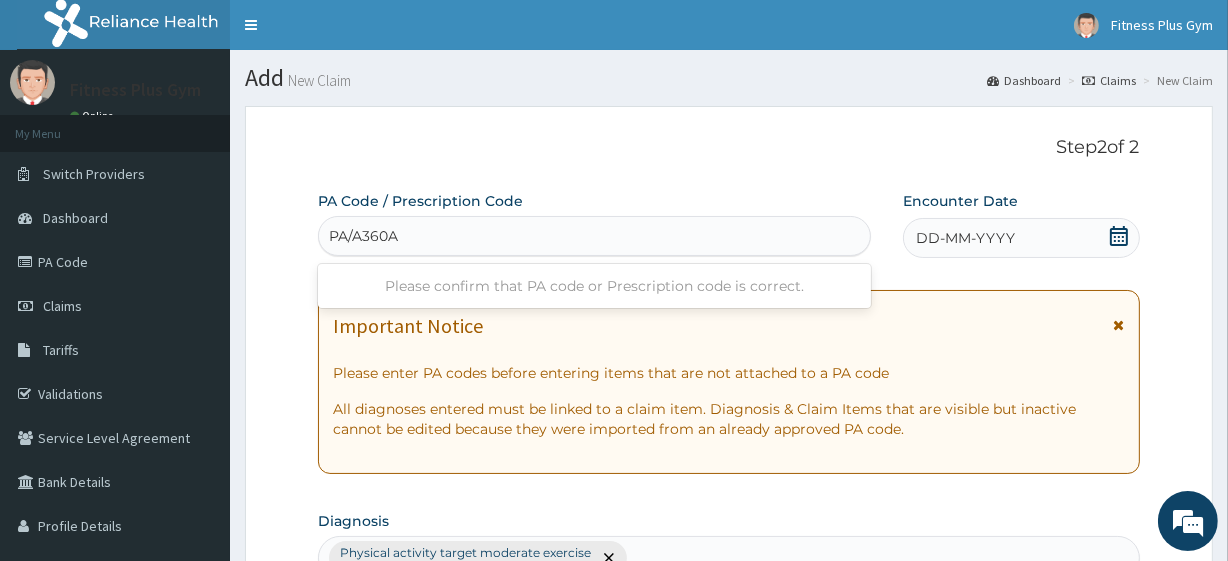 type on "PA/A360A5" 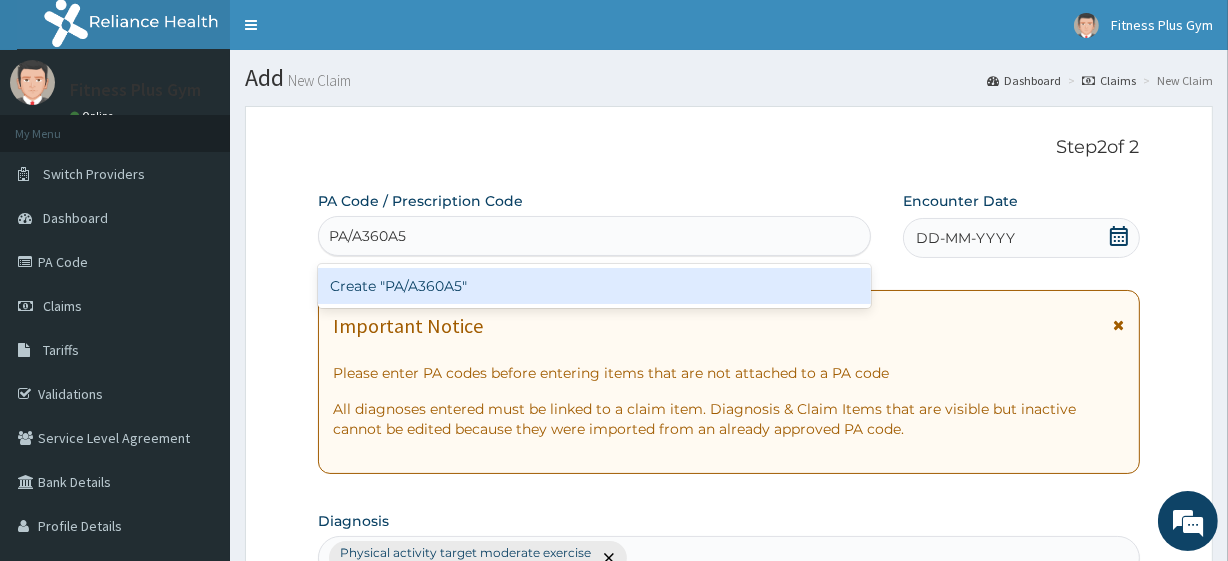 click on "Create "PA/A360A5"" at bounding box center (594, 286) 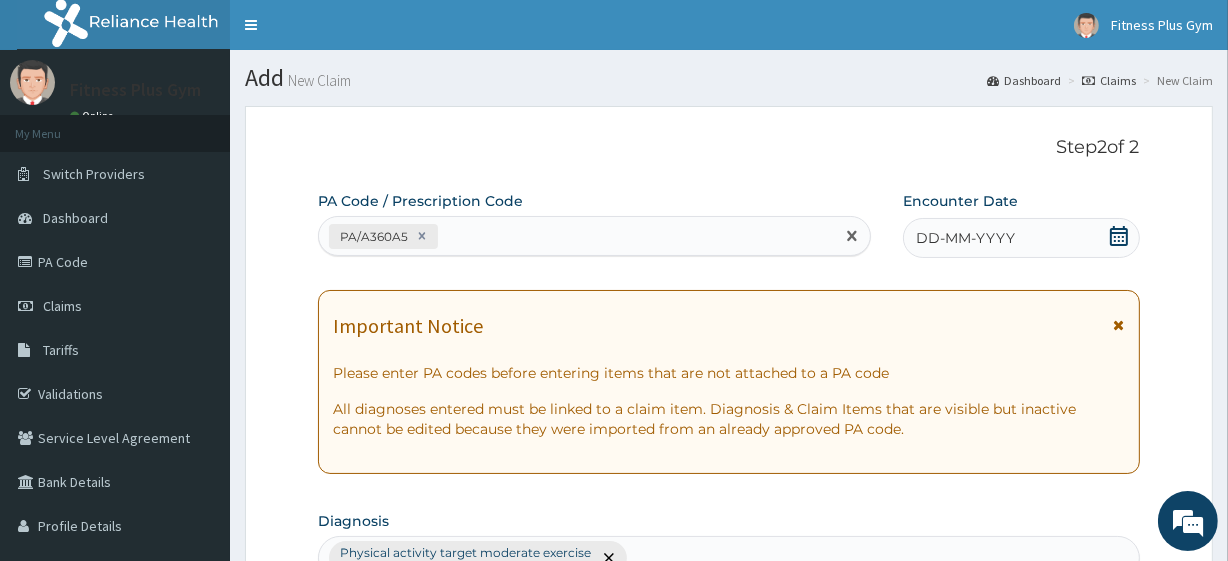 drag, startPoint x: 1138, startPoint y: 232, endPoint x: 1128, endPoint y: 231, distance: 10.049875 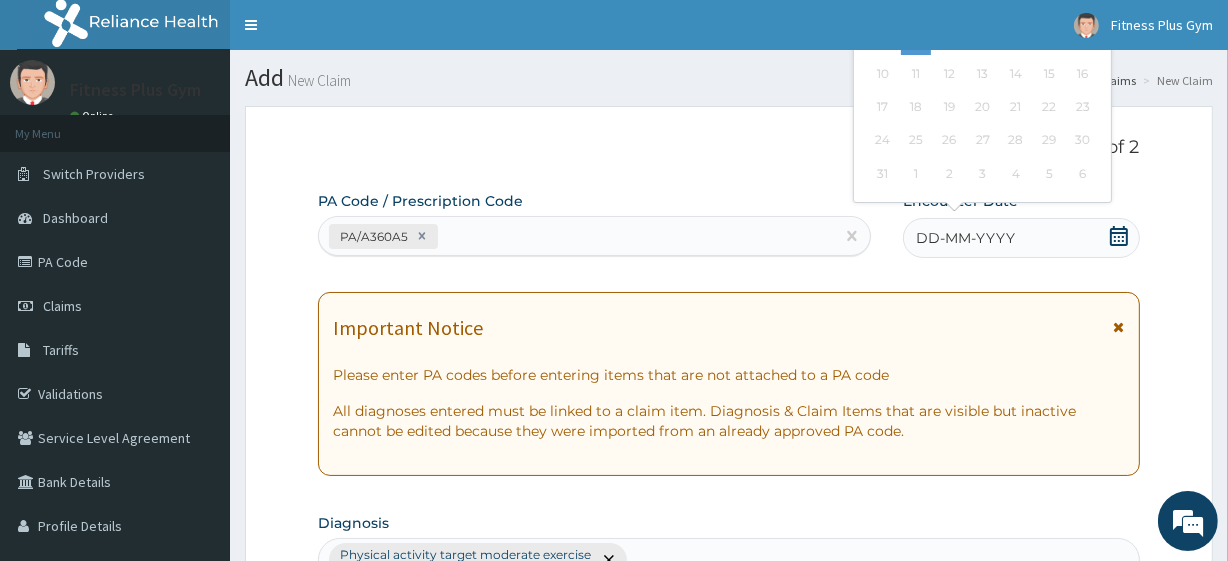 click 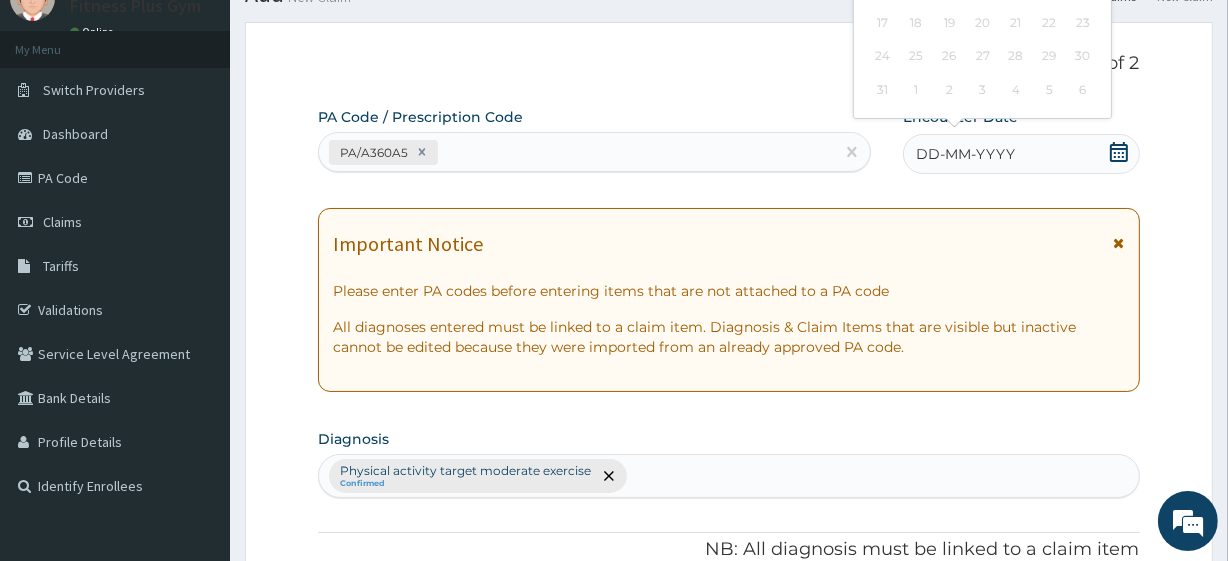 scroll, scrollTop: 181, scrollLeft: 0, axis: vertical 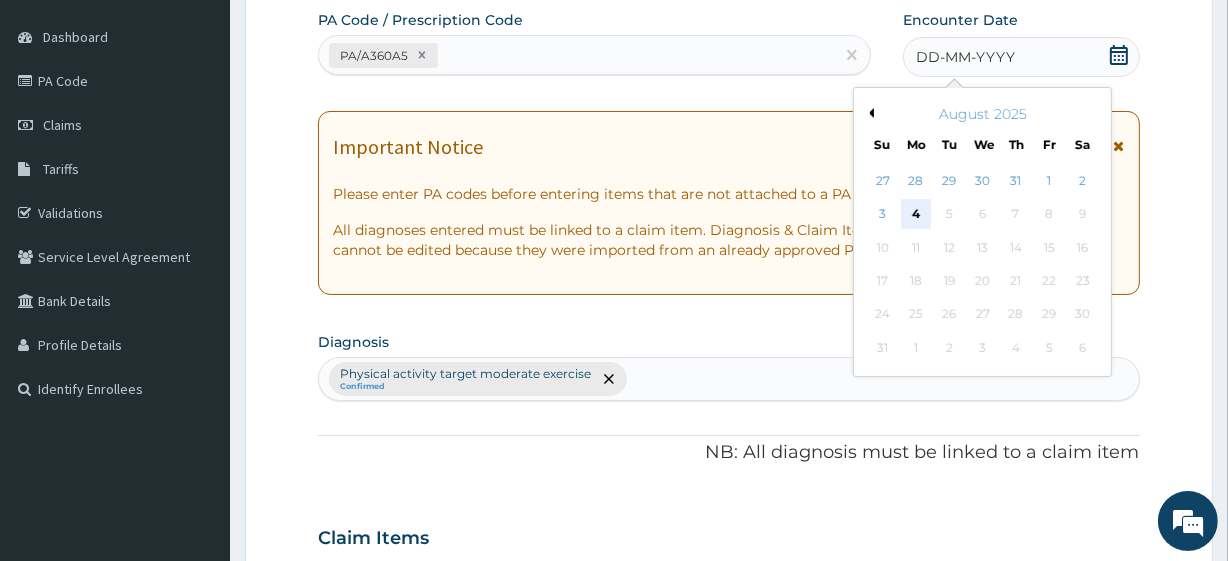 click on "4" at bounding box center (916, 215) 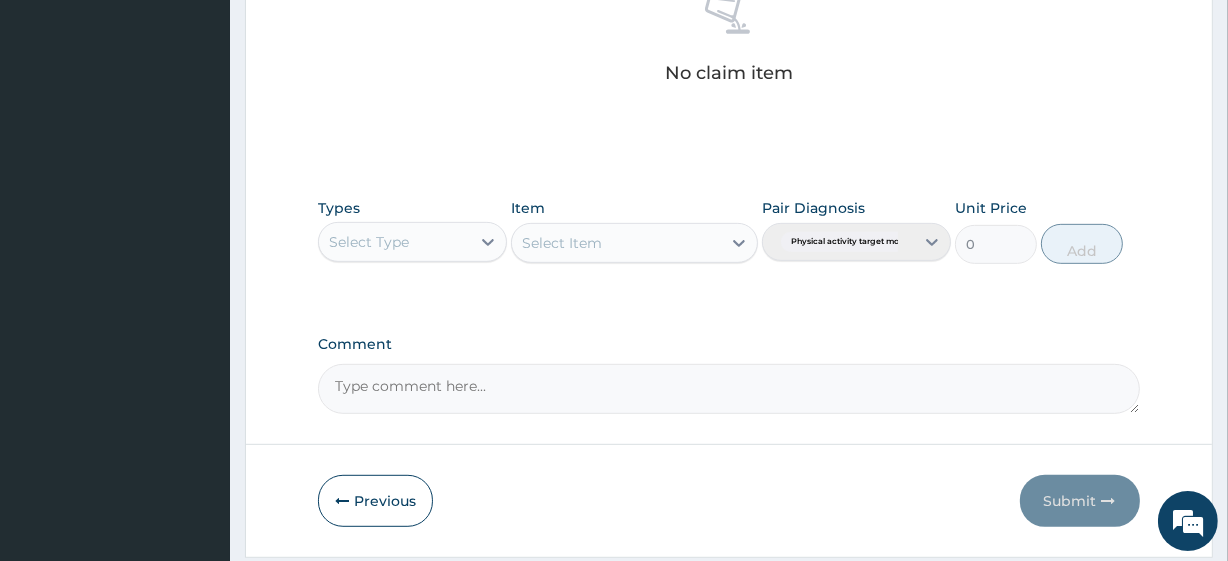 scroll, scrollTop: 880, scrollLeft: 0, axis: vertical 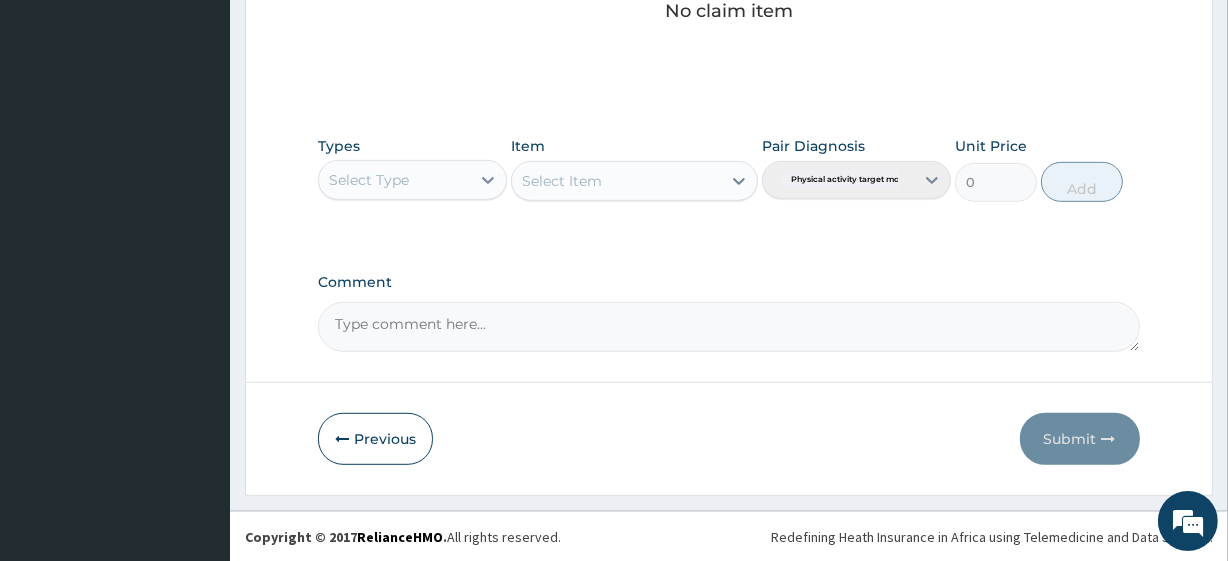 click on "Select Type" at bounding box center [394, 180] 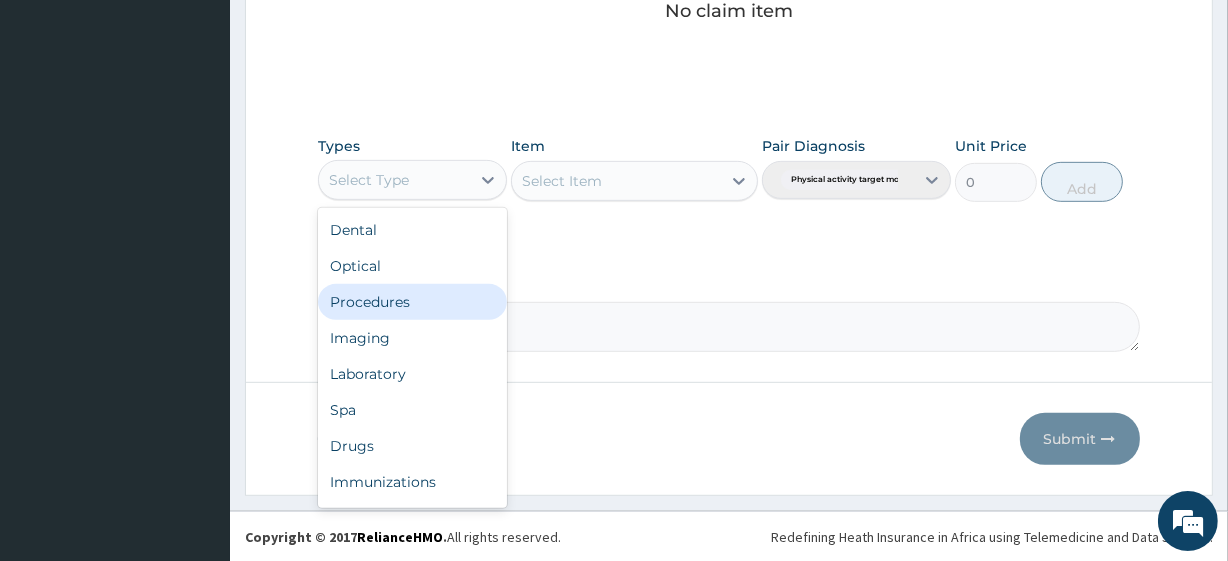 scroll, scrollTop: 68, scrollLeft: 0, axis: vertical 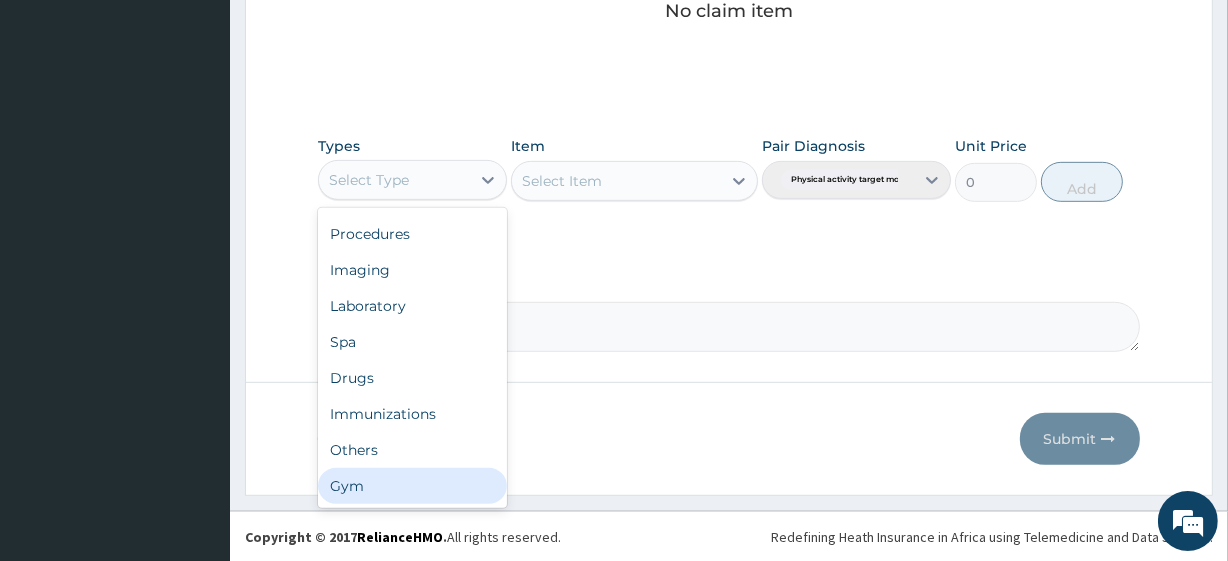 click on "Gym" at bounding box center (412, 486) 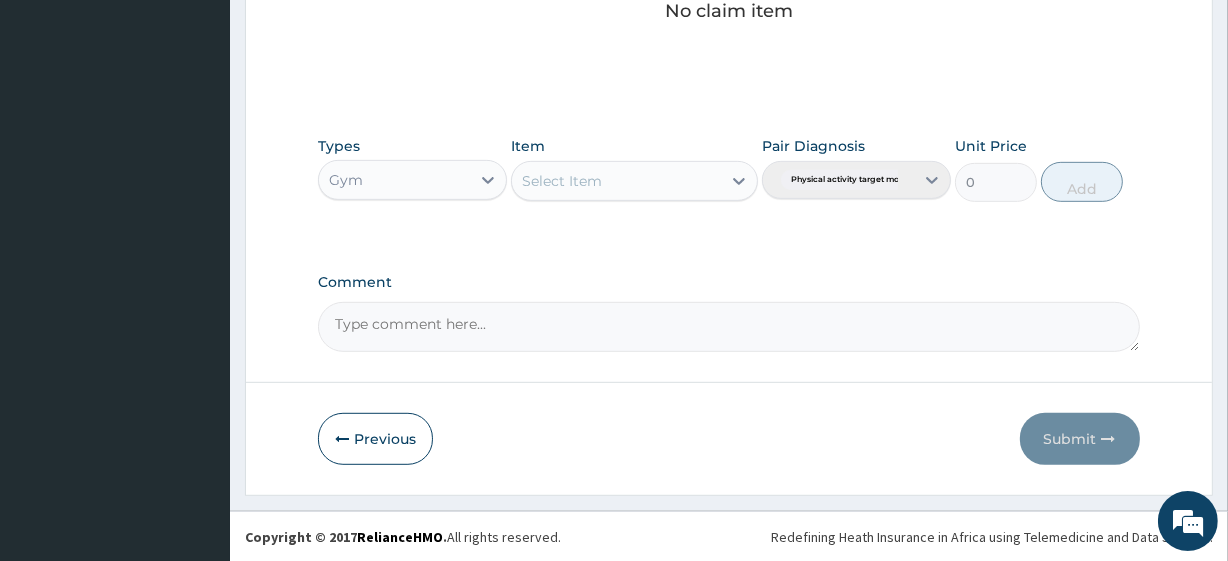 click on "Select Item" at bounding box center (616, 181) 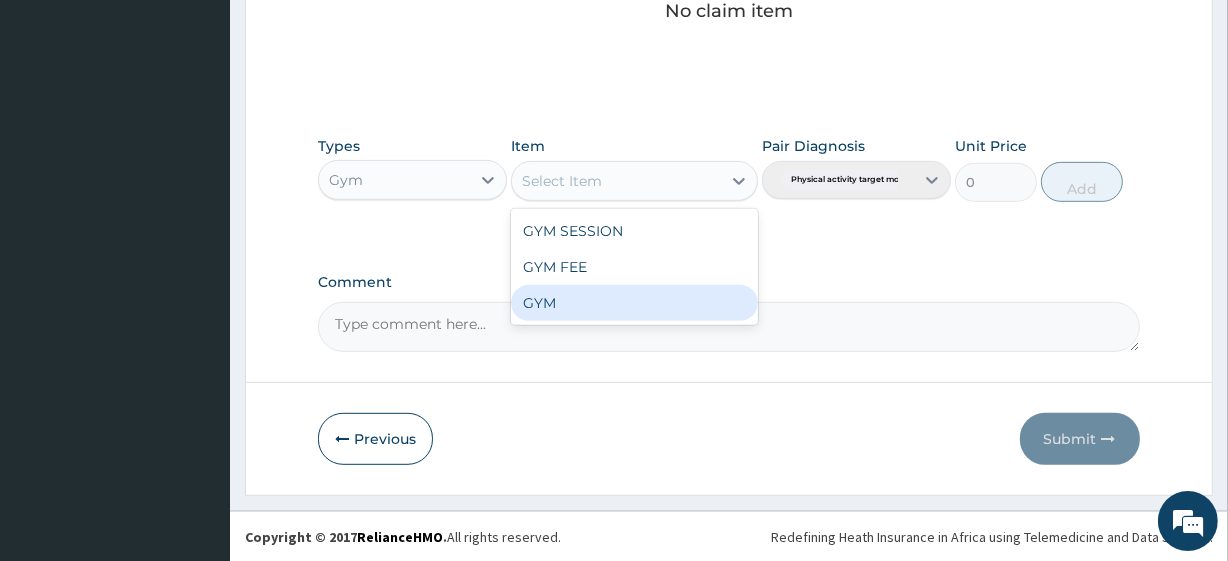 click on "GYM" at bounding box center [634, 303] 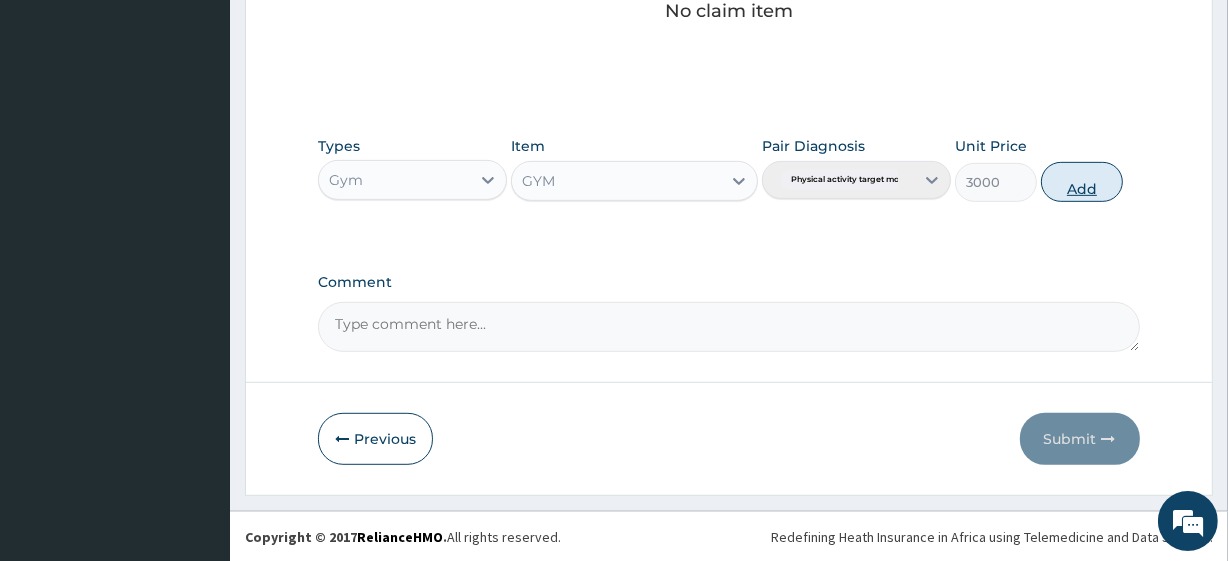 click on "Add" at bounding box center (1082, 182) 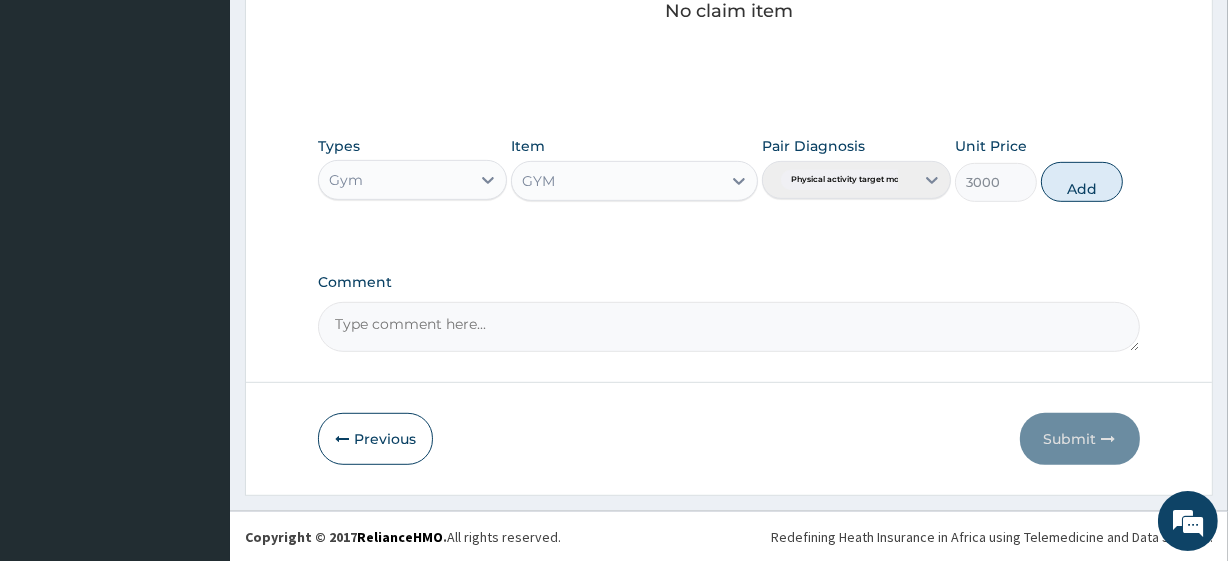type on "0" 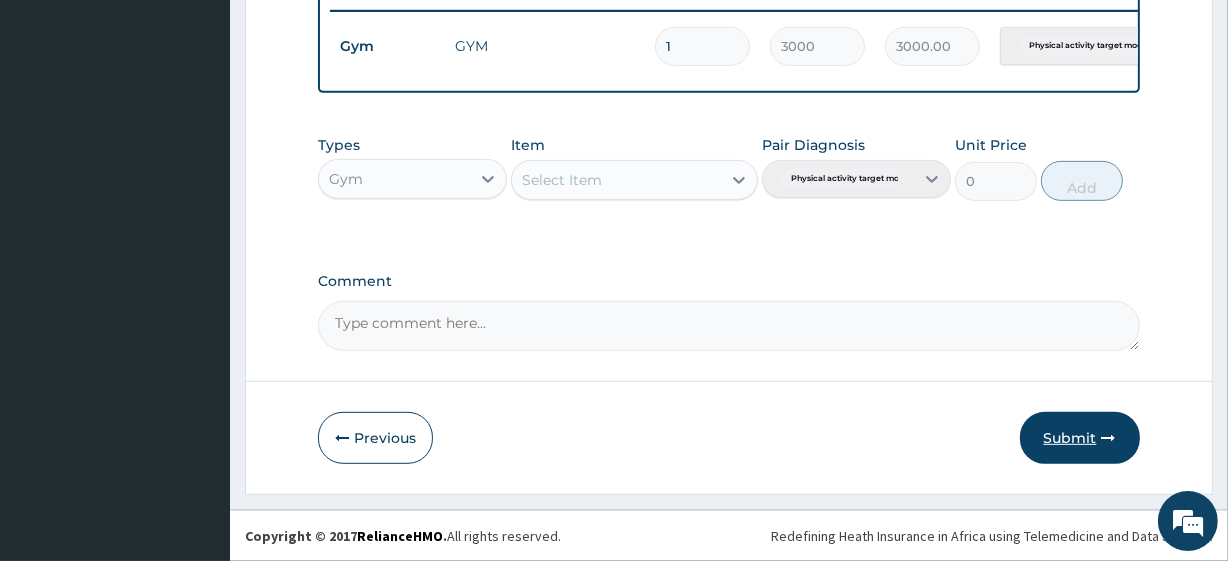 click on "Submit" at bounding box center [1080, 438] 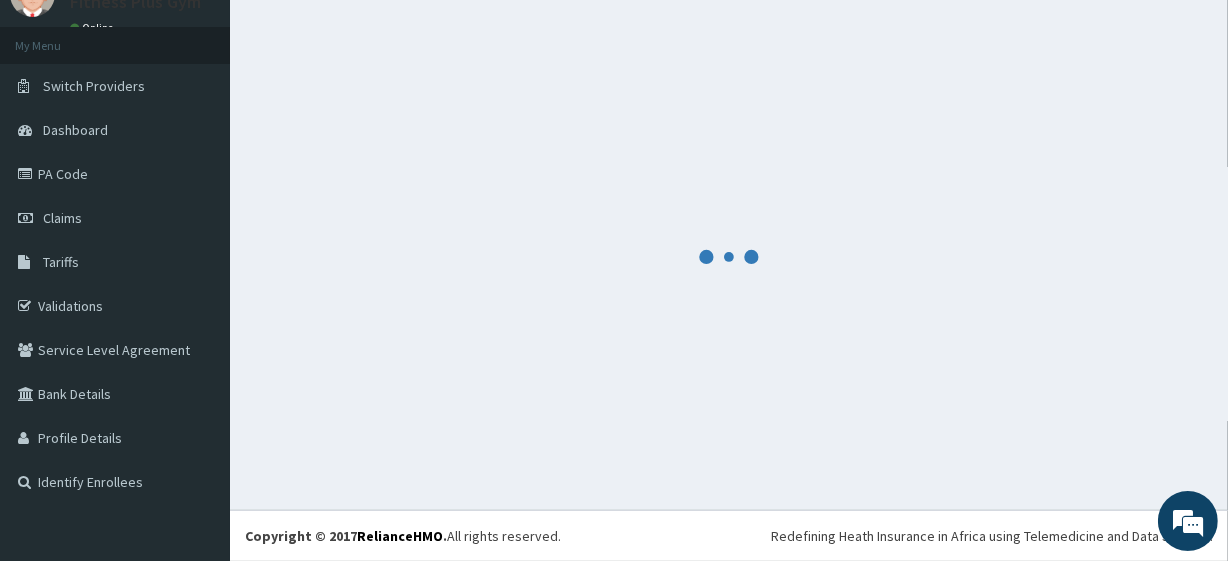 scroll, scrollTop: 798, scrollLeft: 0, axis: vertical 